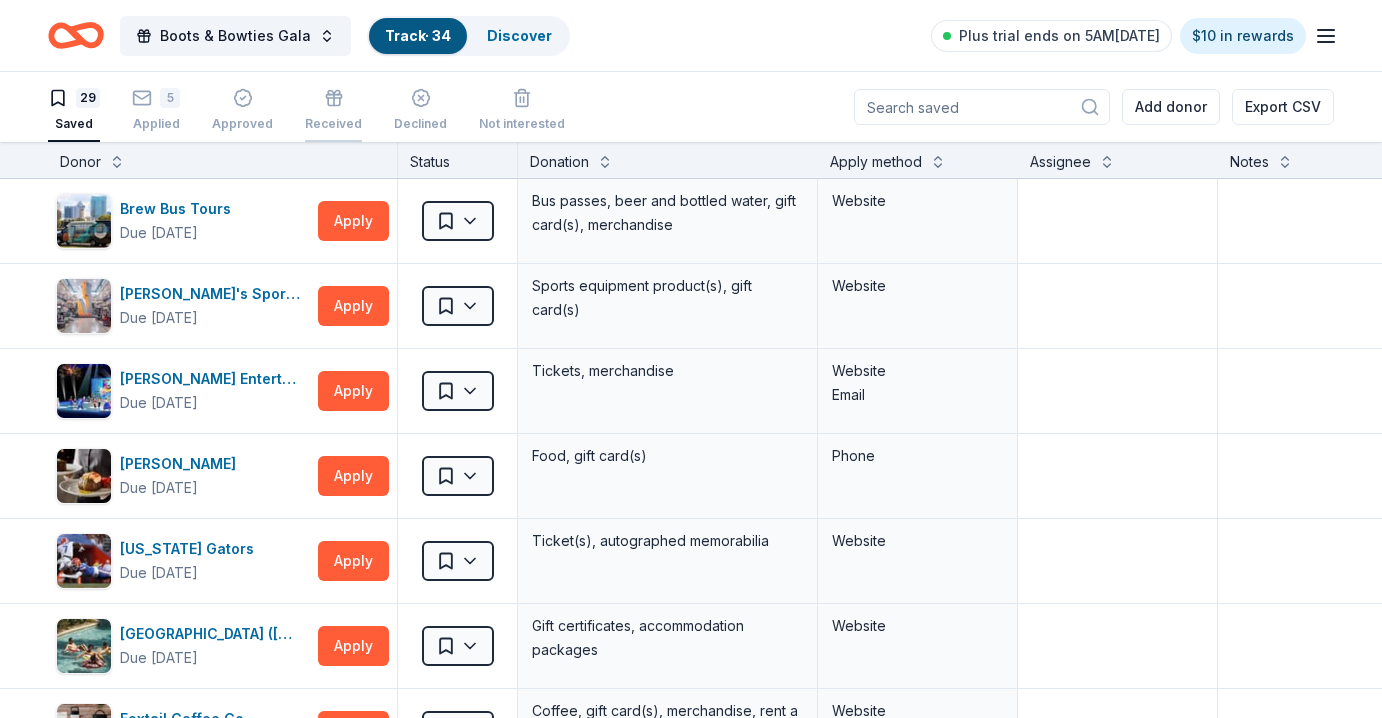 scroll, scrollTop: 0, scrollLeft: 0, axis: both 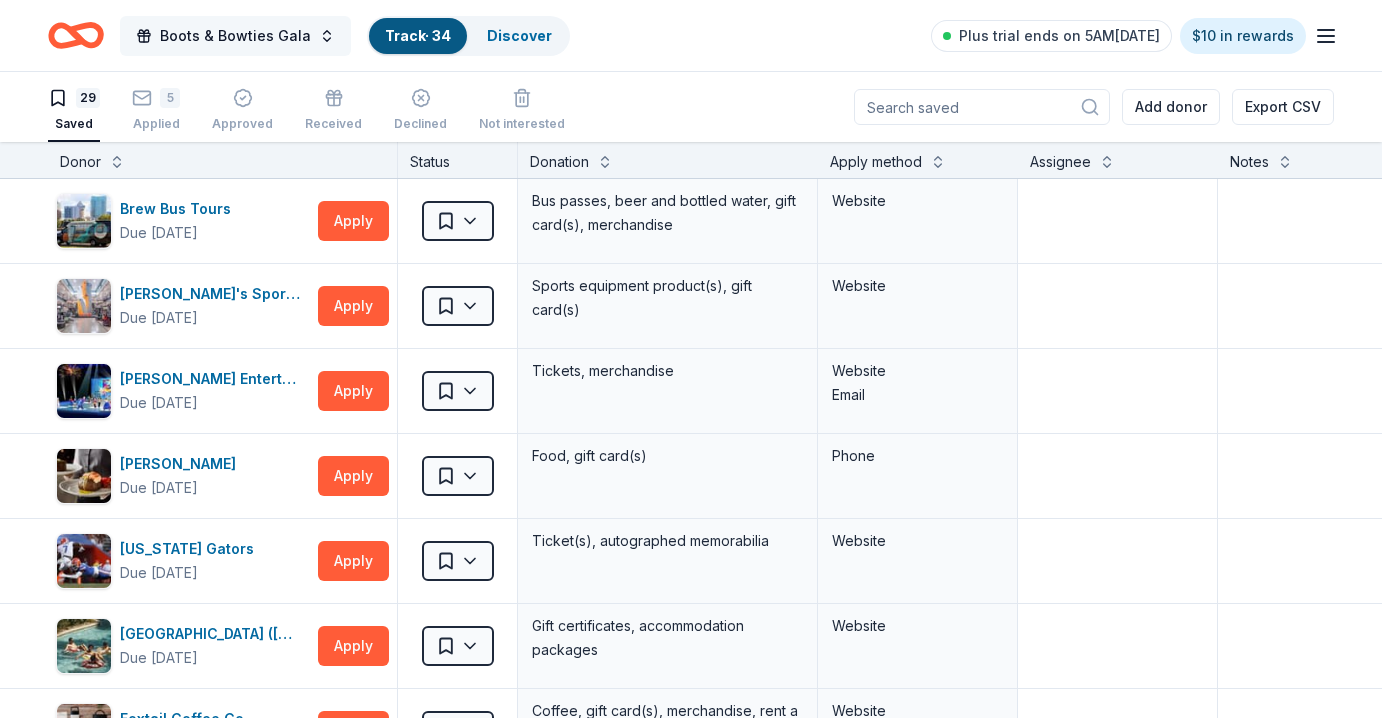 click on "Boots & Bowties Gala" at bounding box center [235, 36] 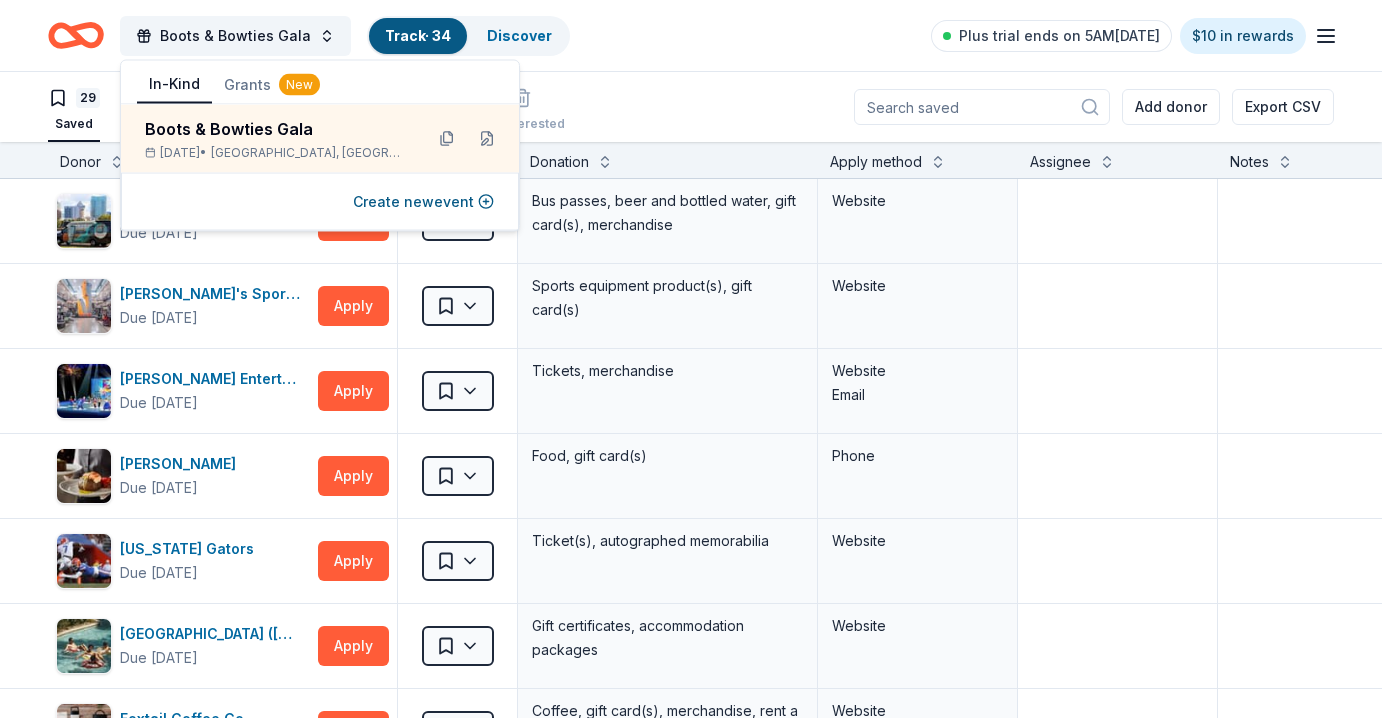 click on "In-Kind" at bounding box center [174, 85] 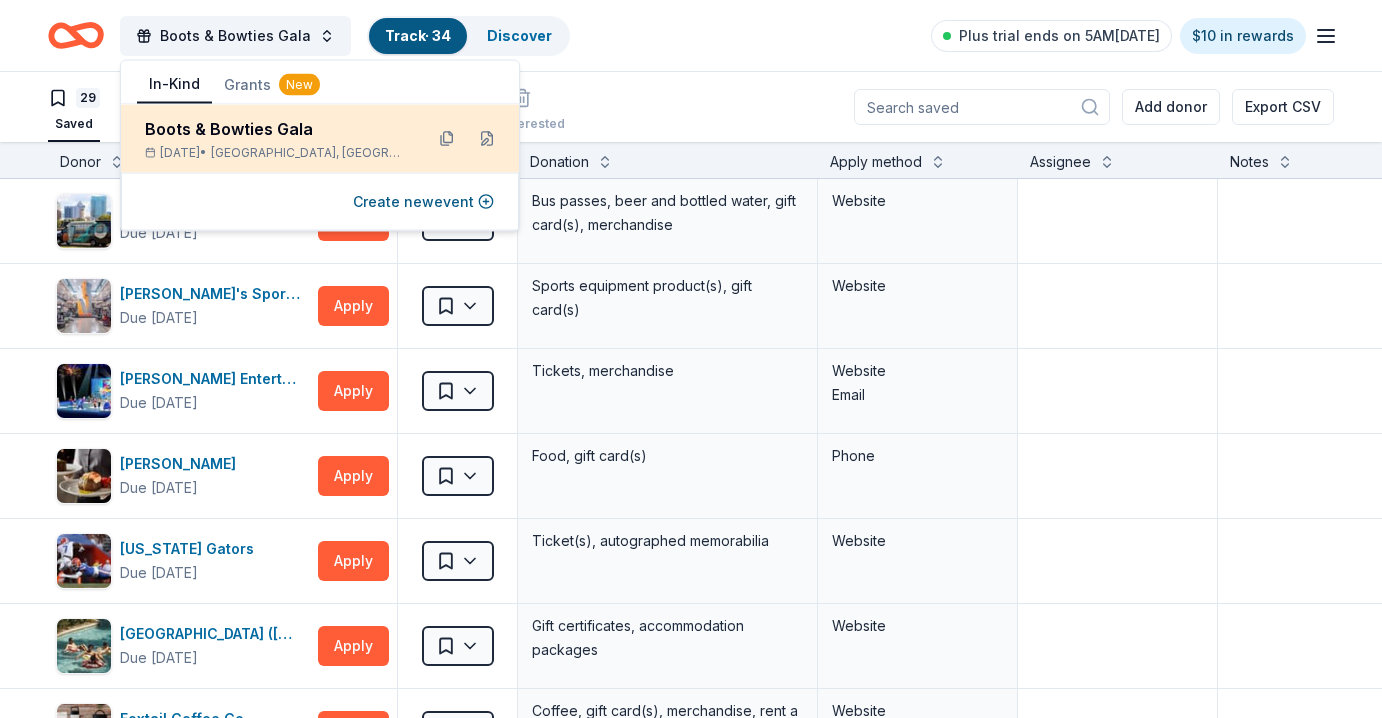 click on "Boots & Bowties Gala" at bounding box center (276, 129) 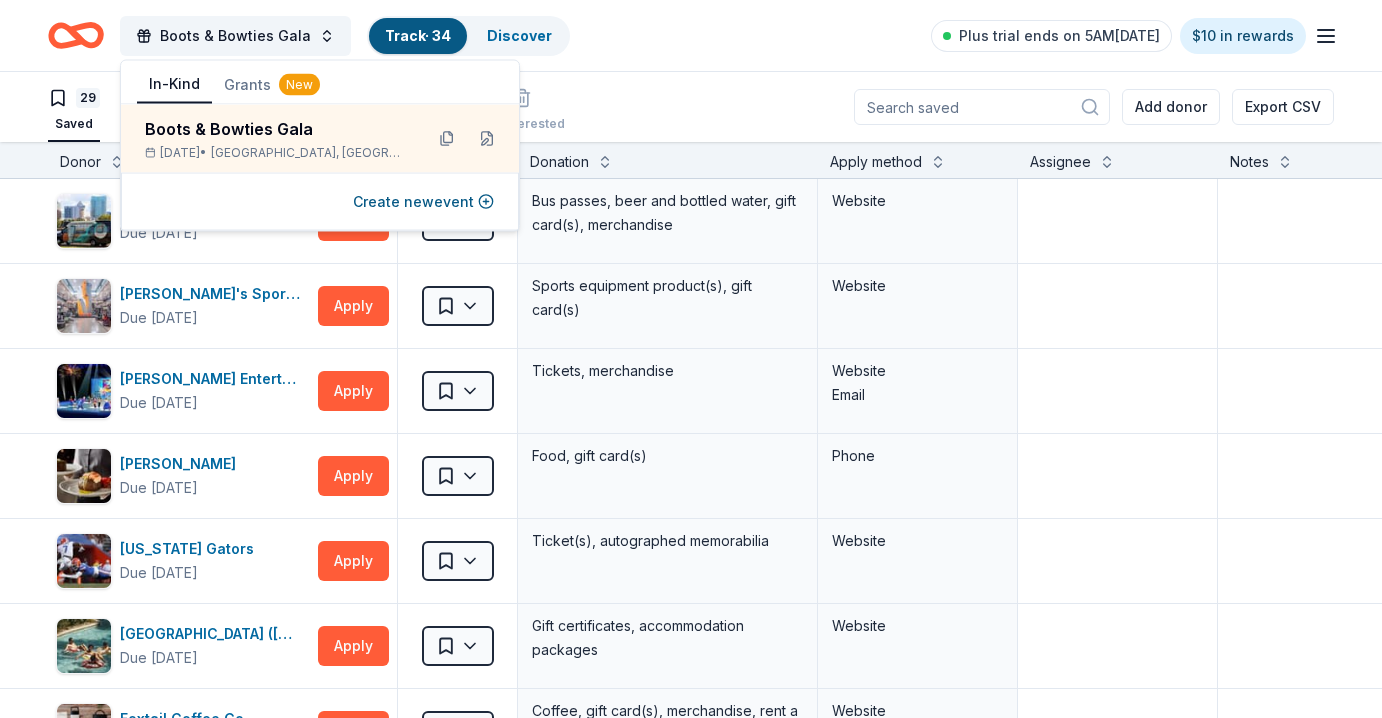 click 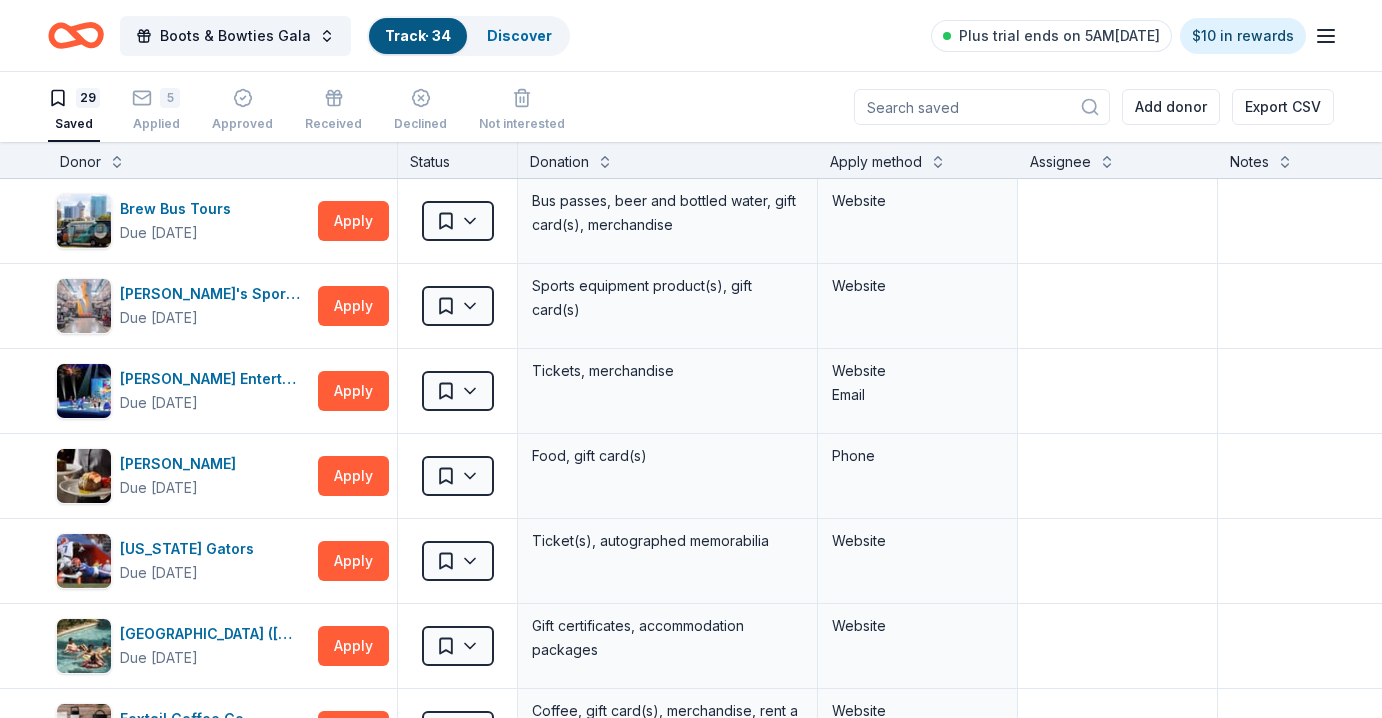 click 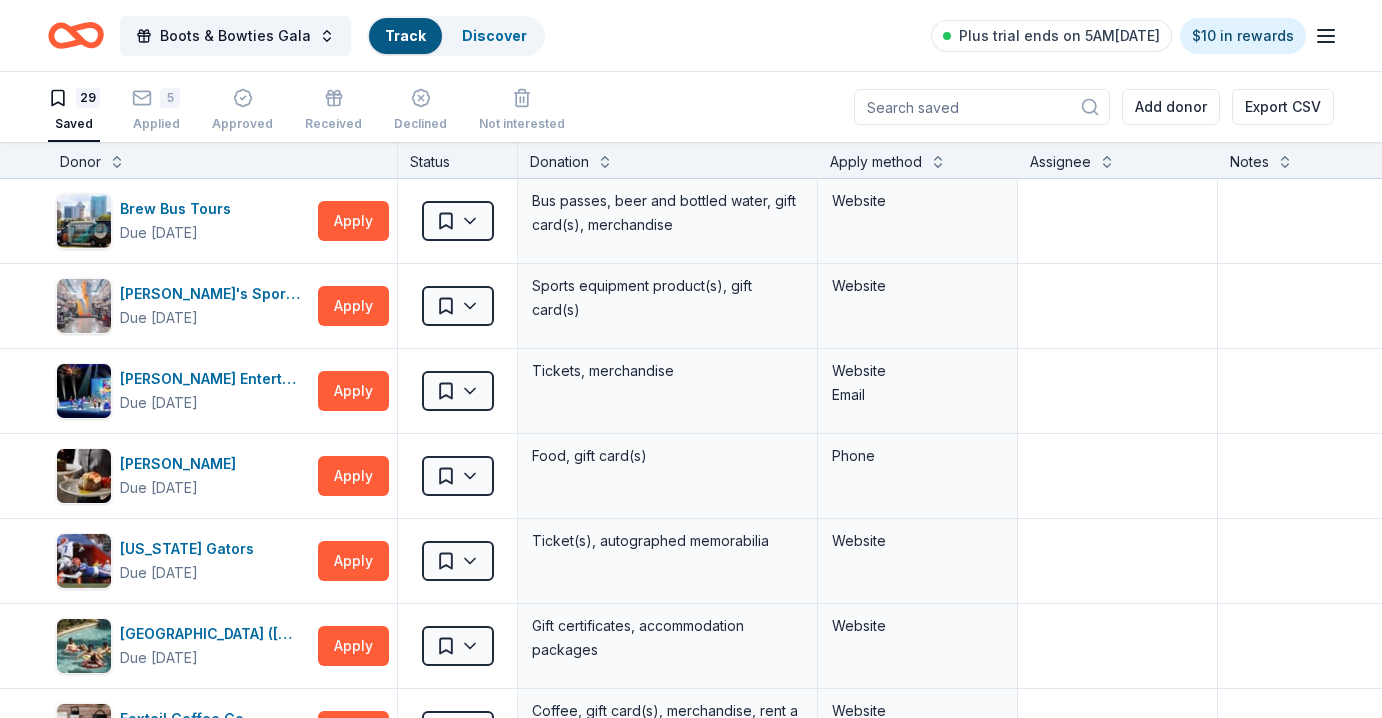 scroll, scrollTop: 0, scrollLeft: 0, axis: both 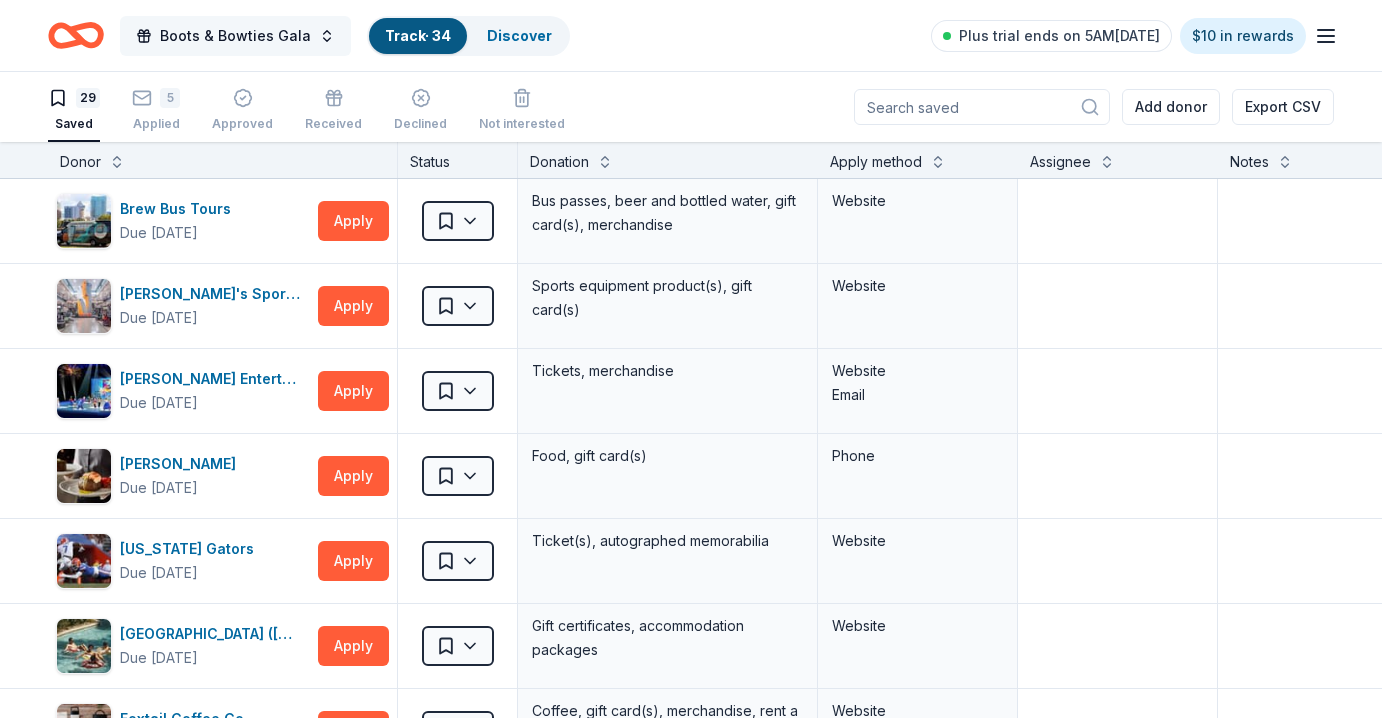 click on "Boots & Bowties Gala" at bounding box center (235, 36) 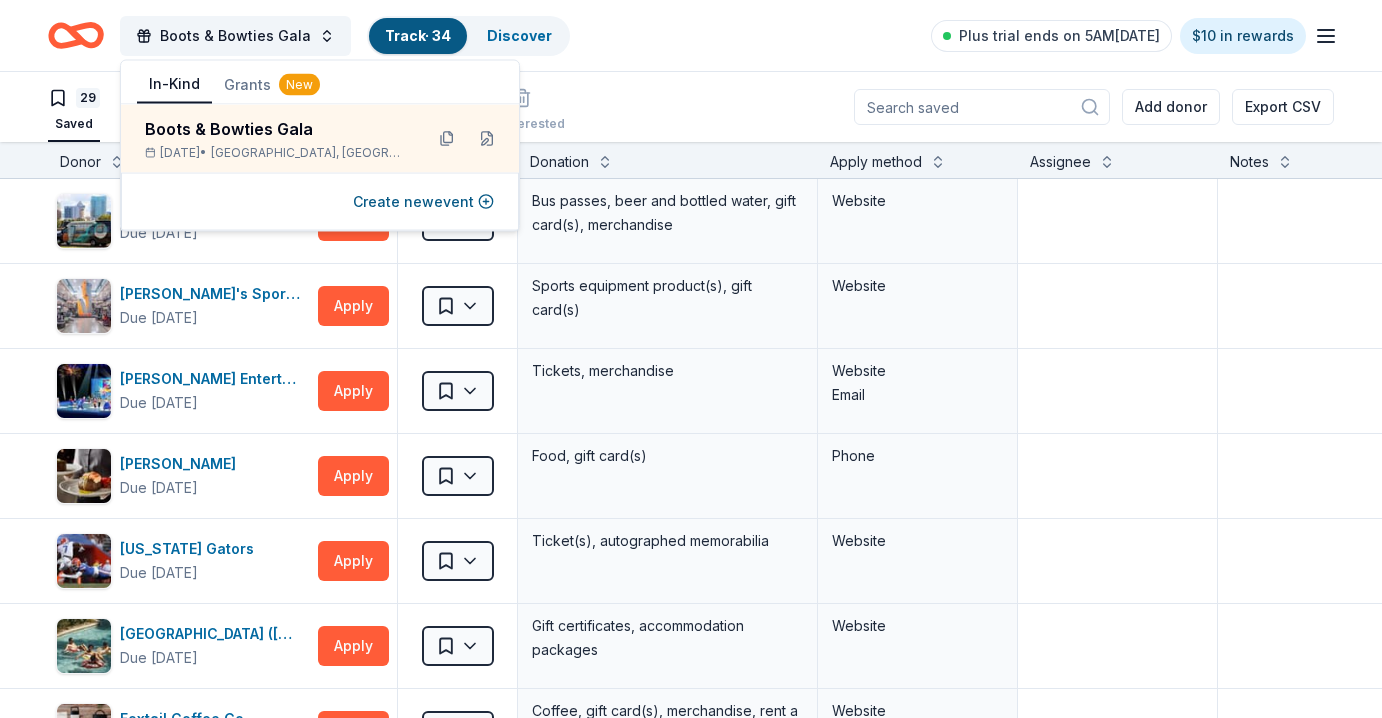 click 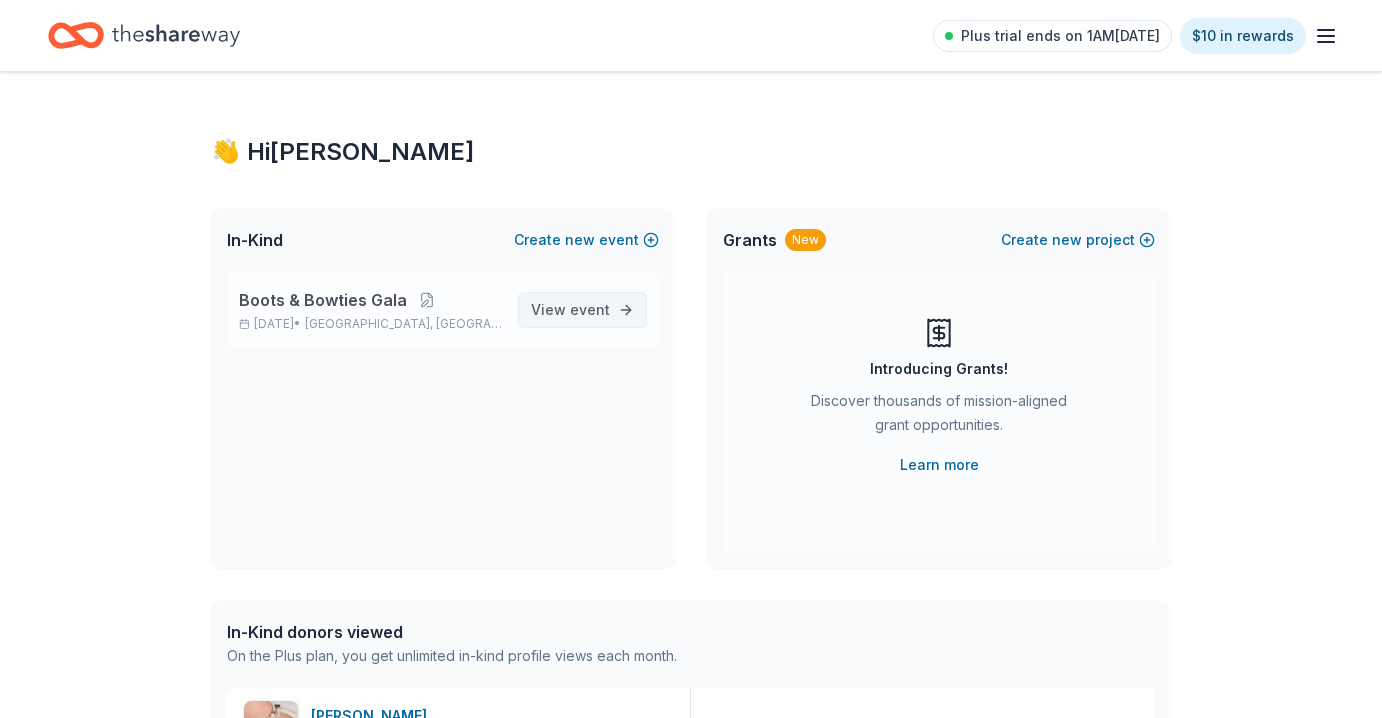 click on "event" at bounding box center (590, 309) 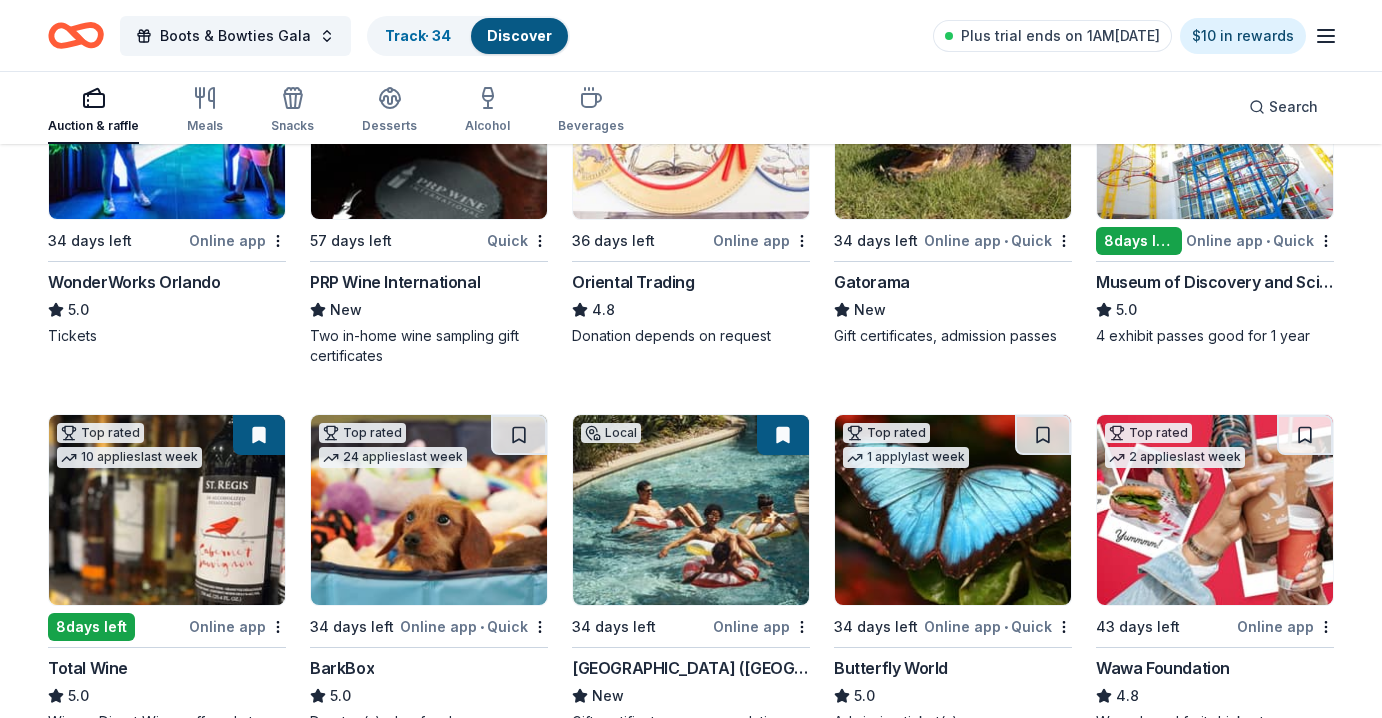 scroll, scrollTop: 236, scrollLeft: 0, axis: vertical 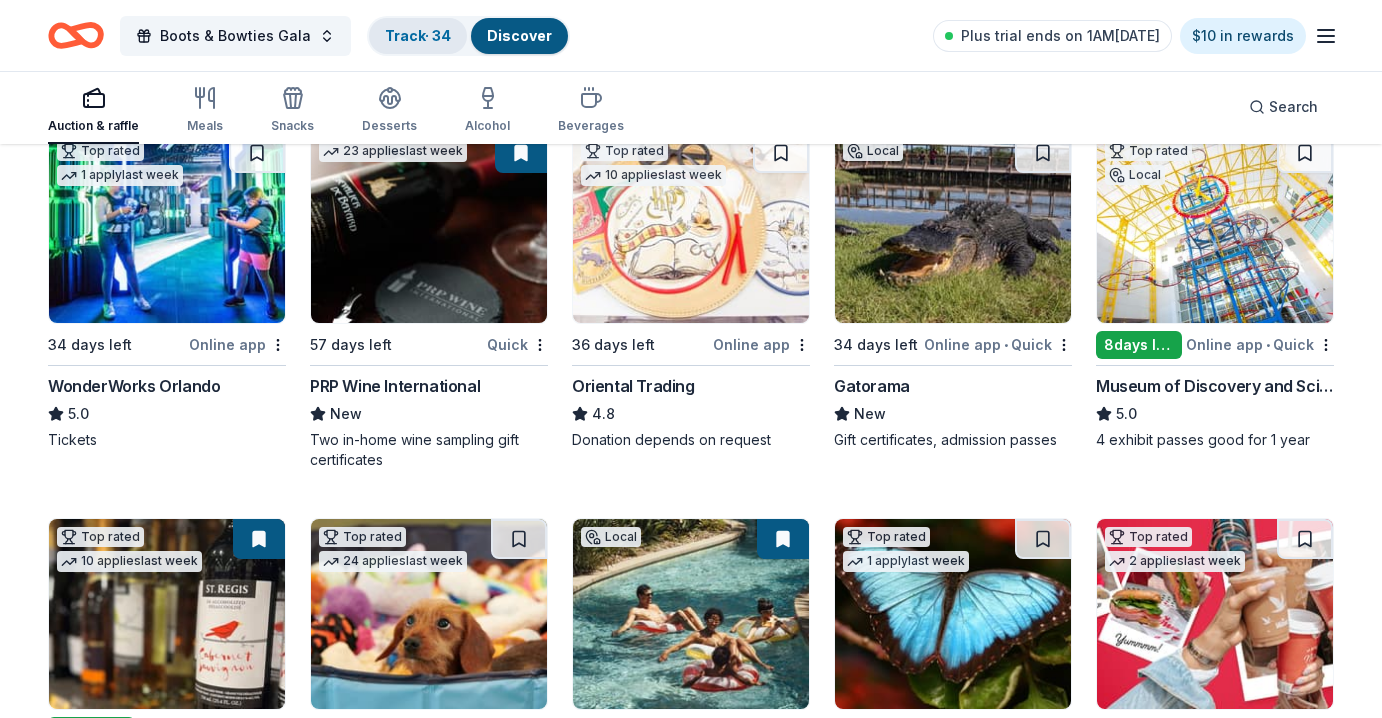 click on "Track  · 34" at bounding box center (418, 35) 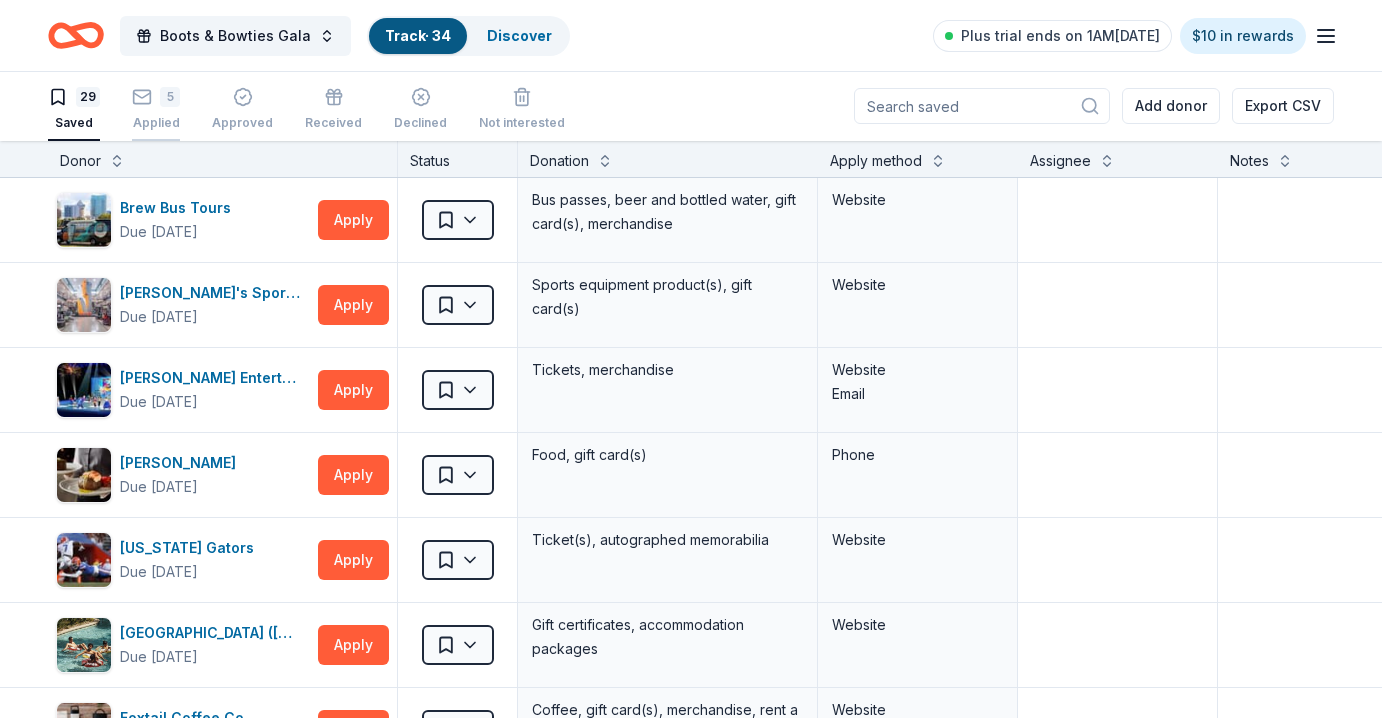 click on "5" at bounding box center [170, 97] 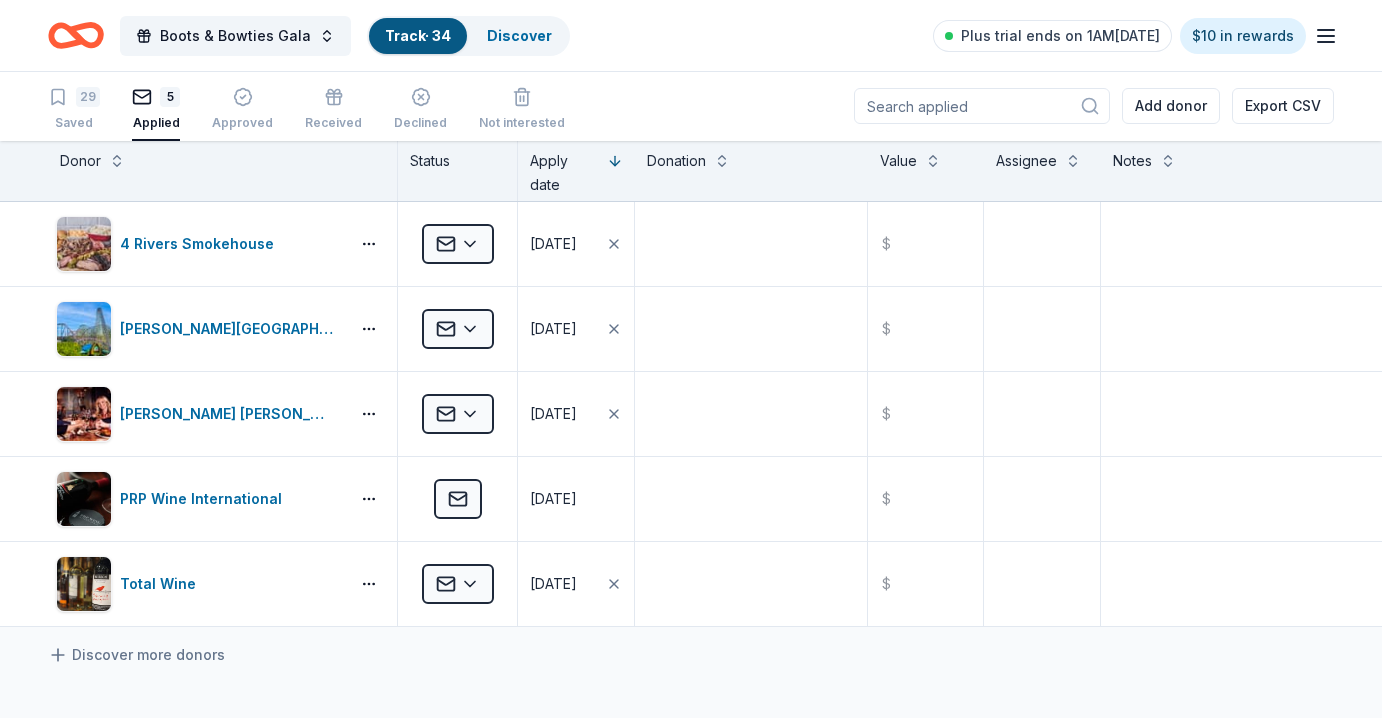 scroll, scrollTop: 0, scrollLeft: 0, axis: both 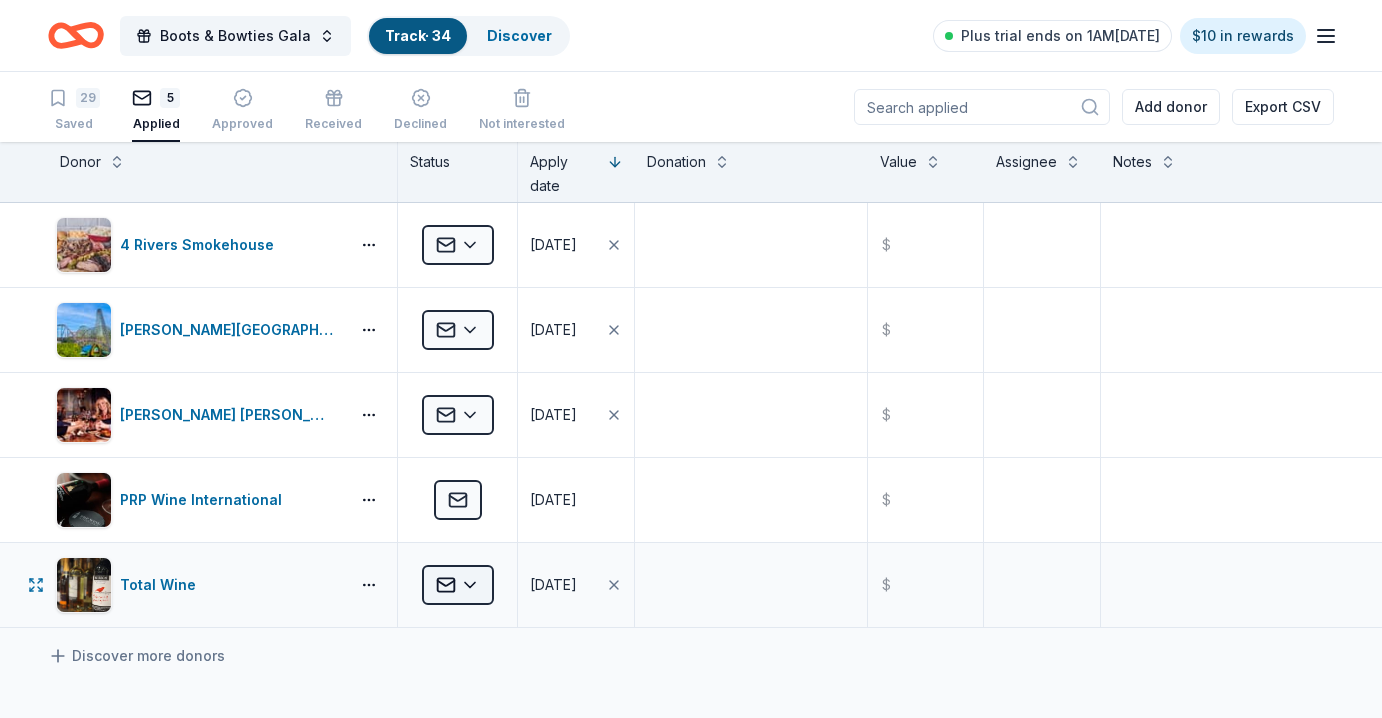 click on "Boots & Bowties Gala Track  · 34 Discover Plus trial ends on 1AM, 7/18 $10 in rewards 29 Saved 5 Applied Approved Received Declined Not interested Add donor Export CSV Donor Status Apply date Donation Value Assignee Notes 4 Rivers Smokehouse Applied 07/11/2025 $ Busch Gardens (Tampa) Applied 07/11/2025 $ Cooper's Hawk Winery and Restaurants Applied 07/11/2025 $ PRP Wine International Applied 07/11/2025 $ Total Wine Applied 07/11/2025 $   Discover more donors Saved" at bounding box center (691, 359) 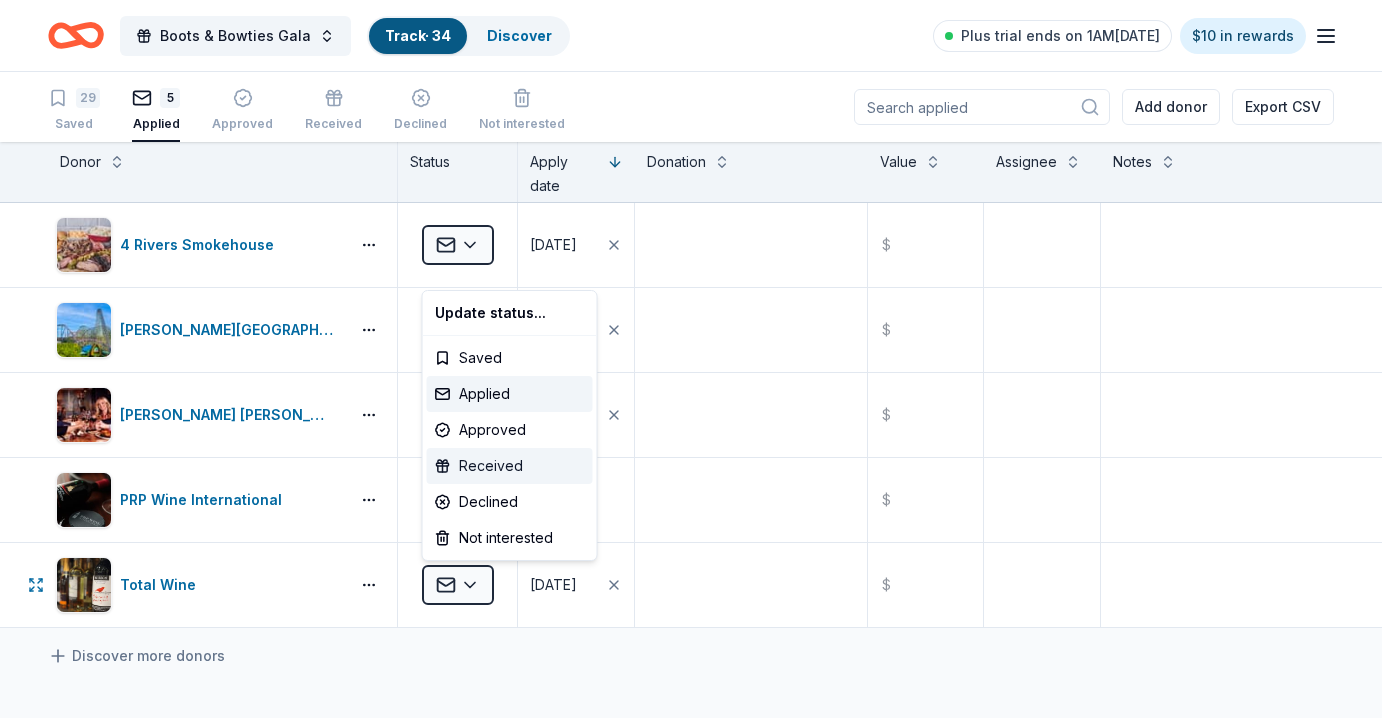 click on "Received" at bounding box center (510, 466) 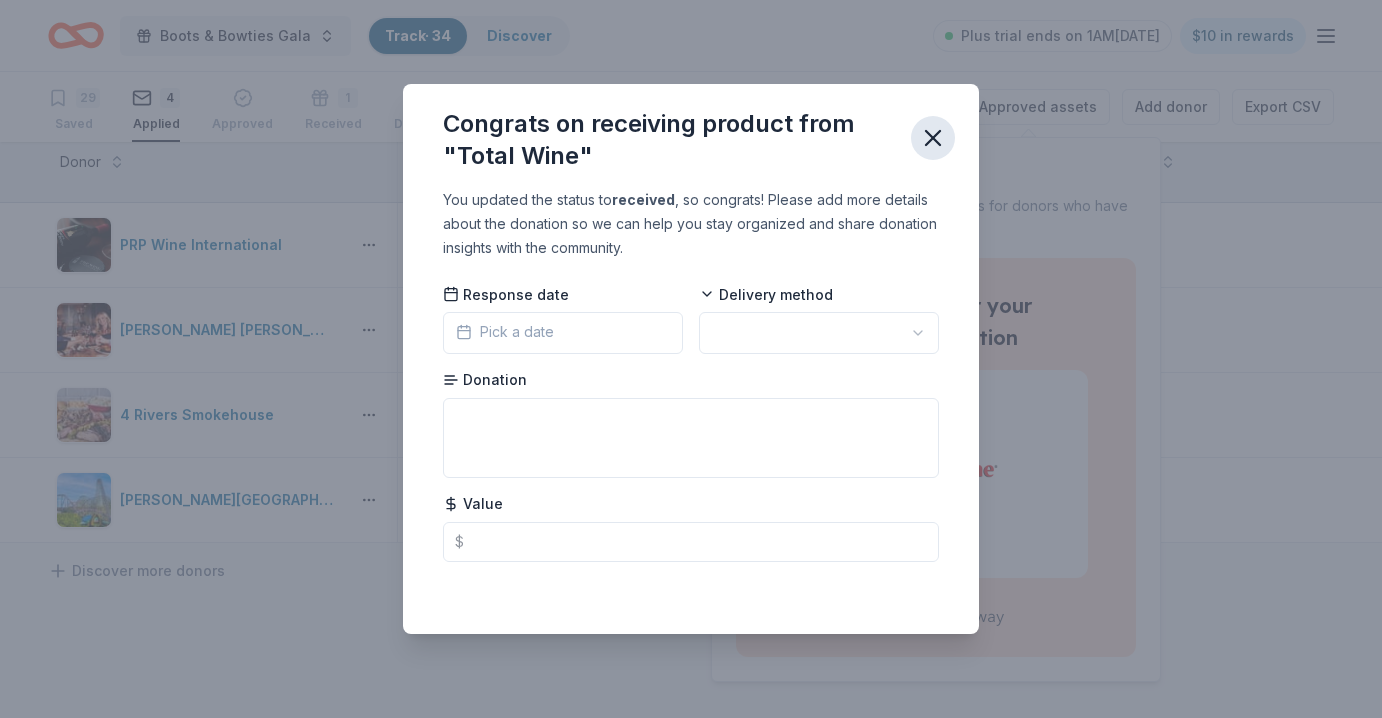 click 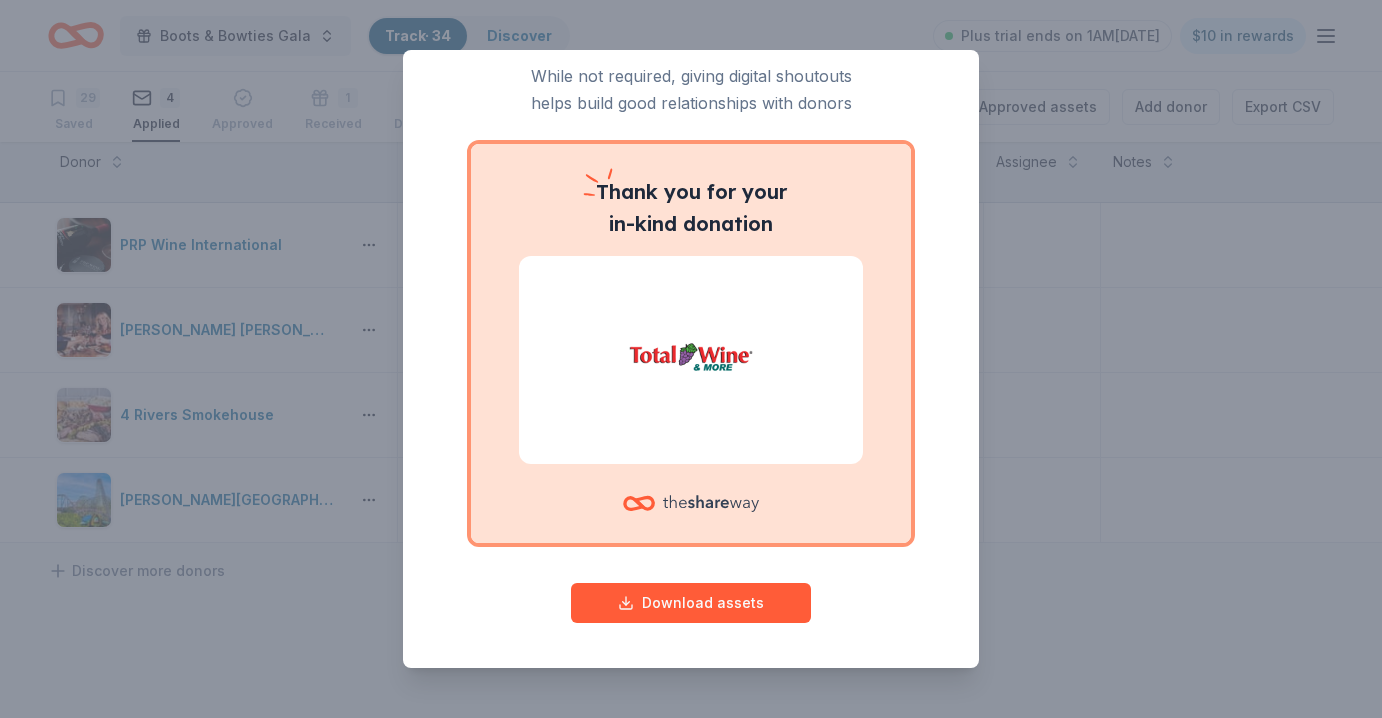 scroll, scrollTop: 66, scrollLeft: 0, axis: vertical 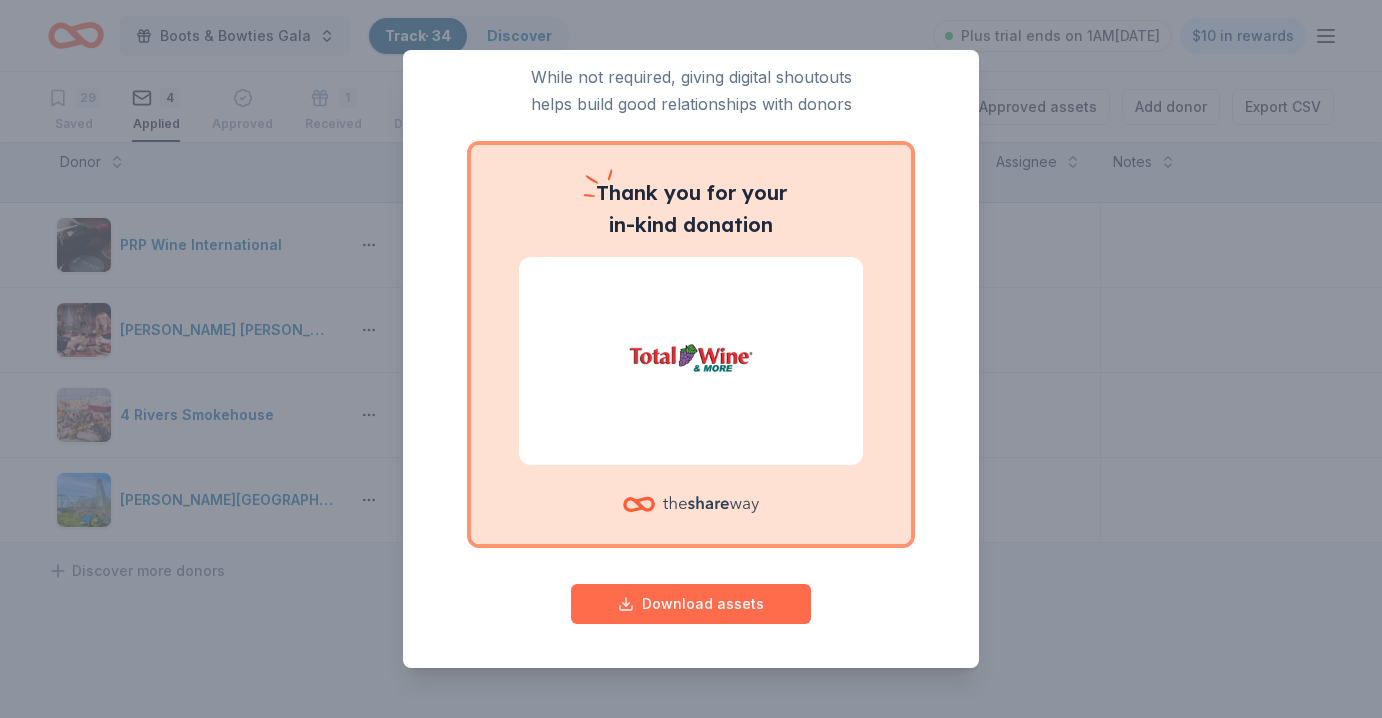 click on "Download assets" at bounding box center [691, 604] 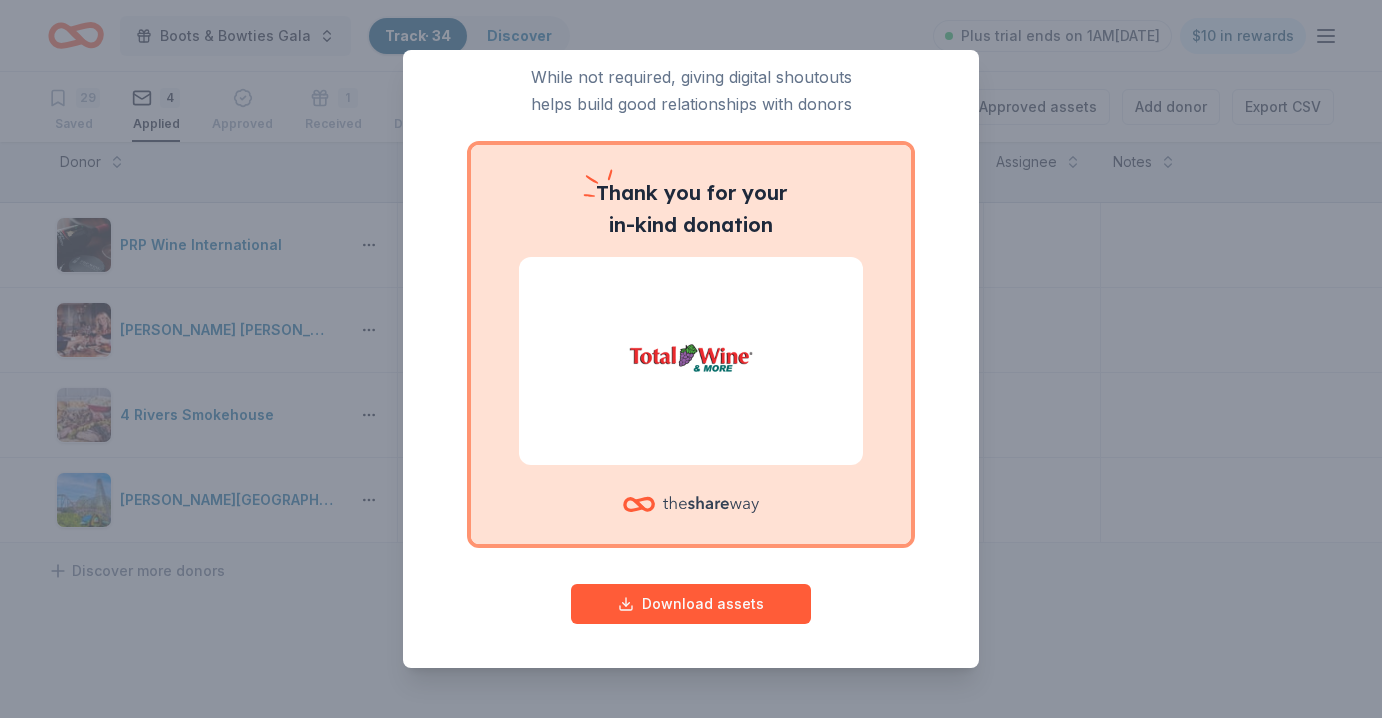 click on "Give your donor a shoutout! While not required, giving digital shoutouts helps build good relationships with donors Thank   you for your in-kind donation  Download assets" at bounding box center [691, 359] 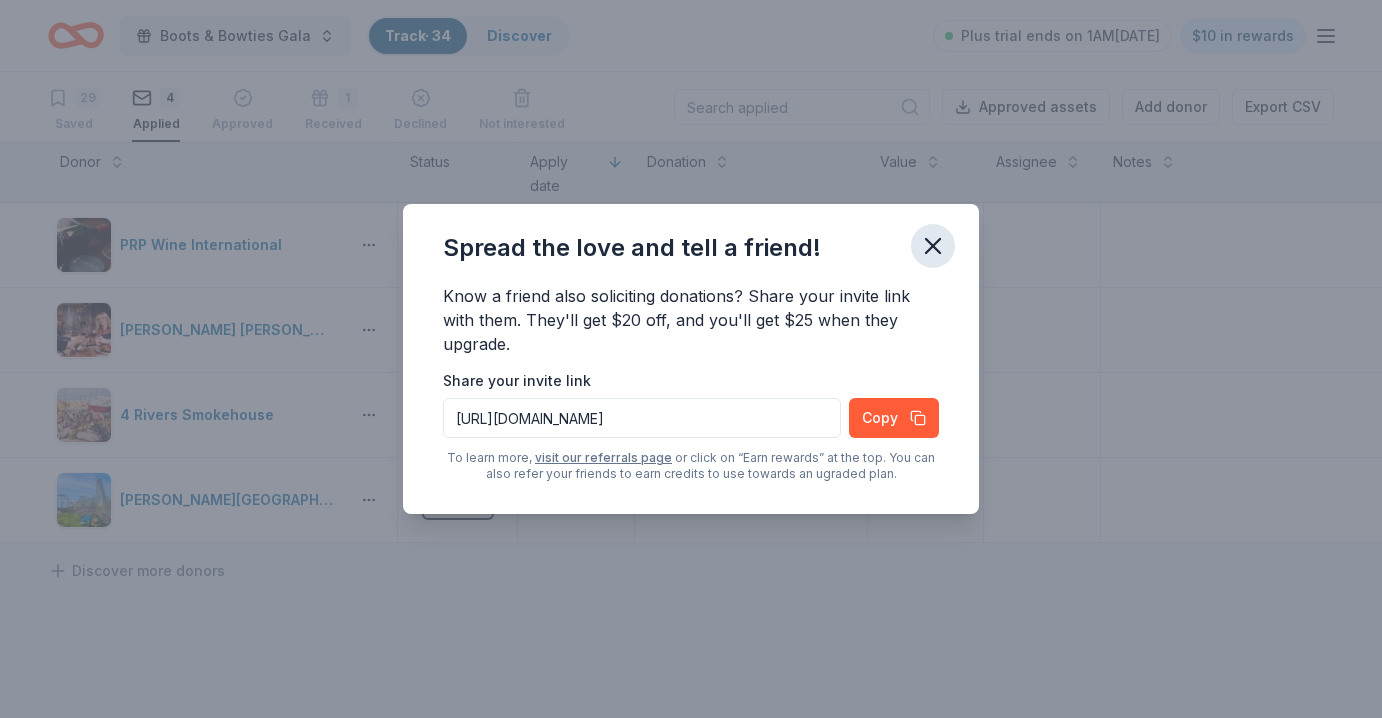 click 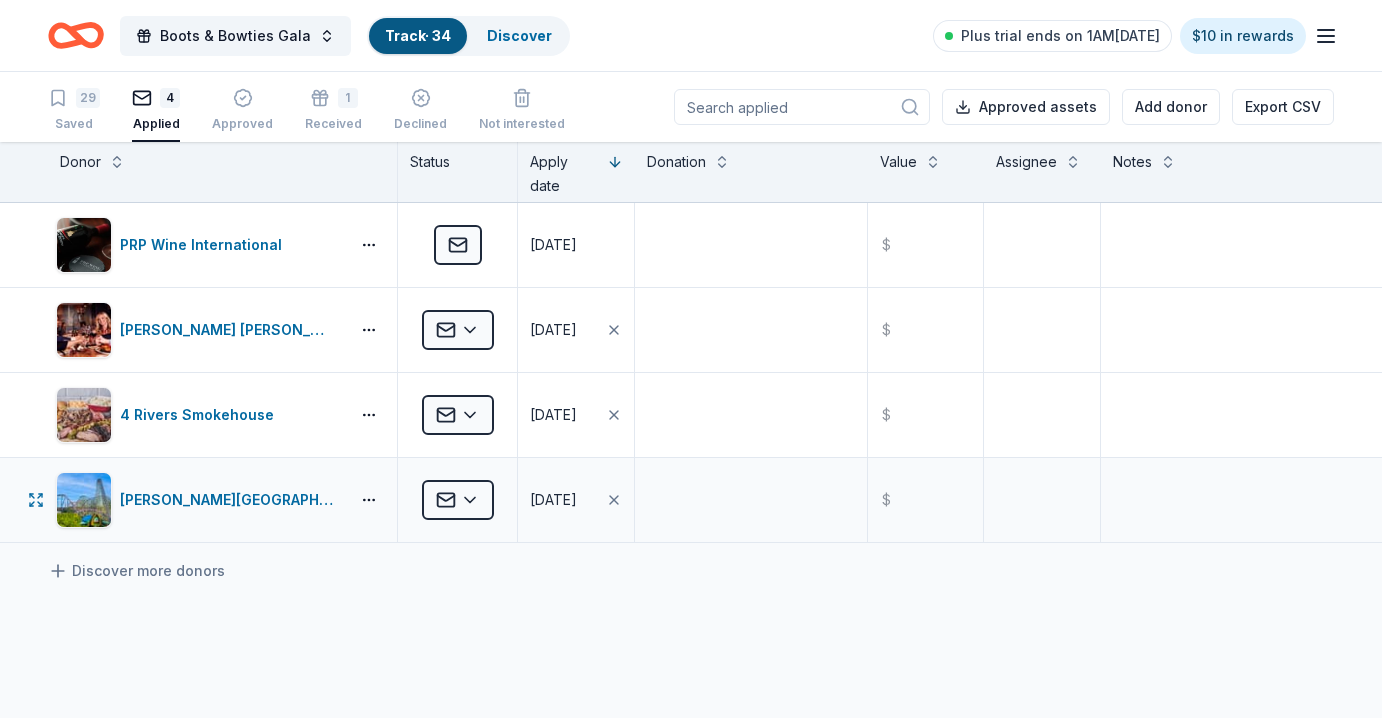 scroll, scrollTop: 0, scrollLeft: 0, axis: both 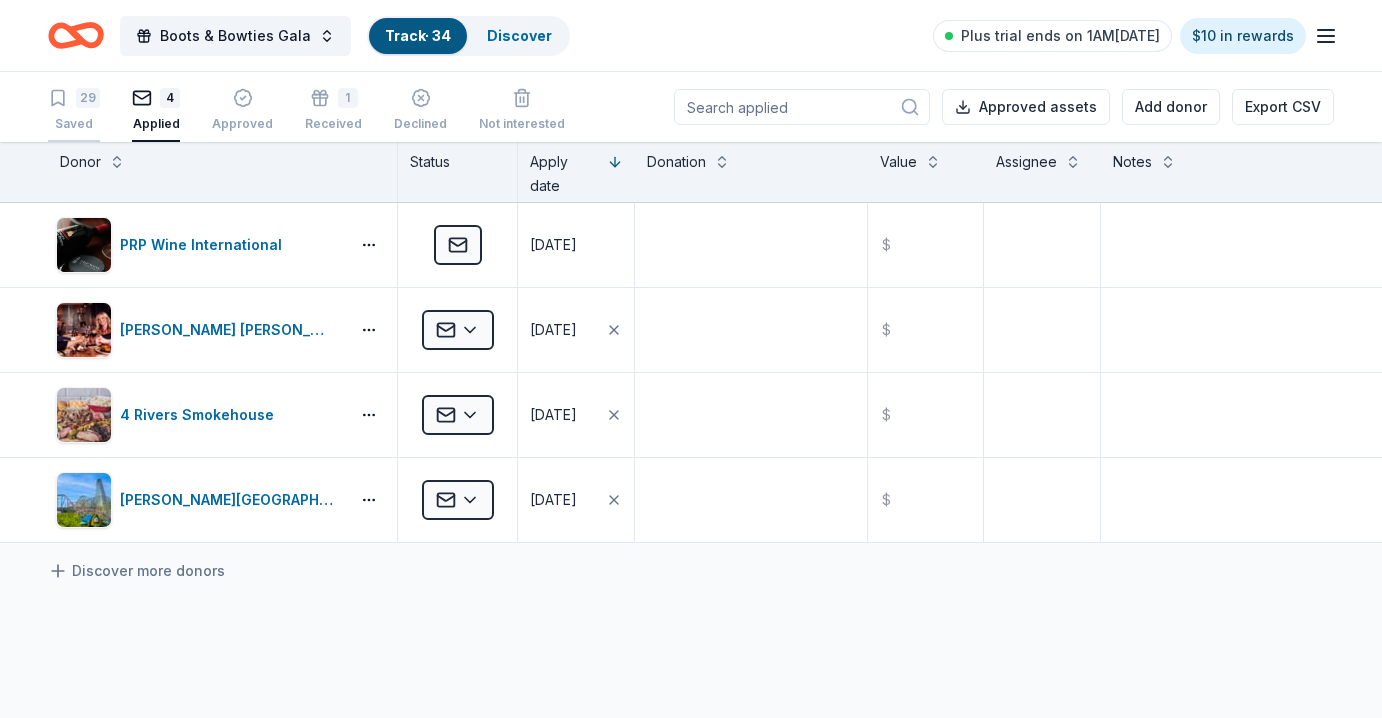 click on "29" at bounding box center (88, 98) 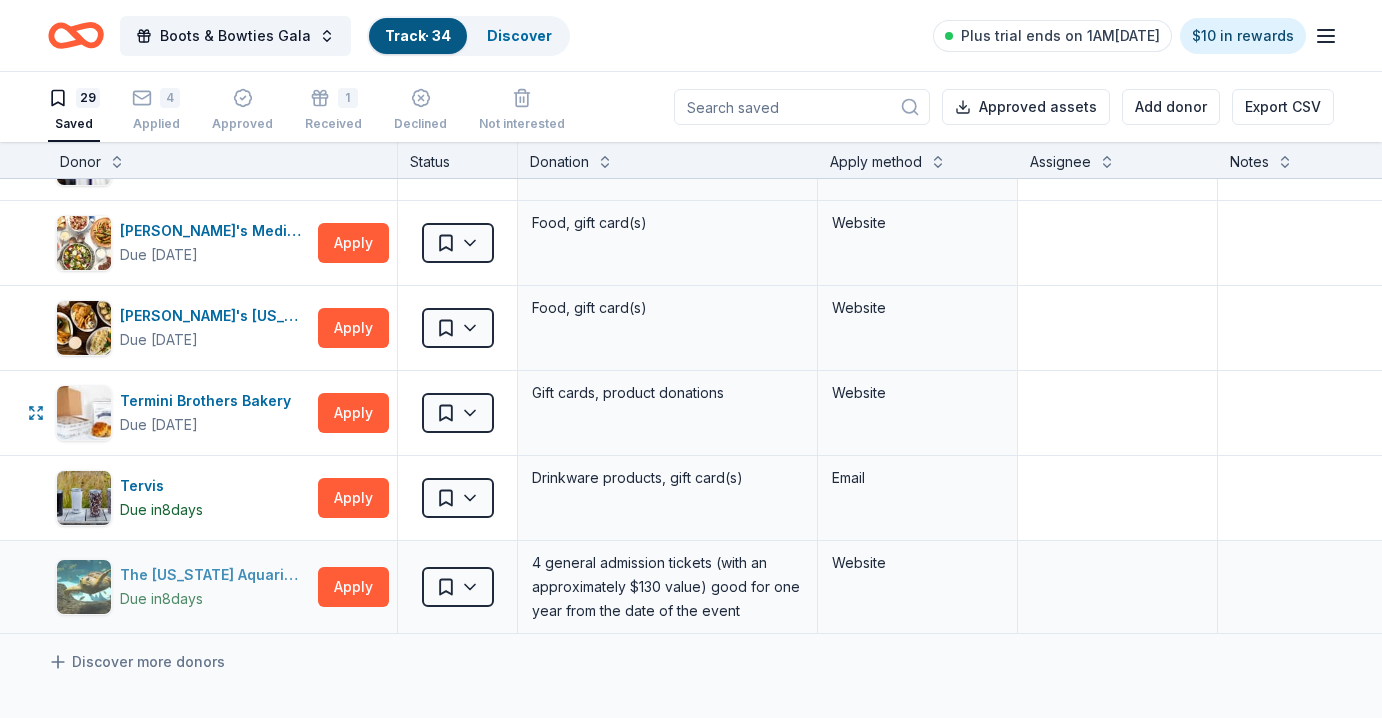 scroll, scrollTop: 2044, scrollLeft: 0, axis: vertical 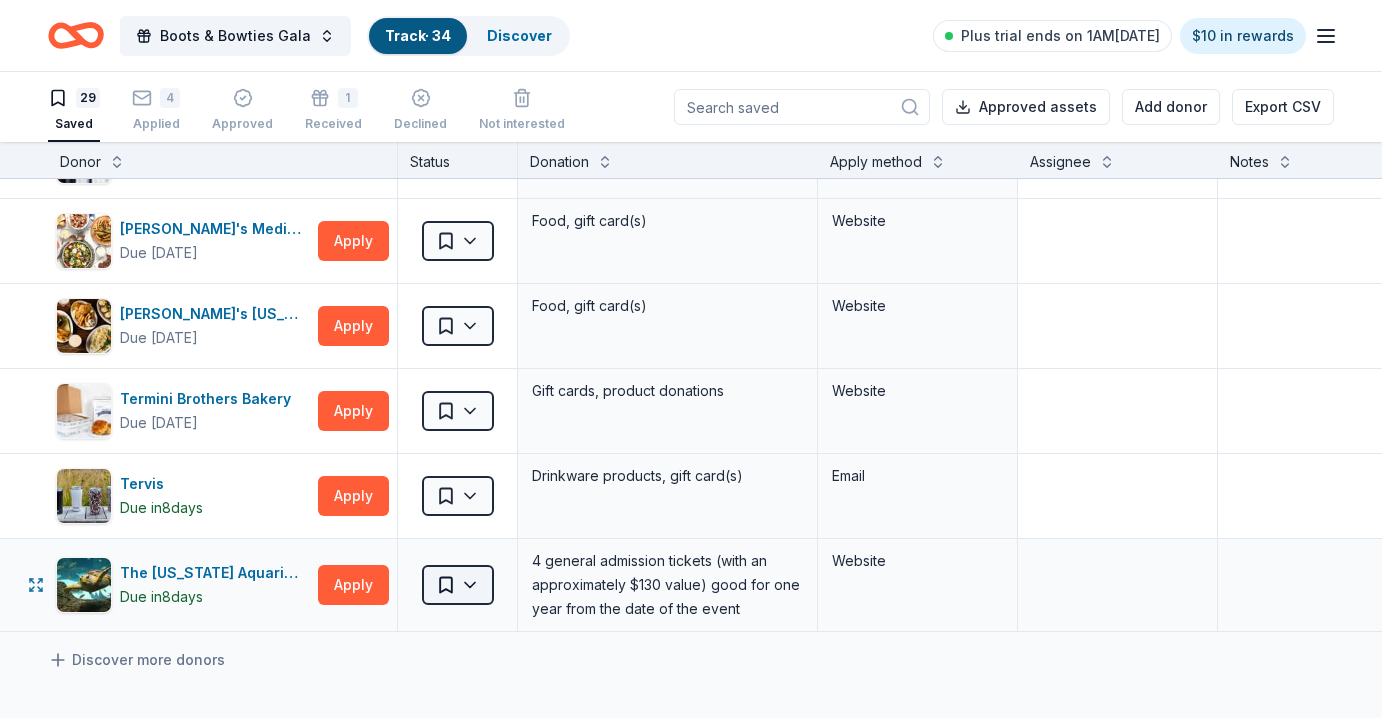 click on "Boots & Bowties Gala Track  · 34 Discover Plus trial ends on 1AM, 7/18 $10 in rewards 29 Saved 4 Applied Approved 1 Received Declined Not interested  Approved assets Add donor Export CSV Donor Status Donation Apply method Assignee Notes Brew Bus Tours Due in 34 days Apply Saved Bus passes, beer and bottled water, gift card(s), merchandise Website Dick's Sporting Goods Due in 34 days Apply Saved Sports equipment product(s), gift card(s) Website Feld Entertainment Due in 34 days Apply Saved Tickets, merchandise  Website Email Fleming's Due in 34 days Apply Saved Food, gift card(s) Phone Florida Gators Due in 29 days Apply Saved Ticket(s), autographed memorabilia Website Four Seasons Resort (Orlando) Due in 34 days Apply Saved Gift certificates, accommodation packages Website Foxtail Coffee Co. Due in 34 days Apply Saved Coffee, gift card(s), merchandise, rent a cafe for event Website Gatorland Due in 34 days Apply Saved Admission pass(es) Website gorjana Due in 34 days Apply Saved 1 custom jewelry package 4 4" at bounding box center [691, 359] 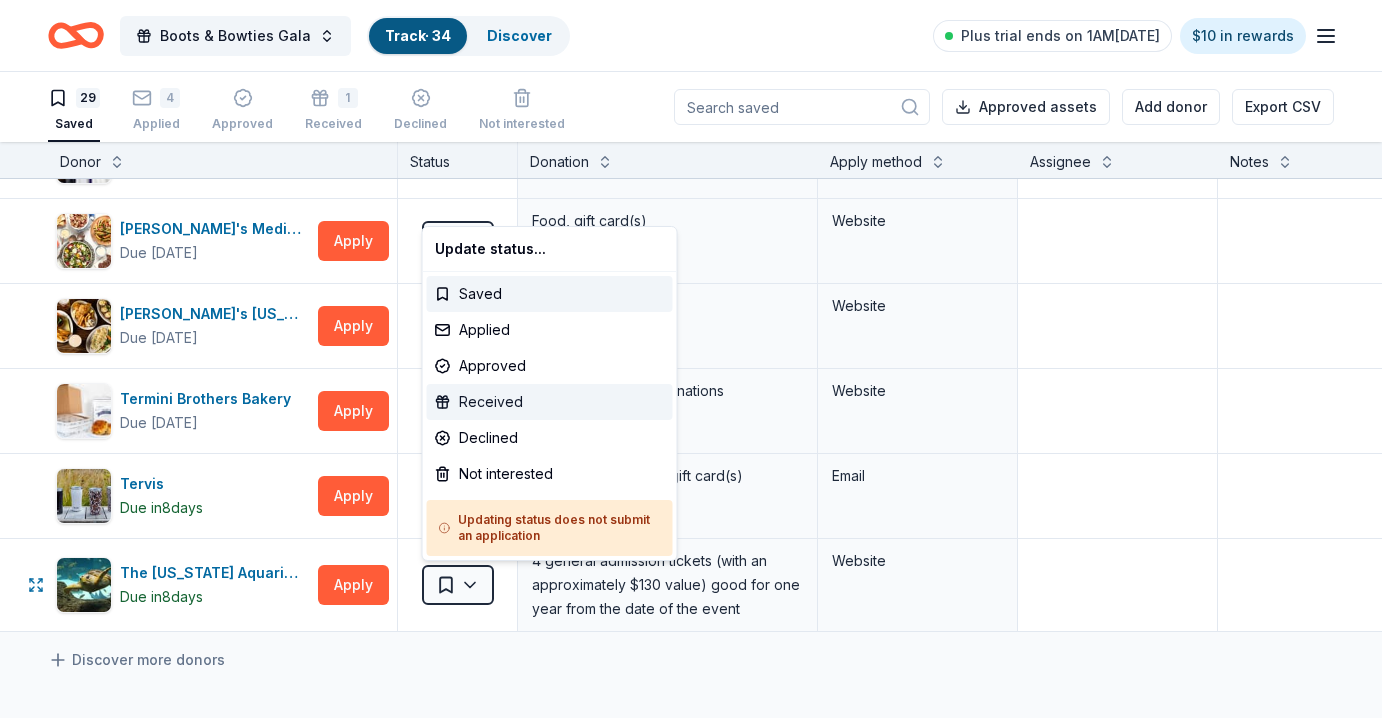 click on "Received" at bounding box center (550, 402) 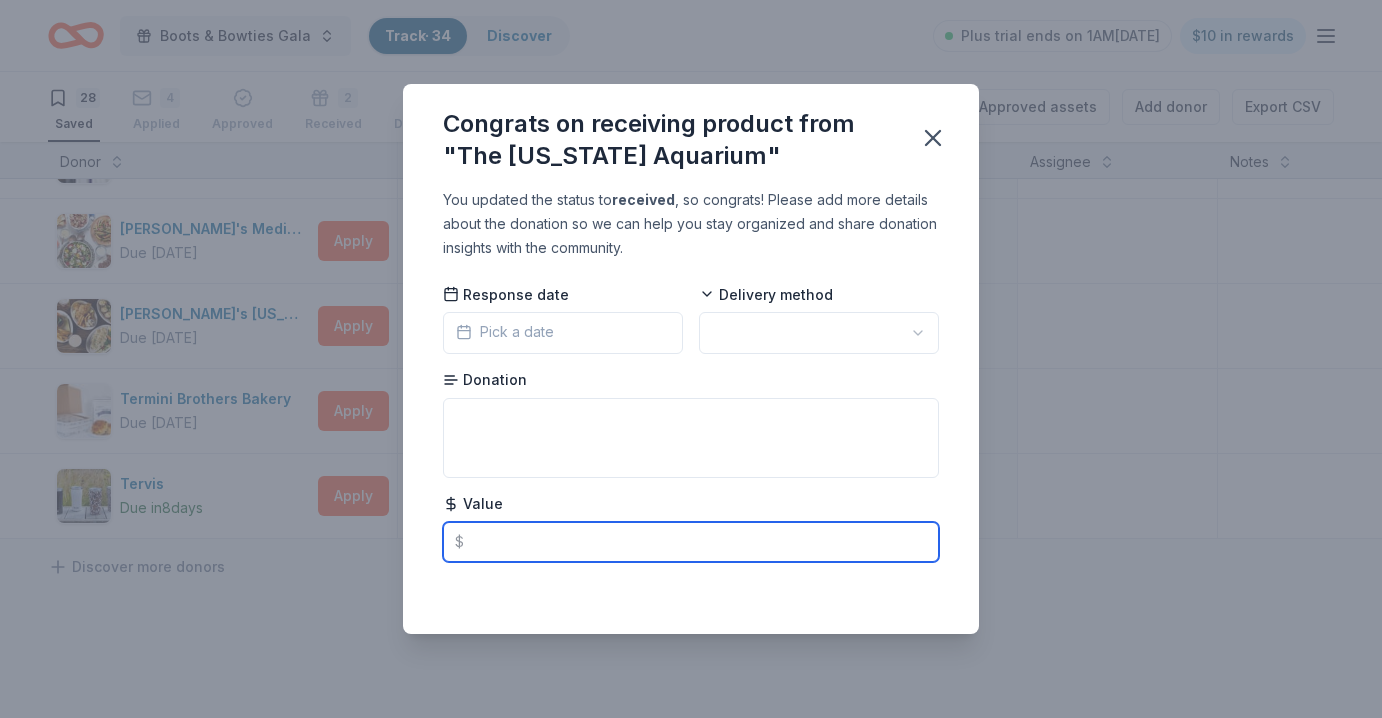 click at bounding box center (691, 542) 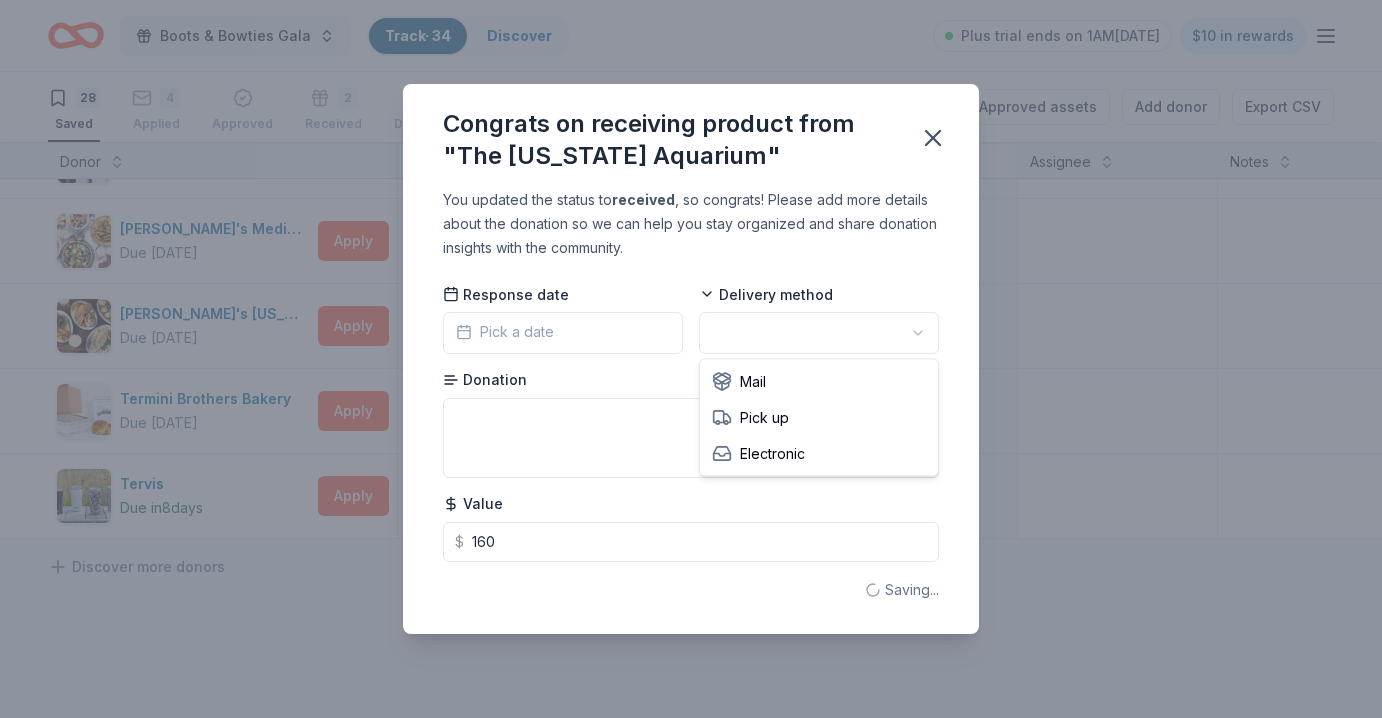 type on "160.00" 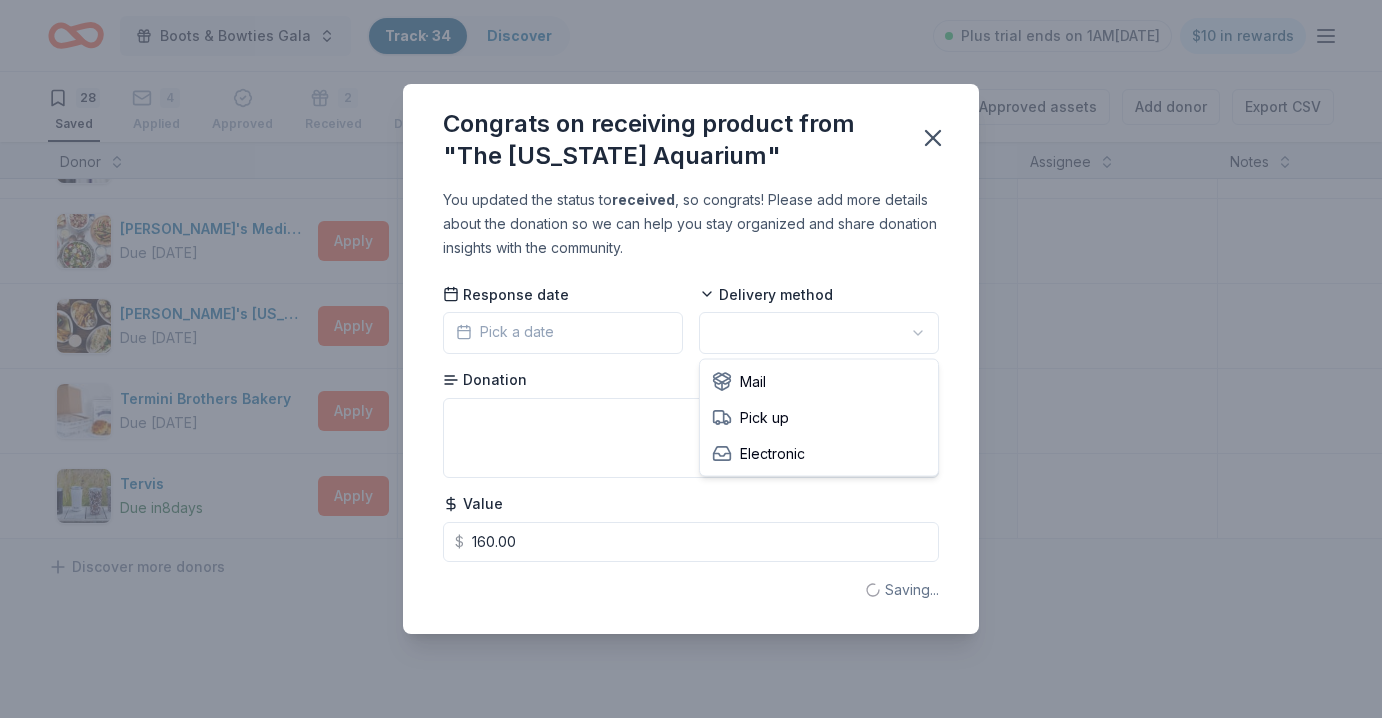 click on "Boots & Bowties Gala Track  · 34 Discover Plus trial ends on 1AM, 7/18 $10 in rewards 28 Saved 4 Applied Approved 2 Received Declined Not interested  Approved assets Add donor Export CSV Donor Status Donation Apply method Assignee Notes Brew Bus Tours Due in 34 days Apply Saved Bus passes, beer and bottled water, gift card(s), merchandise Website Dick's Sporting Goods Due in 34 days Apply Saved Sports equipment product(s), gift card(s) Website Feld Entertainment Due in 34 days Apply Saved Tickets, merchandise  Website Email Fleming's Due in 34 days Apply Saved Food, gift card(s) Phone Florida Gators Due in 29 days Apply Saved Ticket(s), autographed memorabilia Website Four Seasons Resort (Orlando) Due in 34 days Apply Saved Gift certificates, accommodation packages Website Foxtail Coffee Co. Due in 34 days Apply Saved Coffee, gift card(s), merchandise, rent a cafe for event Website Gatorland Due in 34 days Apply Saved Admission pass(es) Website gorjana Due in 34 days Apply Saved 1 custom jewelry package 4 4" at bounding box center (691, 359) 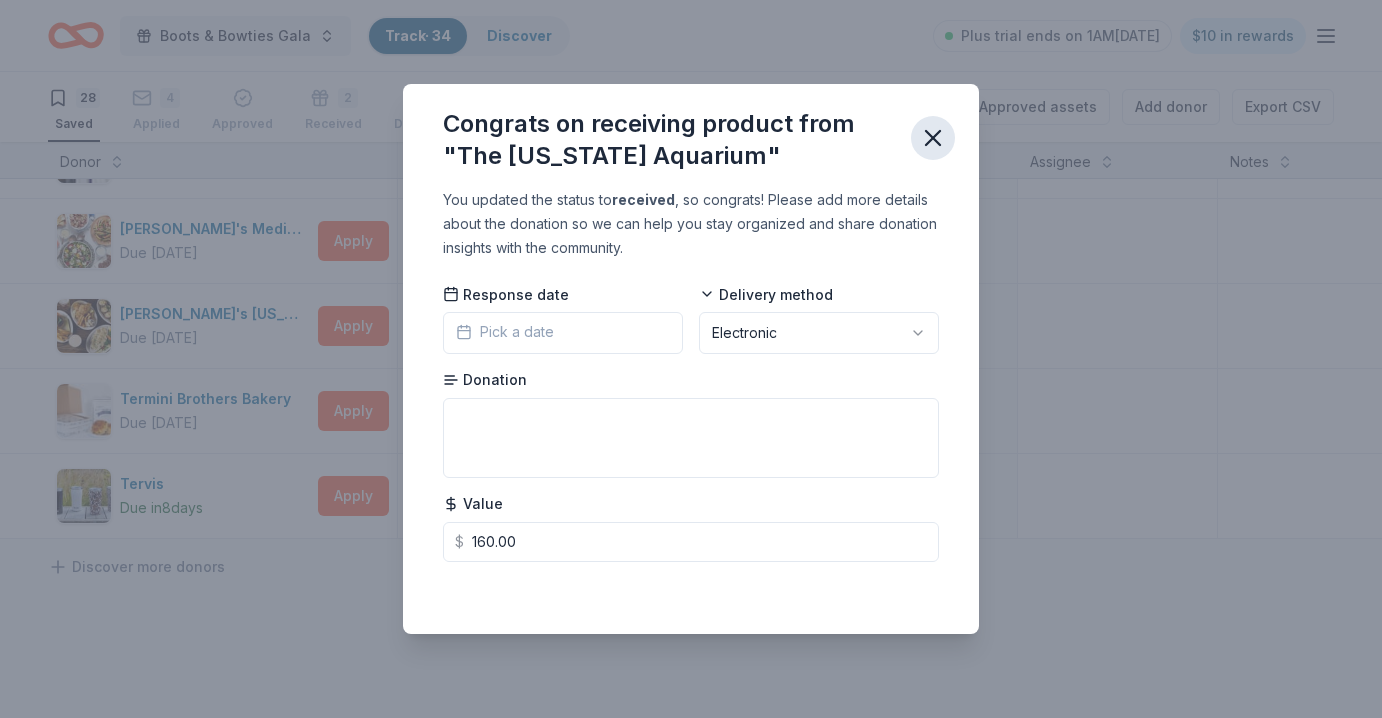 click 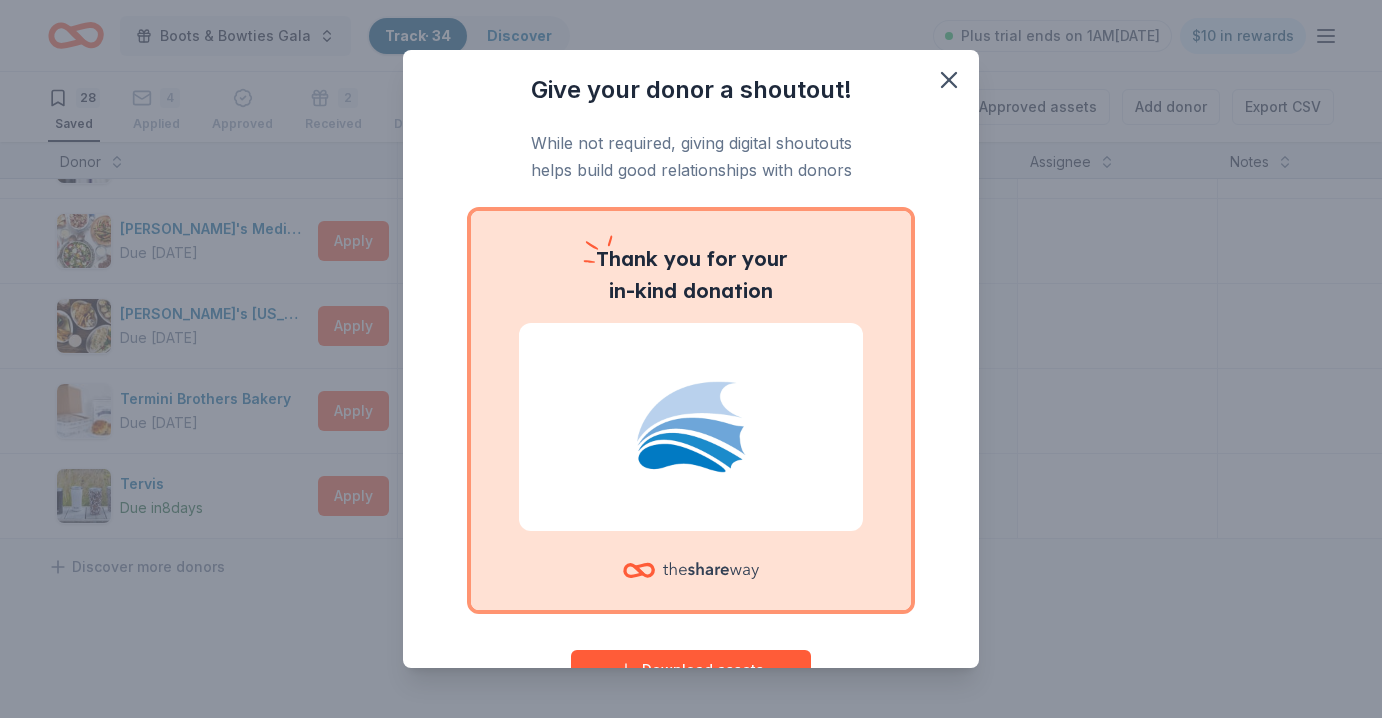scroll, scrollTop: 0, scrollLeft: 0, axis: both 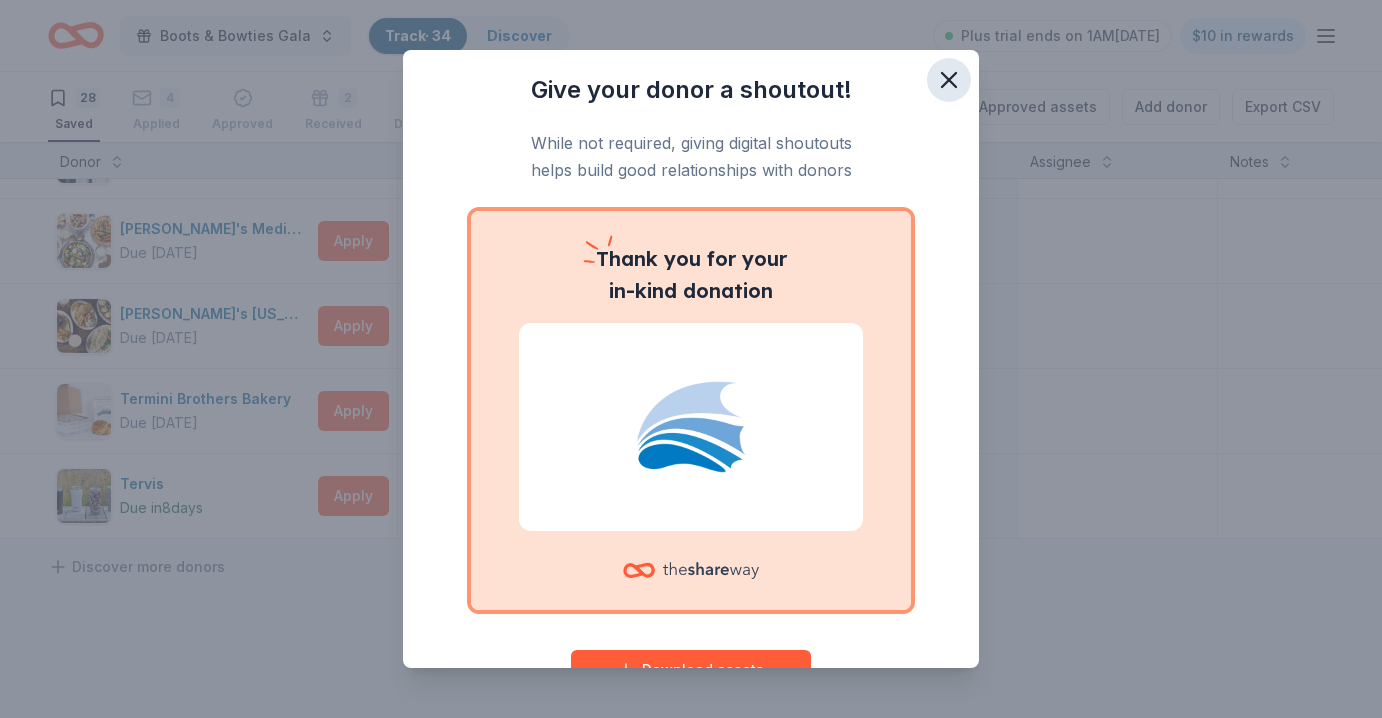 click 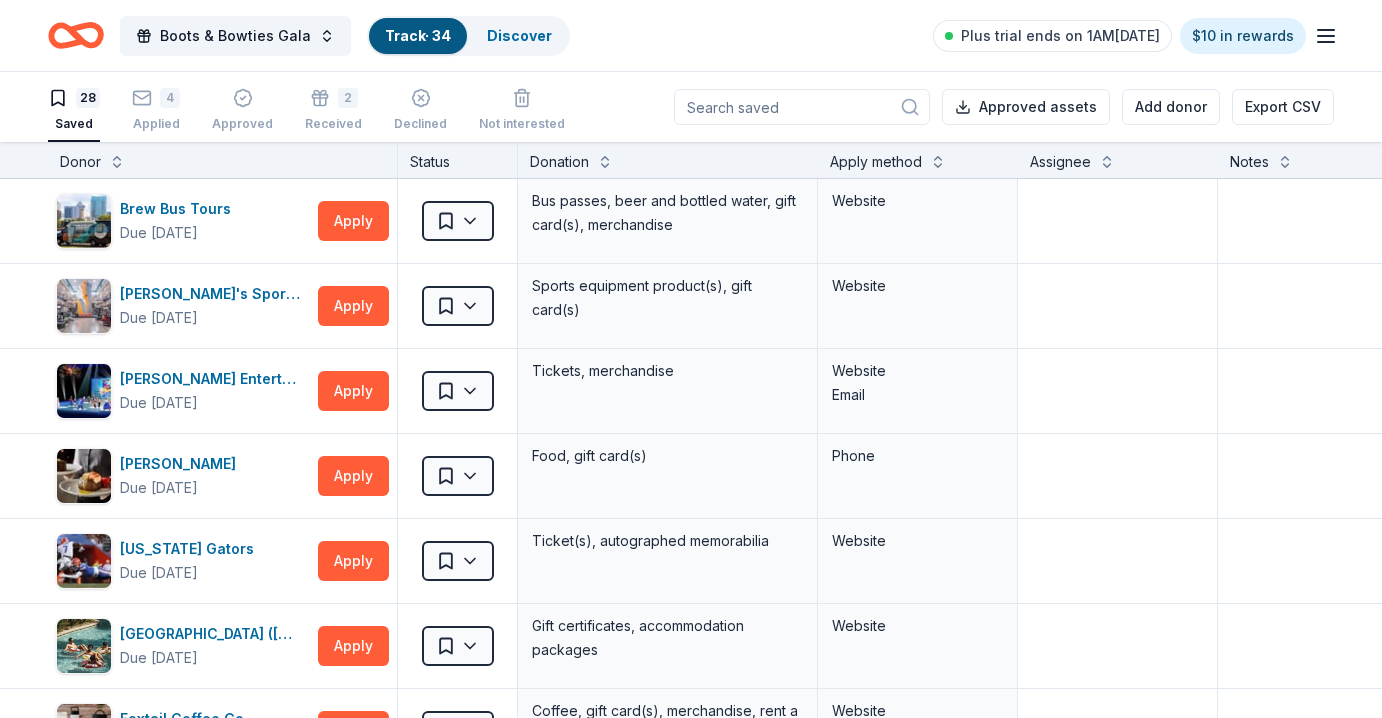 scroll, scrollTop: 0, scrollLeft: 0, axis: both 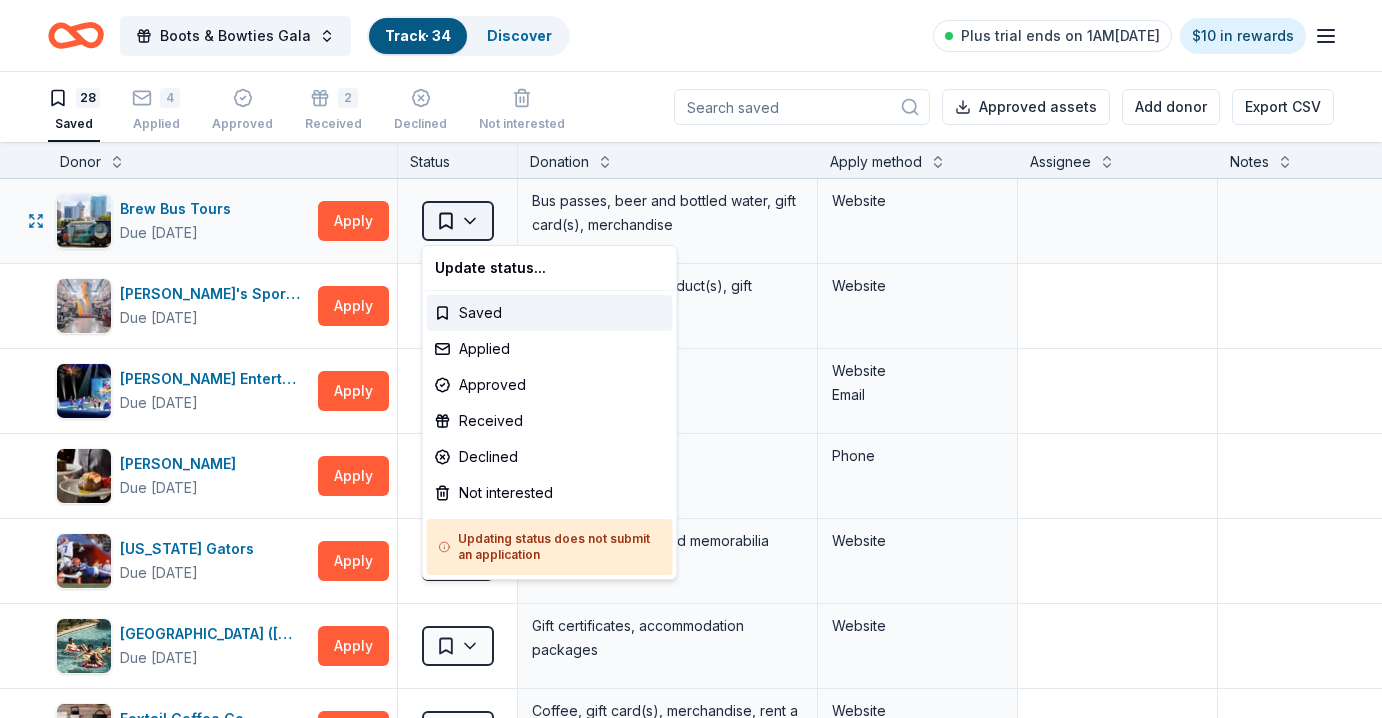 click on "Boots & Bowties Gala Track  · 34 Discover Plus trial ends on 1AM, 7/18 $10 in rewards 28 Saved 4 Applied Approved 2 Received Declined Not interested  Approved assets Add donor Export CSV Donor Status Donation Apply method Assignee Notes Brew Bus Tours Due in 34 days Apply Saved Bus passes, beer and bottled water, gift card(s), merchandise Website Dick's Sporting Goods Due in 34 days Apply Saved Sports equipment product(s), gift card(s) Website Feld Entertainment Due in 34 days Apply Saved Tickets, merchandise  Website Email Fleming's Due in 34 days Apply Saved Food, gift card(s) Phone Florida Gators Due in 29 days Apply Saved Ticket(s), autographed memorabilia Website Four Seasons Resort (Orlando) Due in 34 days Apply Saved Gift certificates, accommodation packages Website Foxtail Coffee Co. Due in 34 days Apply Saved Coffee, gift card(s), merchandise, rent a cafe for event Website Gatorland Due in 34 days Apply Saved Admission pass(es) Website gorjana Due in 34 days Apply Saved 1 custom jewelry package 4 4" at bounding box center (691, 359) 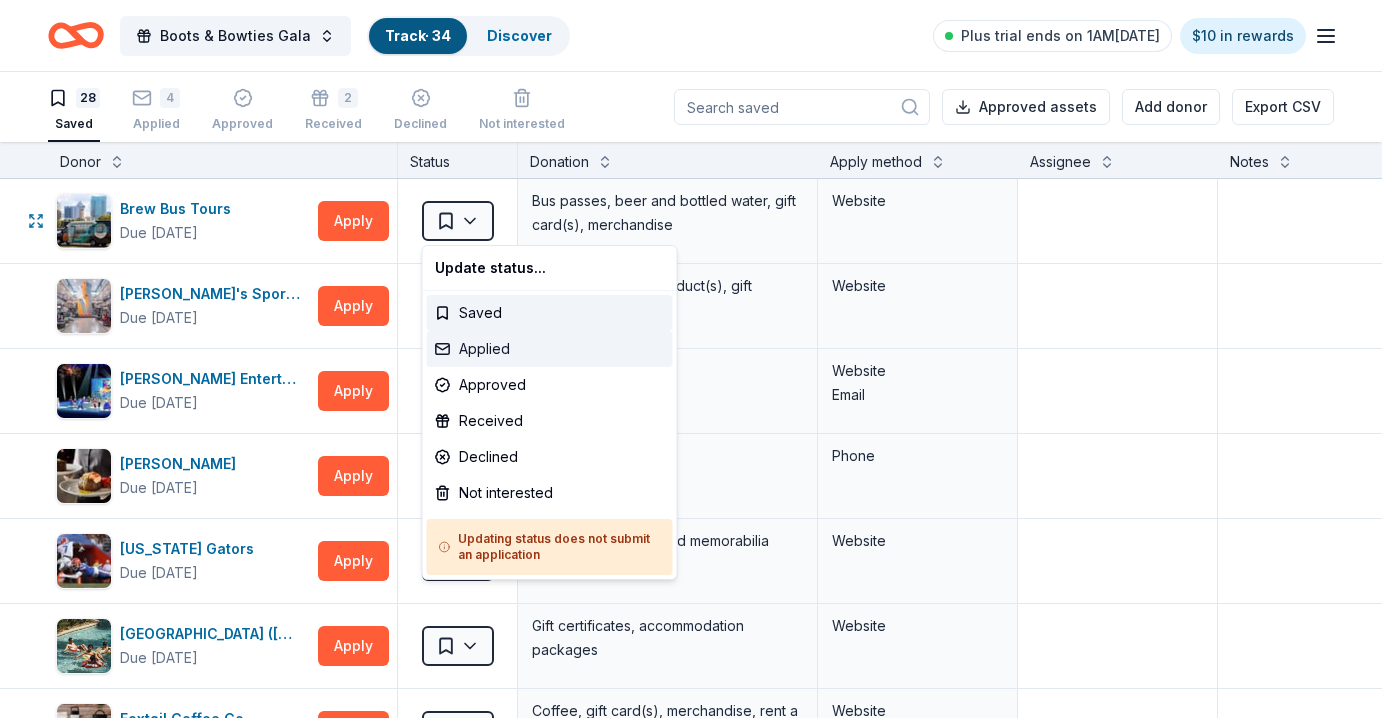 click on "Applied" at bounding box center (550, 349) 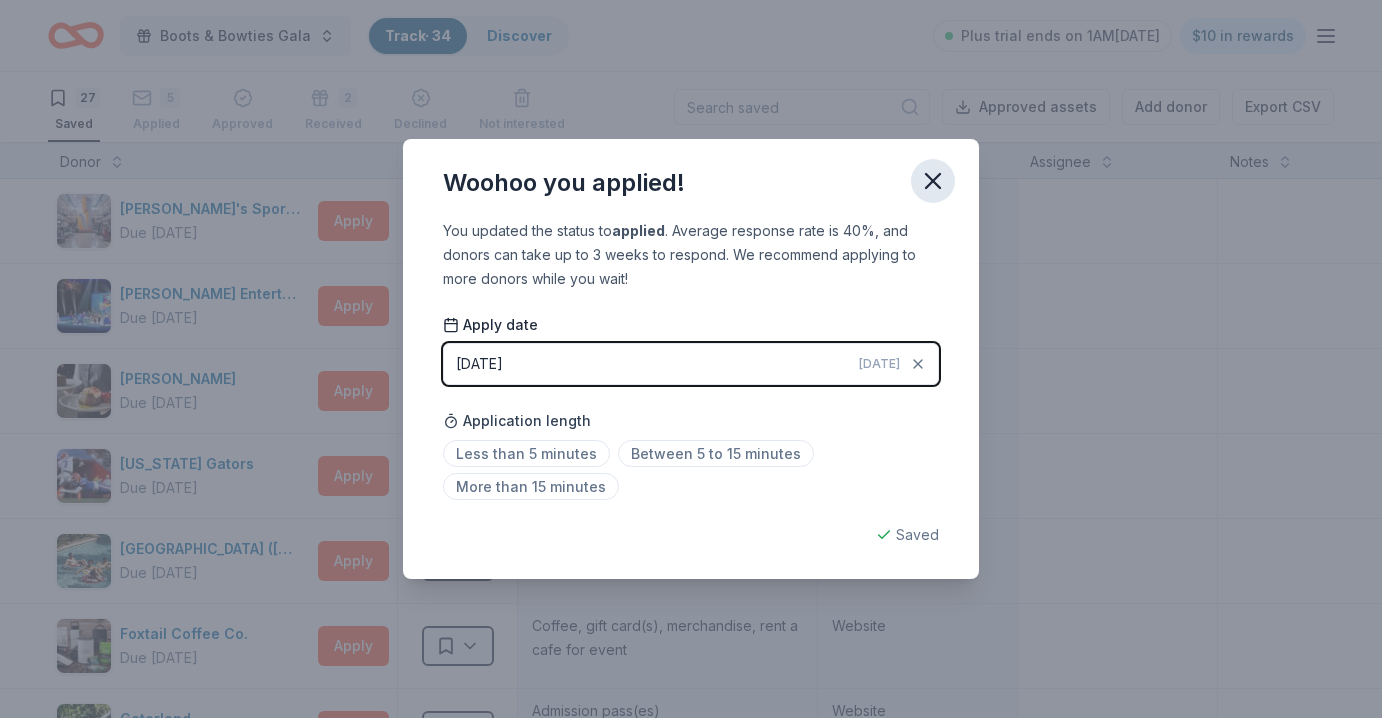 click 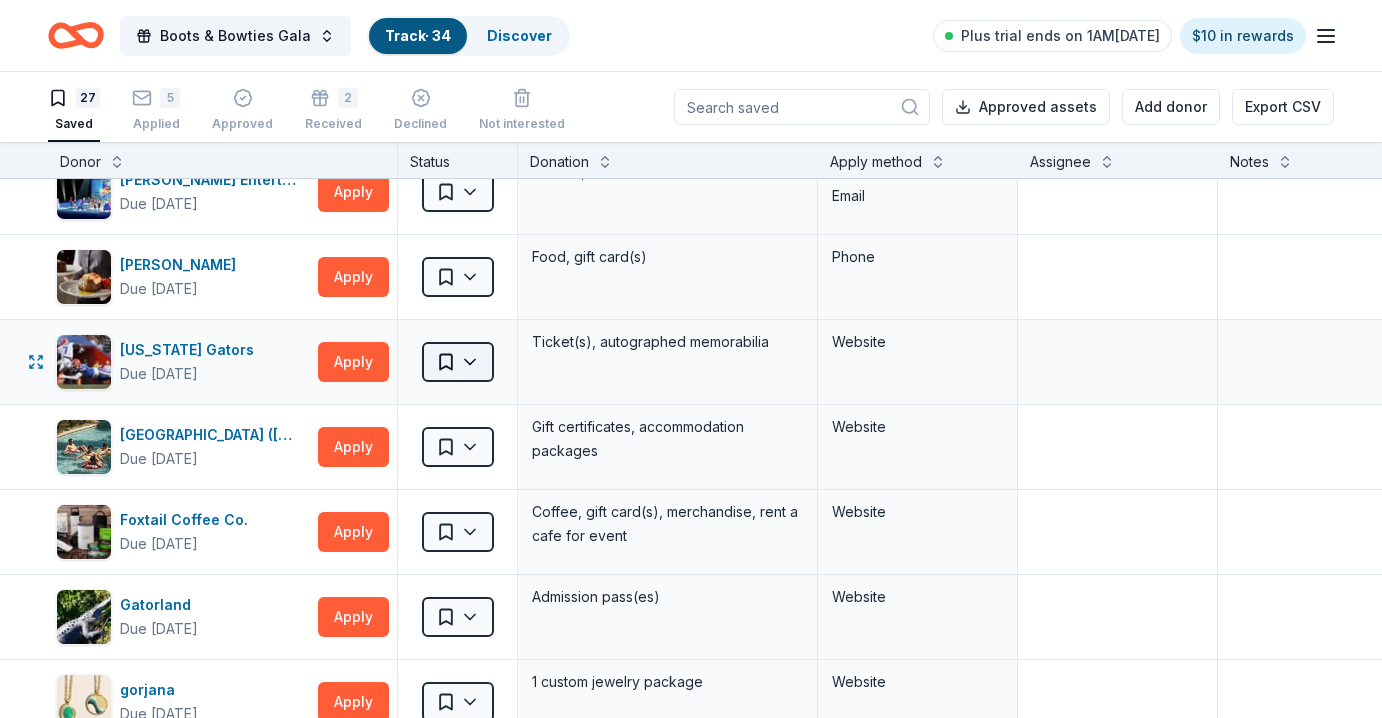 scroll, scrollTop: 155, scrollLeft: 0, axis: vertical 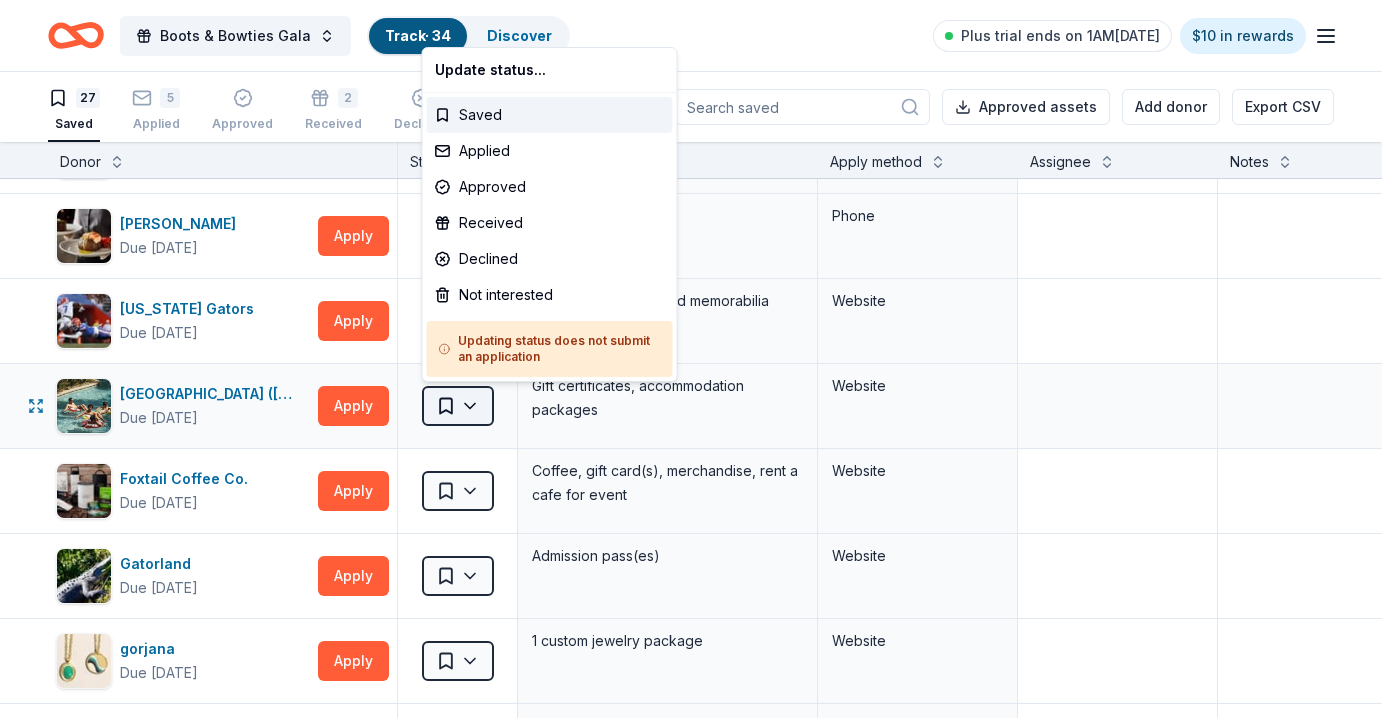 click on "Boots & Bowties Gala Track  · 34 Discover Plus trial ends on 1AM, 7/18 $10 in rewards 27 Saved 5 Applied Approved 2 Received Declined Not interested  Approved assets Add donor Export CSV Donor Status Donation Apply method Assignee Notes Dick's Sporting Goods Due in 34 days Apply Saved Sports equipment product(s), gift card(s) Website Feld Entertainment Due in 34 days Apply Saved Tickets, merchandise  Website Email Fleming's Due in 34 days Apply Saved Food, gift card(s) Phone Florida Gators Due in 29 days Apply Saved Ticket(s), autographed memorabilia Website Four Seasons Resort (Orlando) Due in 34 days Apply Saved Gift certificates, accommodation packages Website Foxtail Coffee Co. Due in 34 days Apply Saved Coffee, gift card(s), merchandise, rent a cafe for event Website Gatorland Due in 34 days Apply Saved Admission pass(es) Website gorjana Due in 34 days Apply Saved 1 custom jewelry package Website Great Bay Distributors Due in  4  days Apply Saved Website Jacksonville Icemen Due in 36 days Apply Saved 4" at bounding box center [691, 359] 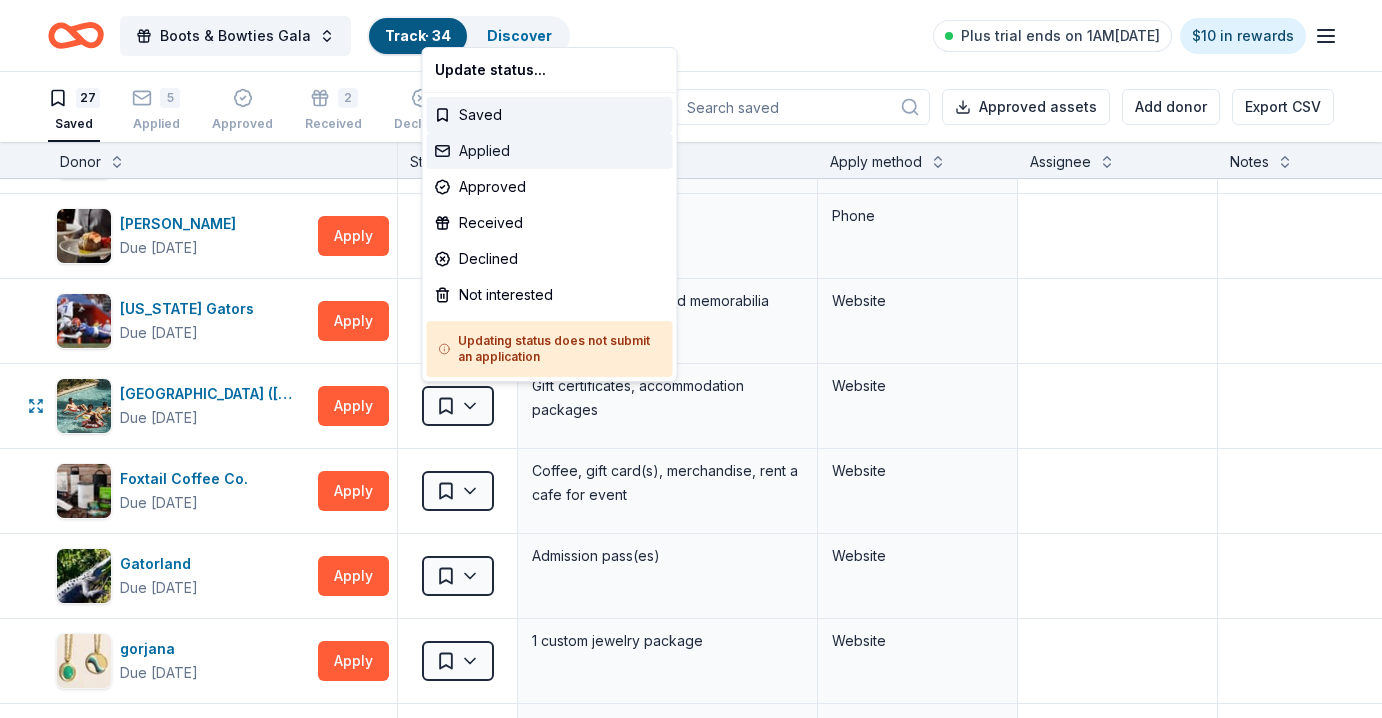 click on "Applied" at bounding box center [550, 151] 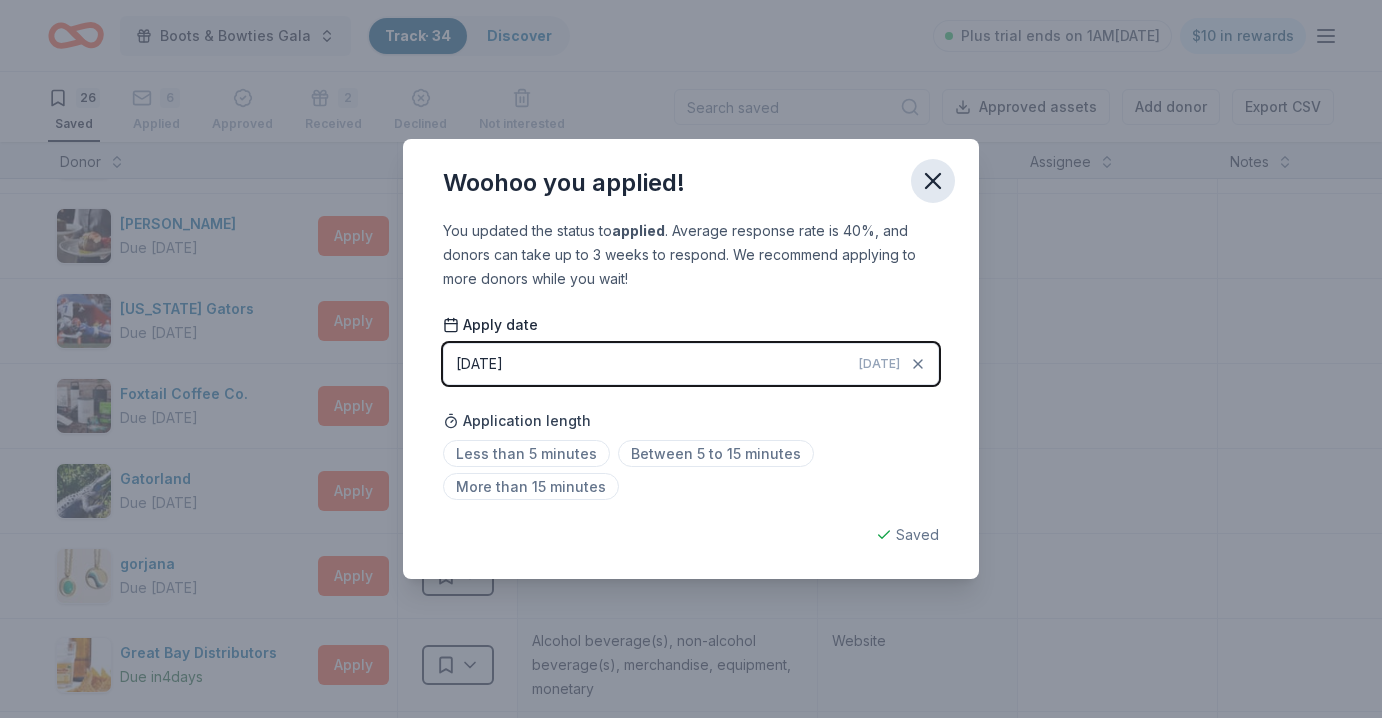 click 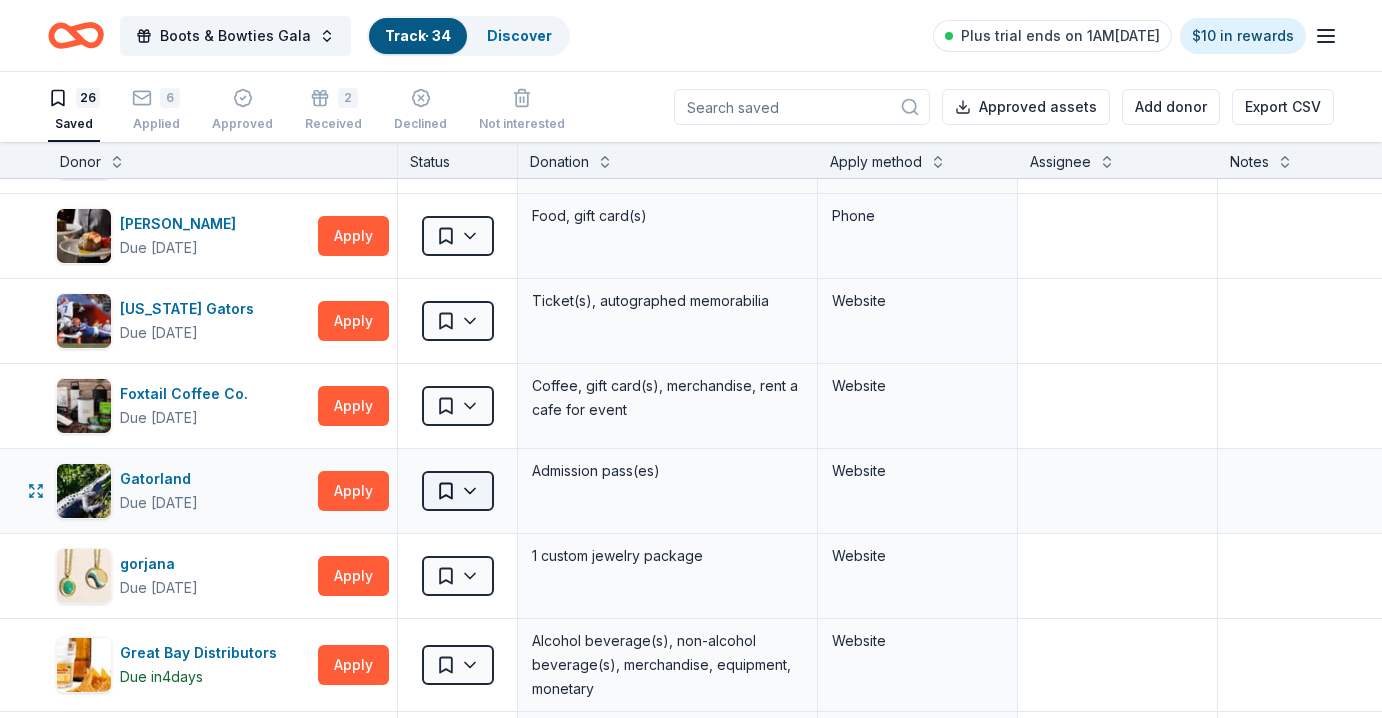 scroll, scrollTop: 194, scrollLeft: 0, axis: vertical 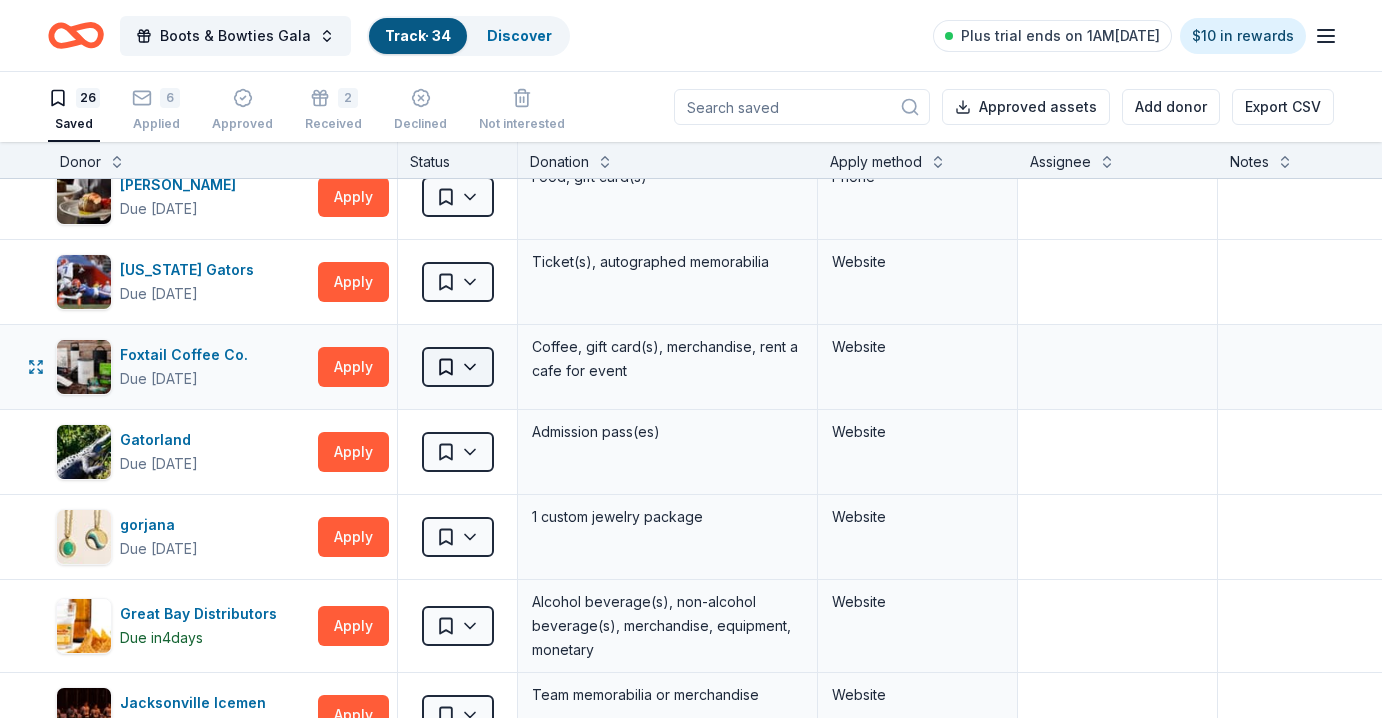 click on "Boots & Bowties Gala Track  · 34 Discover Plus trial ends on 1AM, 7/18 $10 in rewards 26 Saved 6 Applied Approved 2 Received Declined Not interested  Approved assets Add donor Export CSV Donor Status Donation Apply method Assignee Notes Dick's Sporting Goods Due in 34 days Apply Saved Sports equipment product(s), gift card(s) Website Feld Entertainment Due in 34 days Apply Saved Tickets, merchandise  Website Email Fleming's Due in 34 days Apply Saved Food, gift card(s) Phone Florida Gators Due in 29 days Apply Saved Ticket(s), autographed memorabilia Website Foxtail Coffee Co. Due in 34 days Apply Saved Coffee, gift card(s), merchandise, rent a cafe for event Website Gatorland Due in 34 days Apply Saved Admission pass(es) Website gorjana Due in 34 days Apply Saved 1 custom jewelry package Website Great Bay Distributors Due in  4  days Apply Saved Alcohol beverage(s), non-alcohol beverage(s), merchandise, equipment, monetary Website Jacksonville Icemen Due in 36 days Apply Saved Website Due in 34 days Apply 4" at bounding box center (691, 359) 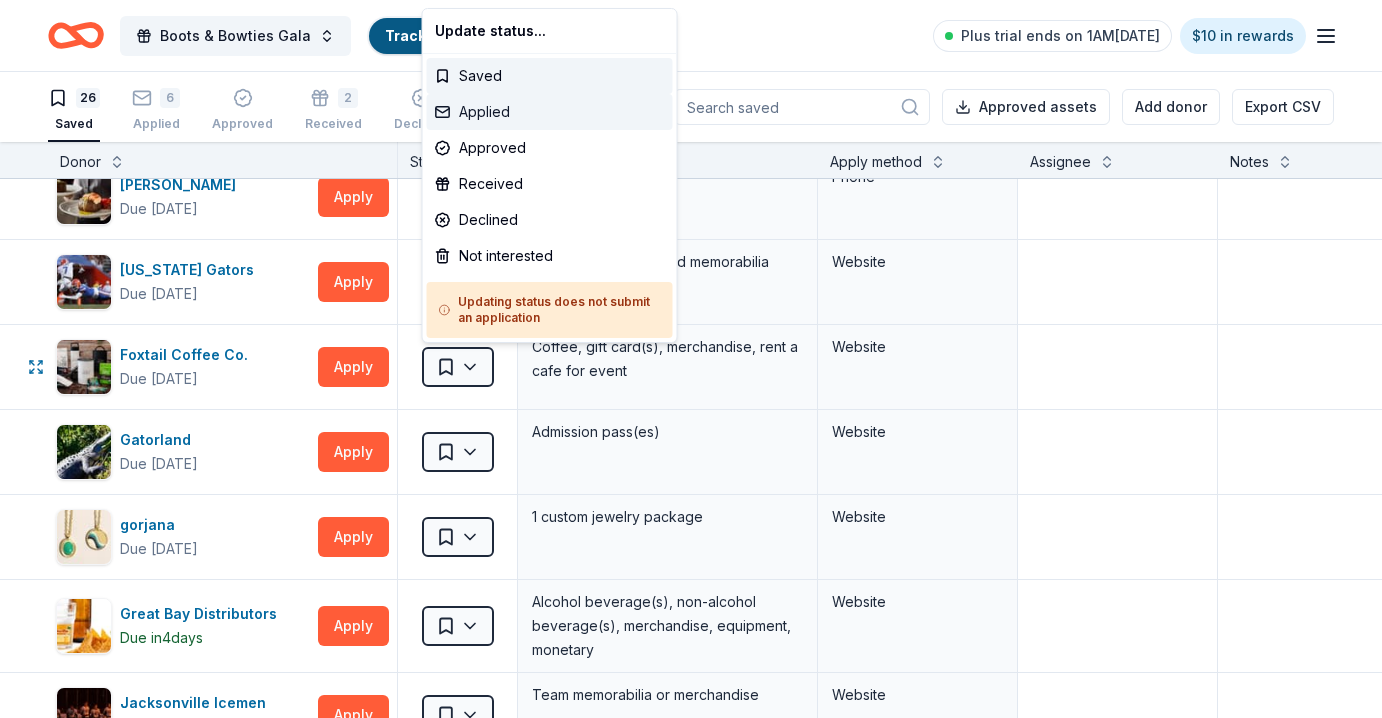 click on "Applied" at bounding box center [550, 112] 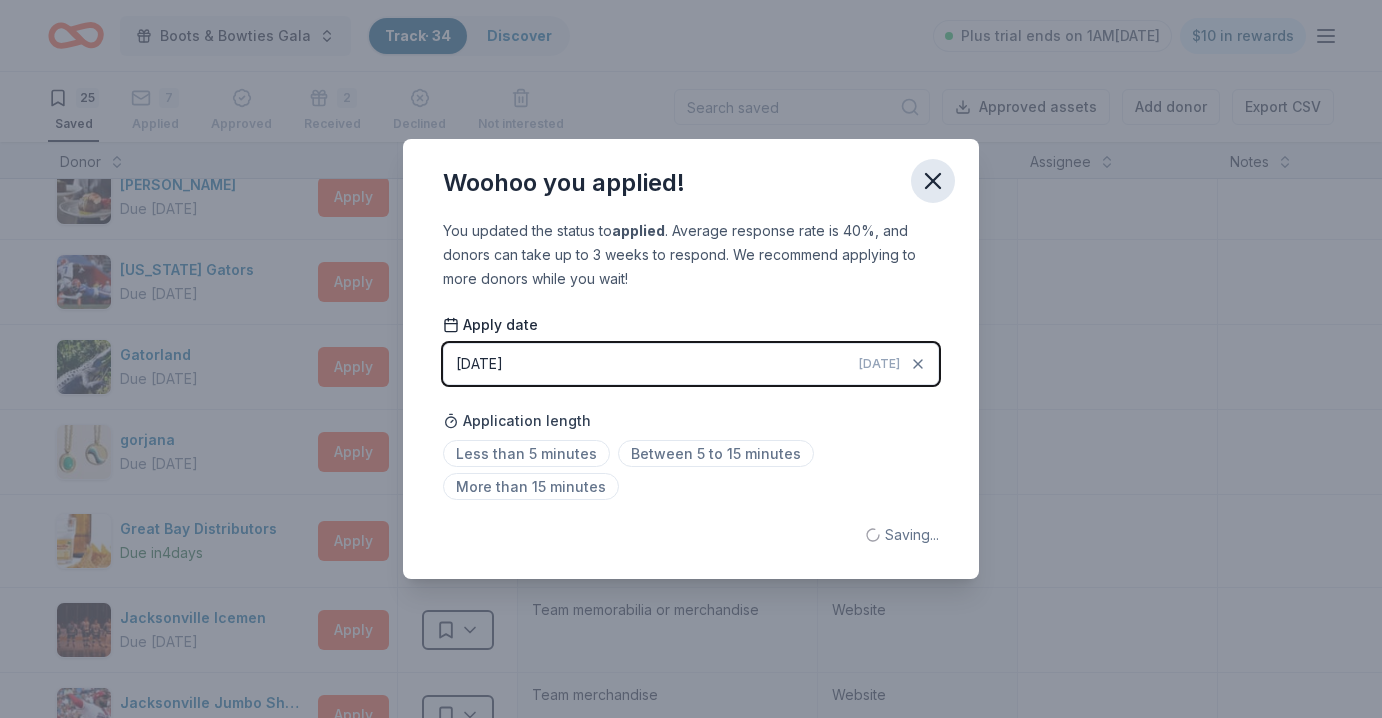 click 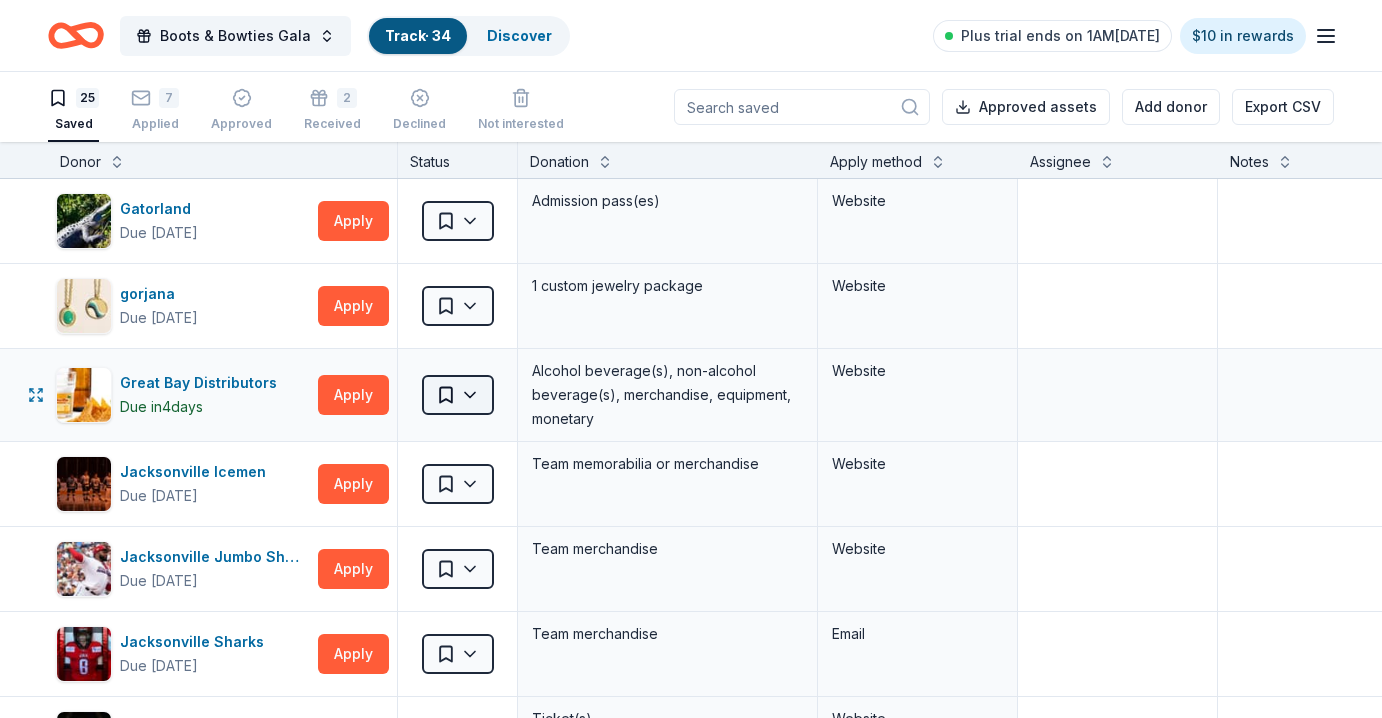 scroll, scrollTop: 364, scrollLeft: 0, axis: vertical 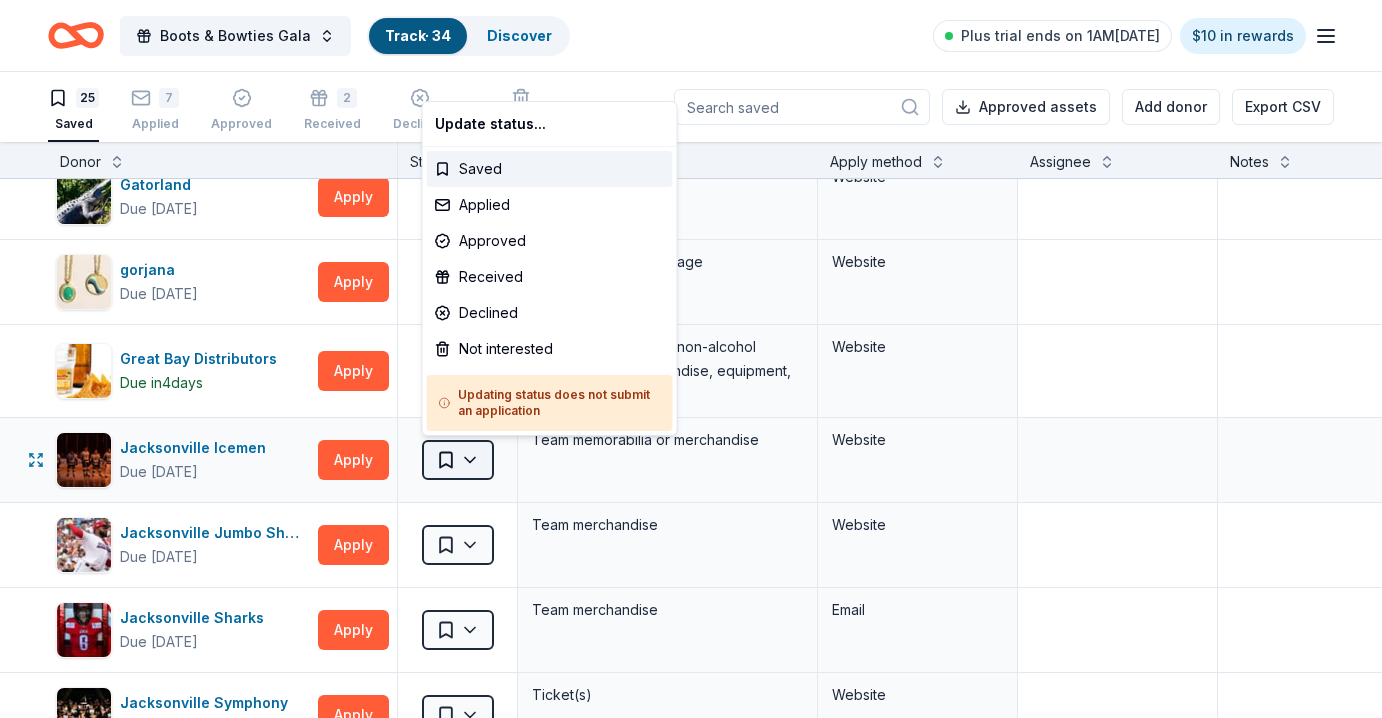click on "Boots & Bowties Gala Track  · 34 Discover Plus trial ends on 1AM, 7/18 $10 in rewards 25 Saved 7 Applied Approved 2 Received Declined Not interested  Approved assets Add donor Export CSV Donor Status Donation Apply method Assignee Notes Dick's Sporting Goods Due in 34 days Apply Saved Sports equipment product(s), gift card(s) Website Feld Entertainment Due in 34 days Apply Saved Tickets, merchandise  Website Email Fleming's Due in 34 days Apply Saved Food, gift card(s) Phone Florida Gators Due in 29 days Apply Saved Ticket(s), autographed memorabilia Website Gatorland Due in 34 days Apply Saved Admission pass(es) Website gorjana Due in 34 days Apply Saved 1 custom jewelry package Website Great Bay Distributors Due in  4  days Apply Saved Alcohol beverage(s), non-alcohol beverage(s), merchandise, equipment, monetary Website Jacksonville Icemen Due in 36 days Apply Saved Team memorabilia or merchandise Website Jacksonville Jumbo Shrimp Due in 34 days Apply Saved Team merchandise Website Jacksonville Sharks Fax" at bounding box center (691, 359) 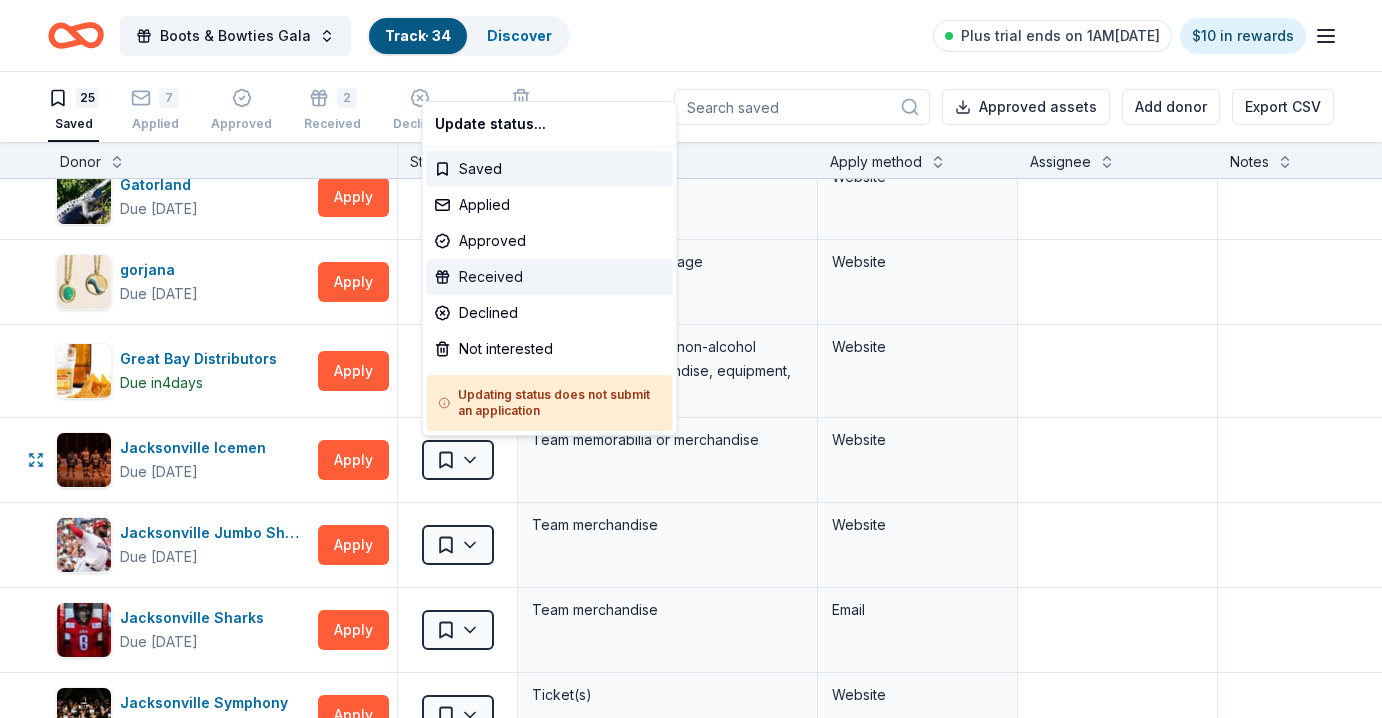 click on "Received" at bounding box center [550, 277] 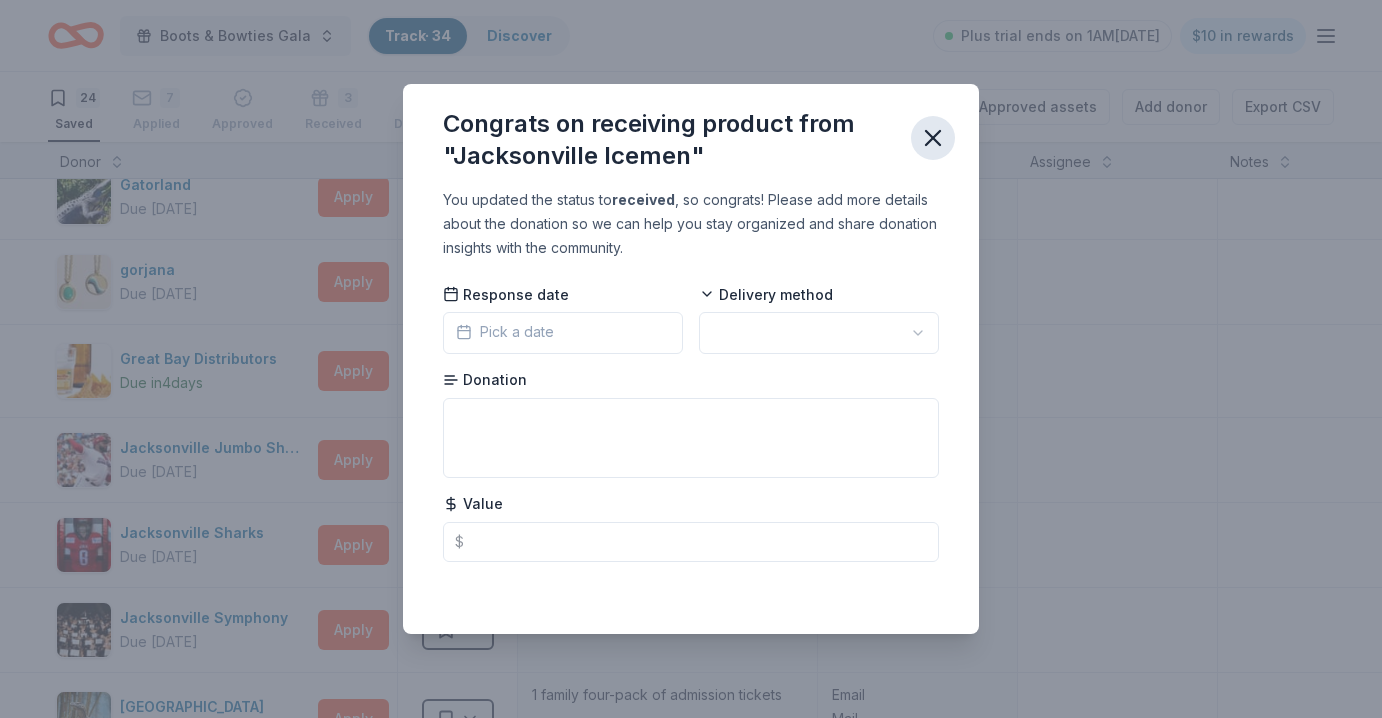 click 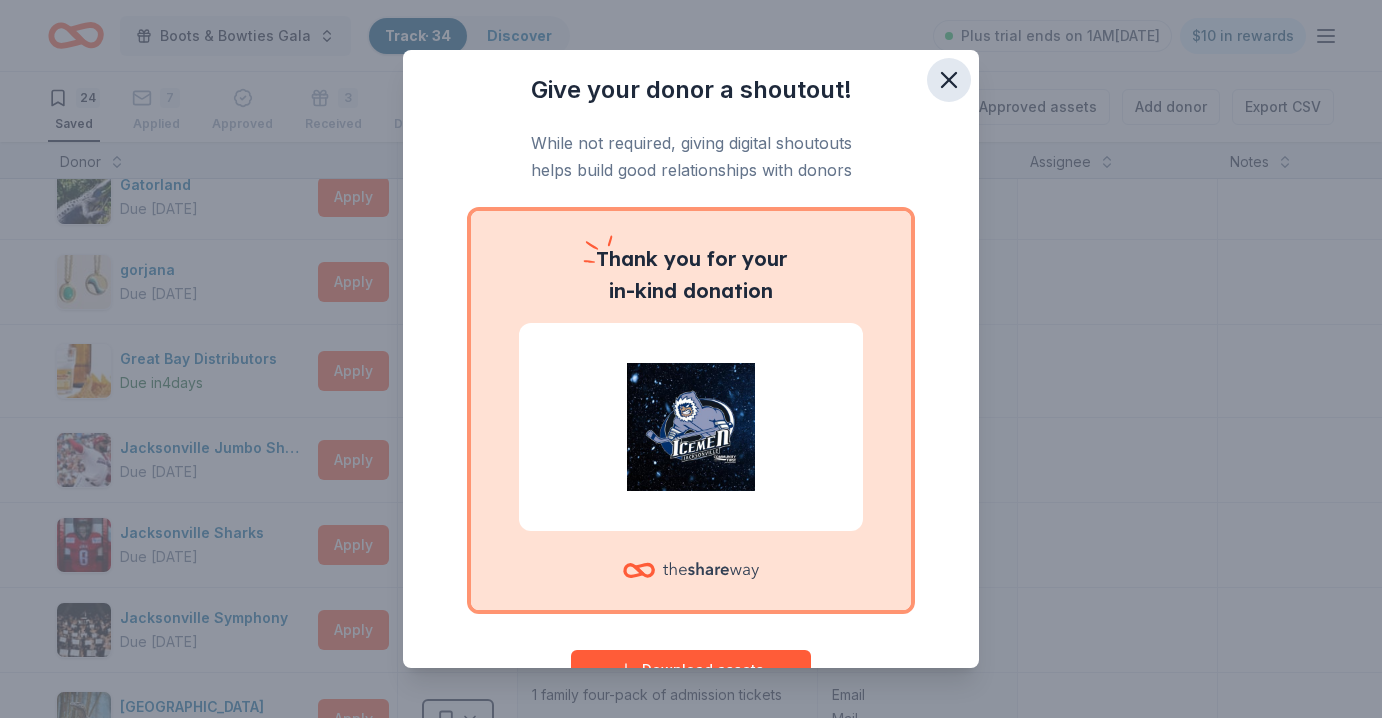click 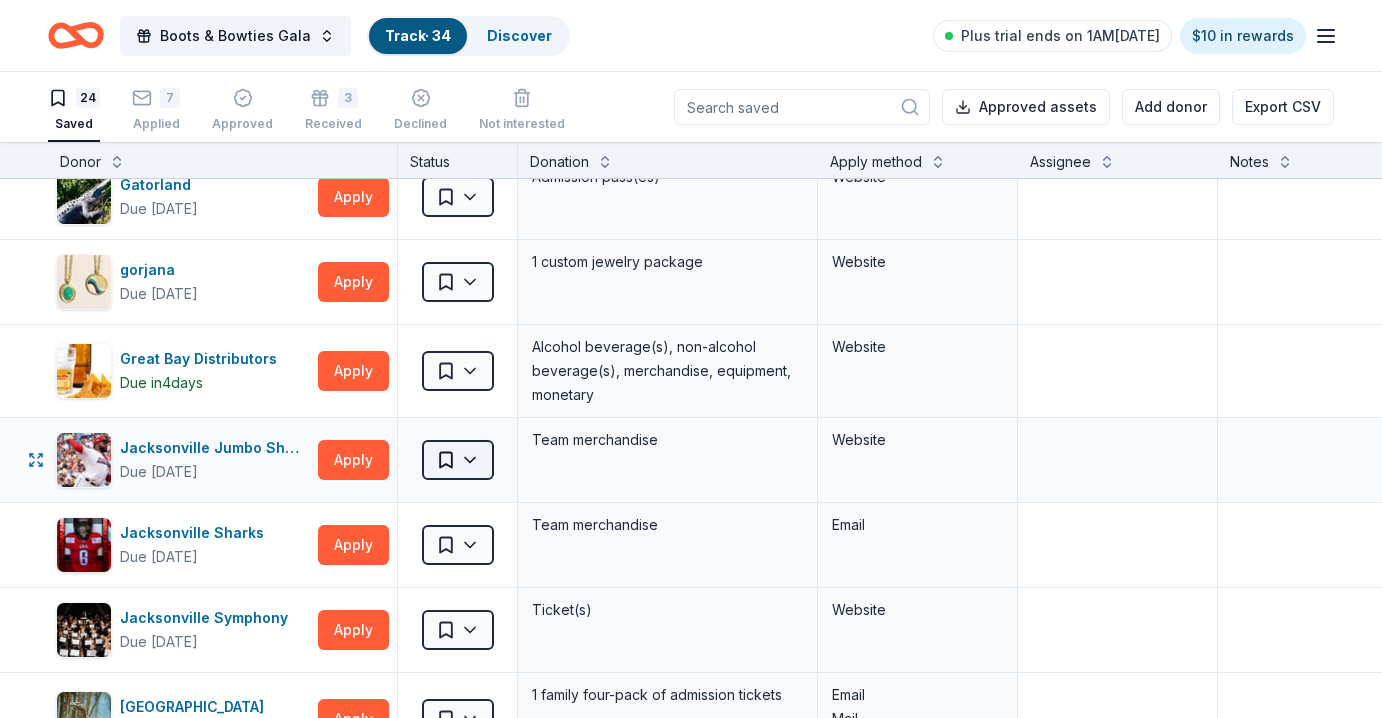 click on "Boots & Bowties Gala Track  · 34 Discover Plus trial ends on 1AM, 7/18 $10 in rewards 24 Saved 7 Applied Approved 3 Received Declined Not interested  Approved assets Add donor Export CSV Donor Status Donation Apply method Assignee Notes Dick's Sporting Goods Due in 34 days Apply Saved Sports equipment product(s), gift card(s) Website Feld Entertainment Due in 34 days Apply Saved Tickets, merchandise  Website Email Fleming's Due in 34 days Apply Saved Food, gift card(s) Phone Florida Gators Due in 29 days Apply Saved Ticket(s), autographed memorabilia Website Gatorland Due in 34 days Apply Saved Admission pass(es) Website gorjana Due in 34 days Apply Saved 1 custom jewelry package Website Great Bay Distributors Due in  4  days Apply Saved Alcohol beverage(s), non-alcohol beverage(s), merchandise, equipment, monetary Website Jacksonville Jumbo Shrimp Due in 34 days Apply Saved Team merchandise Website Jacksonville Sharks Due in 34 days Apply Saved Team merchandise Email Jacksonville Symphony Due in 36 days Fax" at bounding box center (691, 359) 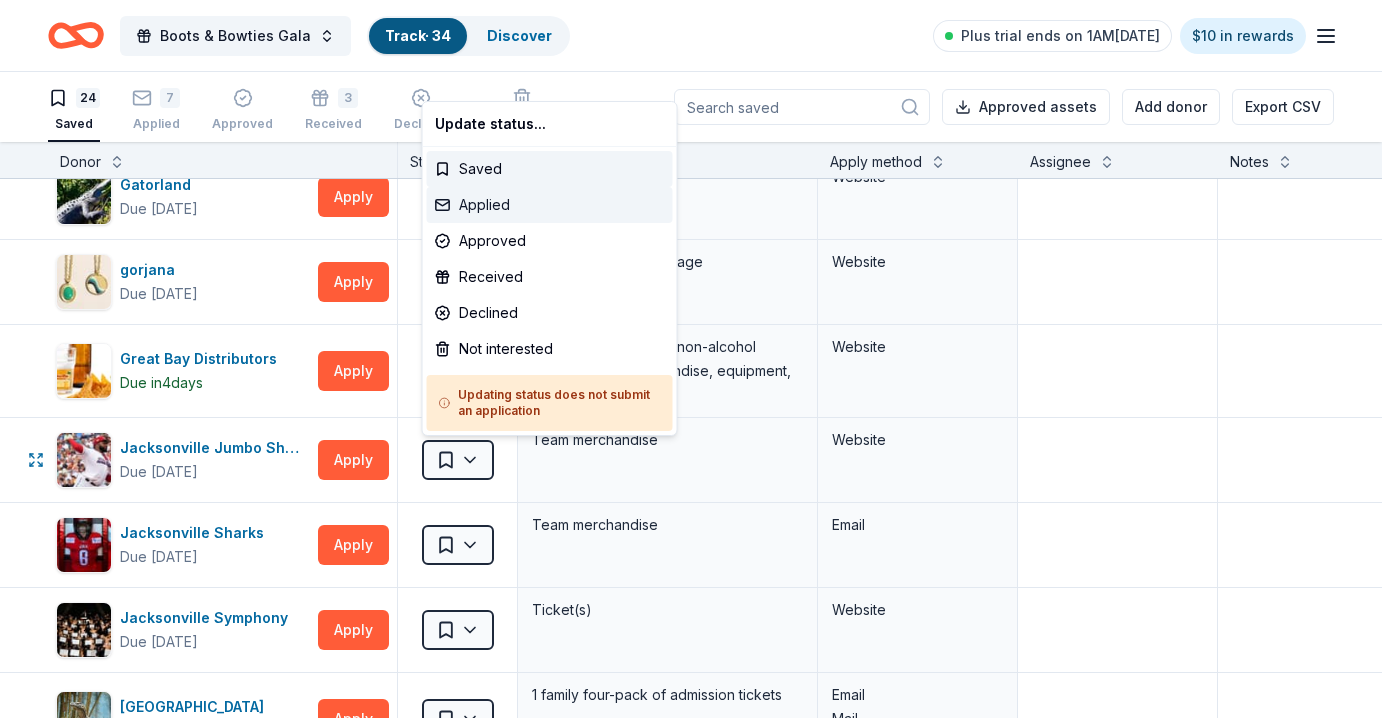 click on "Applied" at bounding box center [550, 205] 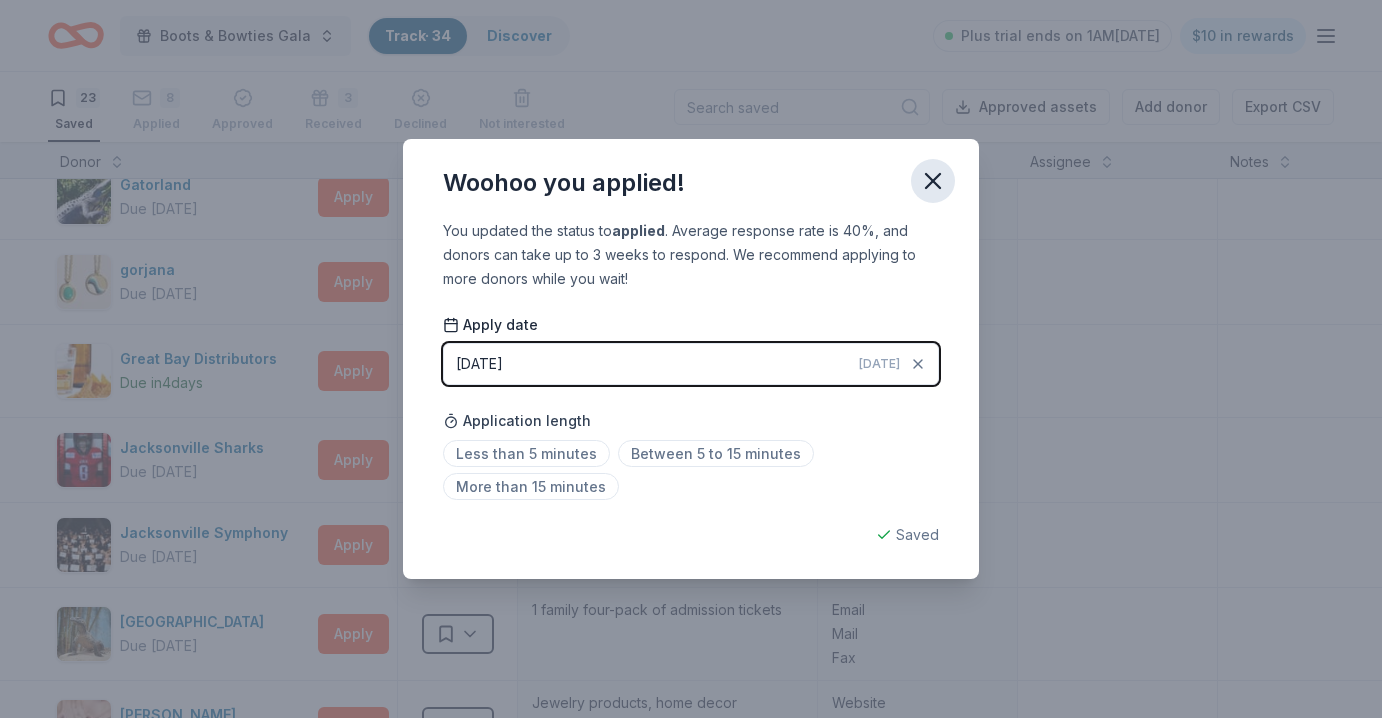 click 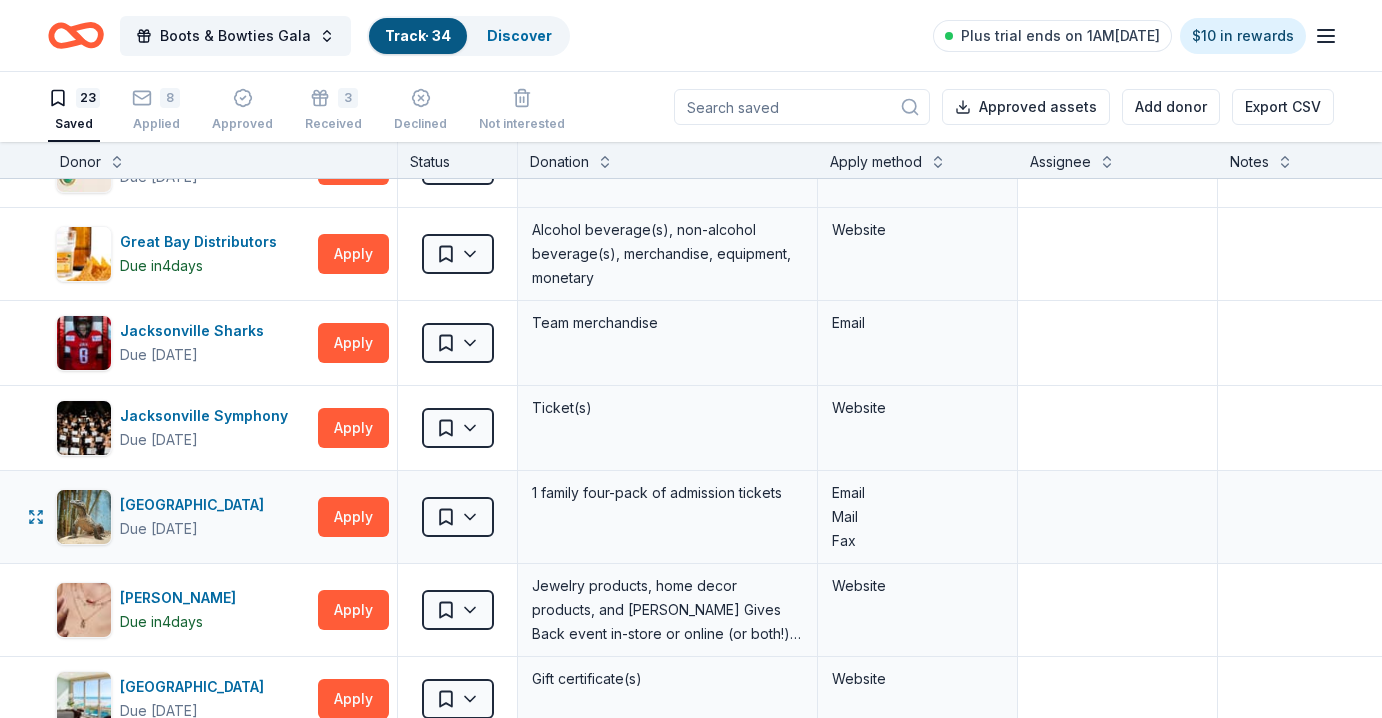 scroll, scrollTop: 489, scrollLeft: 0, axis: vertical 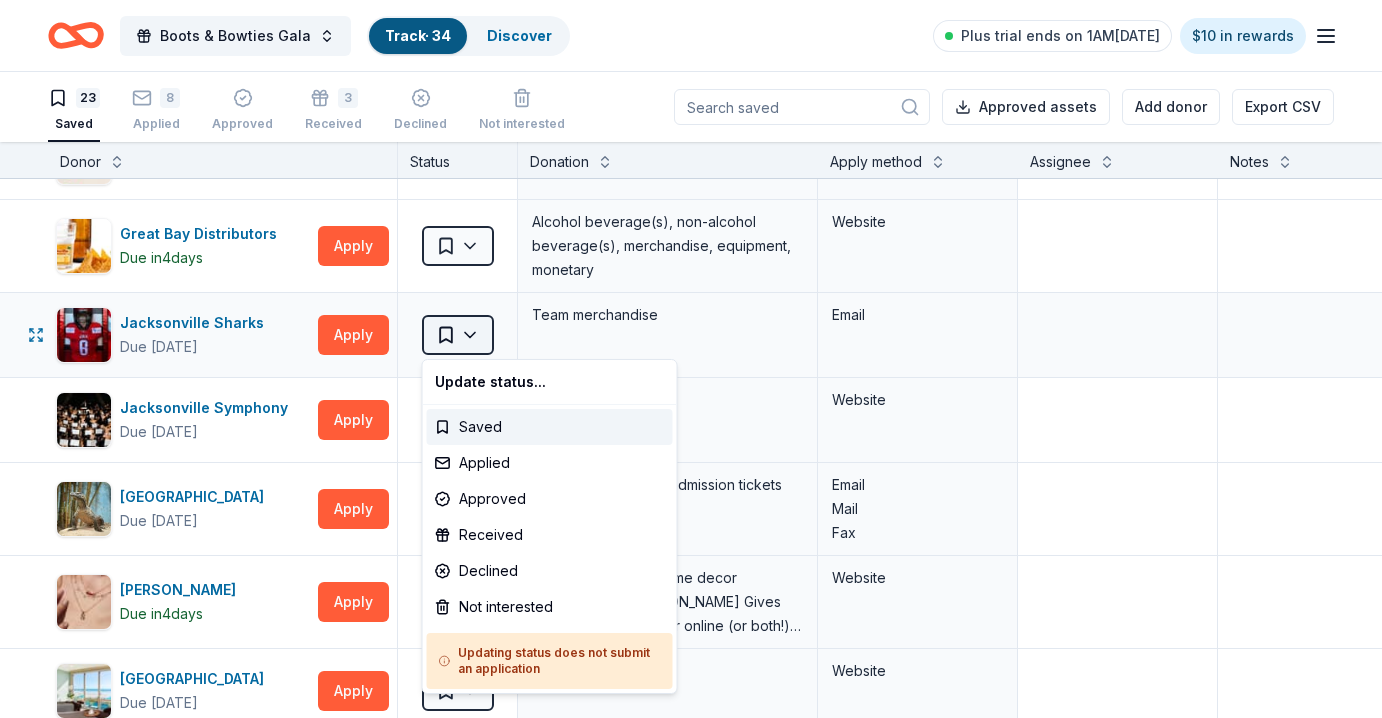 click on "Boots & Bowties Gala Track  · 34 Discover Plus trial ends on 1AM, 7/18 $10 in rewards 23 Saved 8 Applied Approved 3 Received Declined Not interested  Approved assets Add donor Export CSV Donor Status Donation Apply method Assignee Notes Dick's Sporting Goods Due in 34 days Apply Saved Sports equipment product(s), gift card(s) Website Feld Entertainment Due in 34 days Apply Saved Tickets, merchandise  Website Email Fleming's Due in 34 days Apply Saved Food, gift card(s) Phone Florida Gators Due in 29 days Apply Saved Ticket(s), autographed memorabilia Website Gatorland Due in 34 days Apply Saved Admission pass(es) Website gorjana Due in 34 days Apply Saved 1 custom jewelry package Website Great Bay Distributors Due in  4  days Apply Saved Alcohol beverage(s), non-alcohol beverage(s), merchandise, equipment, monetary Website Jacksonville Sharks Due in 34 days Apply Saved Team merchandise Email Jacksonville Symphony Due in 36 days Apply Saved Ticket(s) Website Jacksonville Zoo and Gardens Due in 34 days Apply 4" at bounding box center (691, 359) 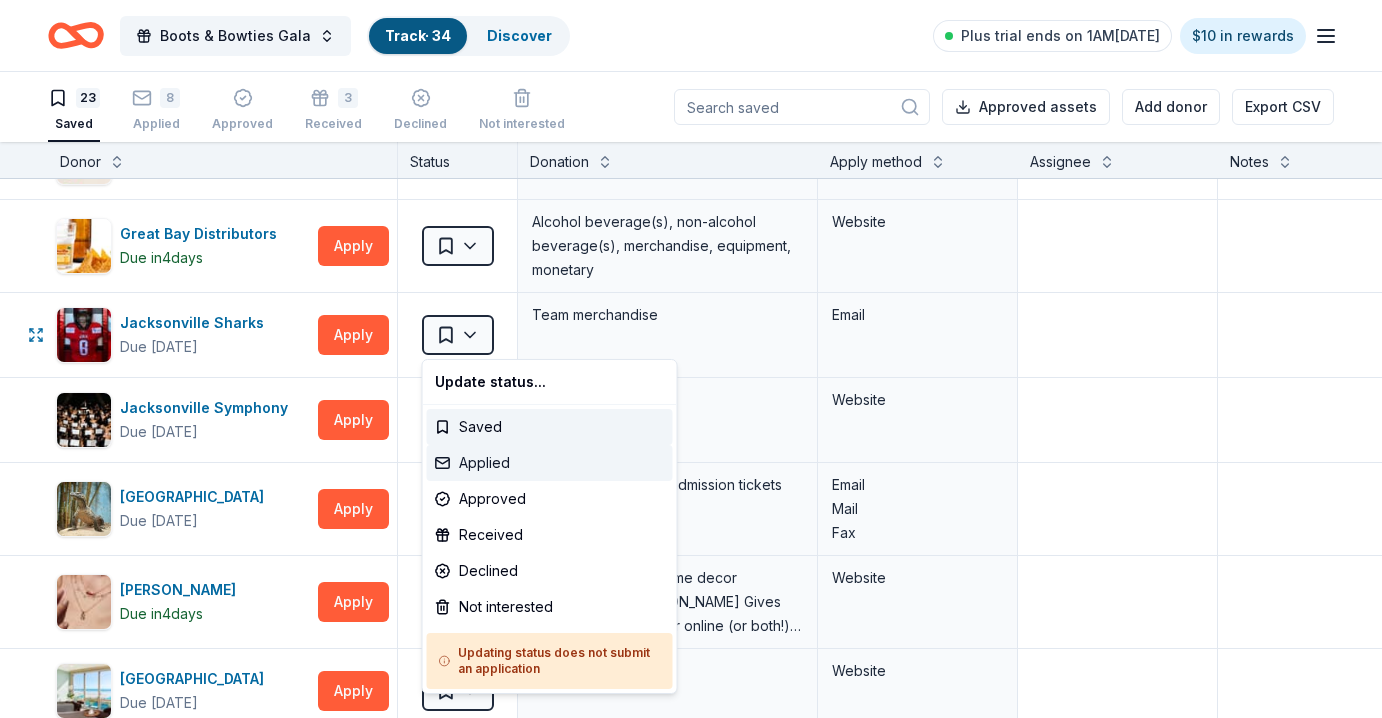click on "Applied" at bounding box center [550, 463] 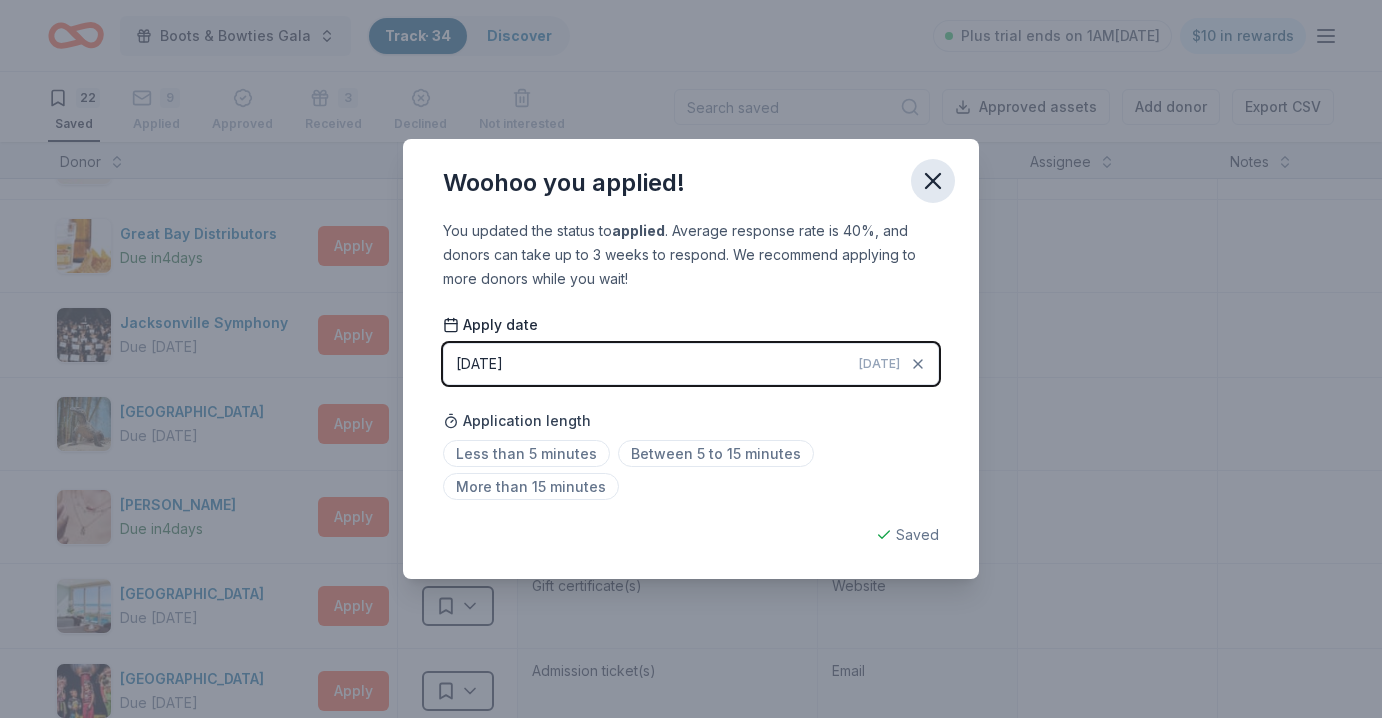 click 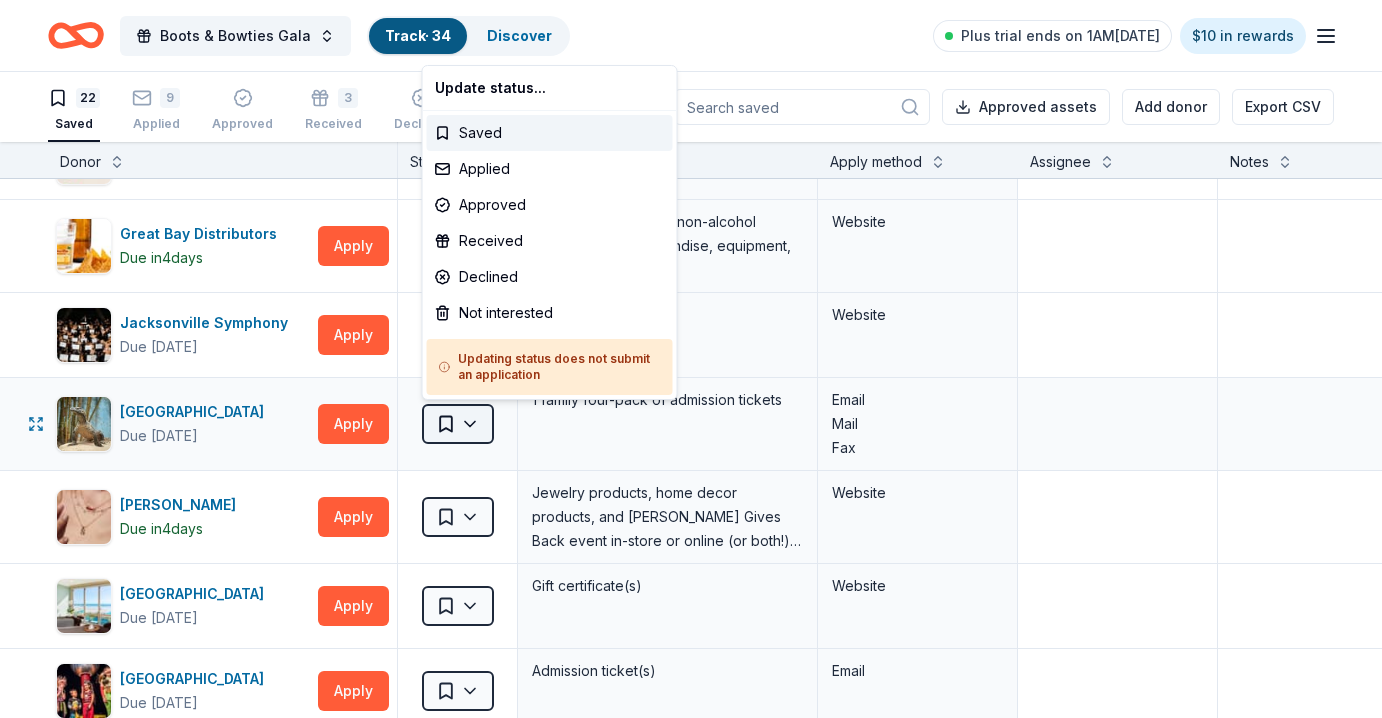 click on "Boots & Bowties Gala Track  · 34 Discover Plus trial ends on 1AM, 7/18 $10 in rewards 22 Saved 9 Applied Approved 3 Received Declined Not interested  Approved assets Add donor Export CSV Donor Status Donation Apply method Assignee Notes Dick's Sporting Goods Due in 34 days Apply Saved Sports equipment product(s), gift card(s) Website Feld Entertainment Due in 34 days Apply Saved Tickets, merchandise  Website Email Fleming's Due in 34 days Apply Saved Food, gift card(s) Phone Florida Gators Due in 29 days Apply Saved Ticket(s), autographed memorabilia Website Gatorland Due in 34 days Apply Saved Admission pass(es) Website gorjana Due in 34 days Apply Saved 1 custom jewelry package Website Great Bay Distributors Due in  4  days Apply Saved Alcohol beverage(s), non-alcohol beverage(s), merchandise, equipment, monetary Website Jacksonville Symphony Due in 36 days Apply Saved Ticket(s) Website Jacksonville Zoo and Gardens Due in 34 days Apply Saved 1 family four-pack of admission tickets Email Mail Fax Due in  4" at bounding box center [691, 359] 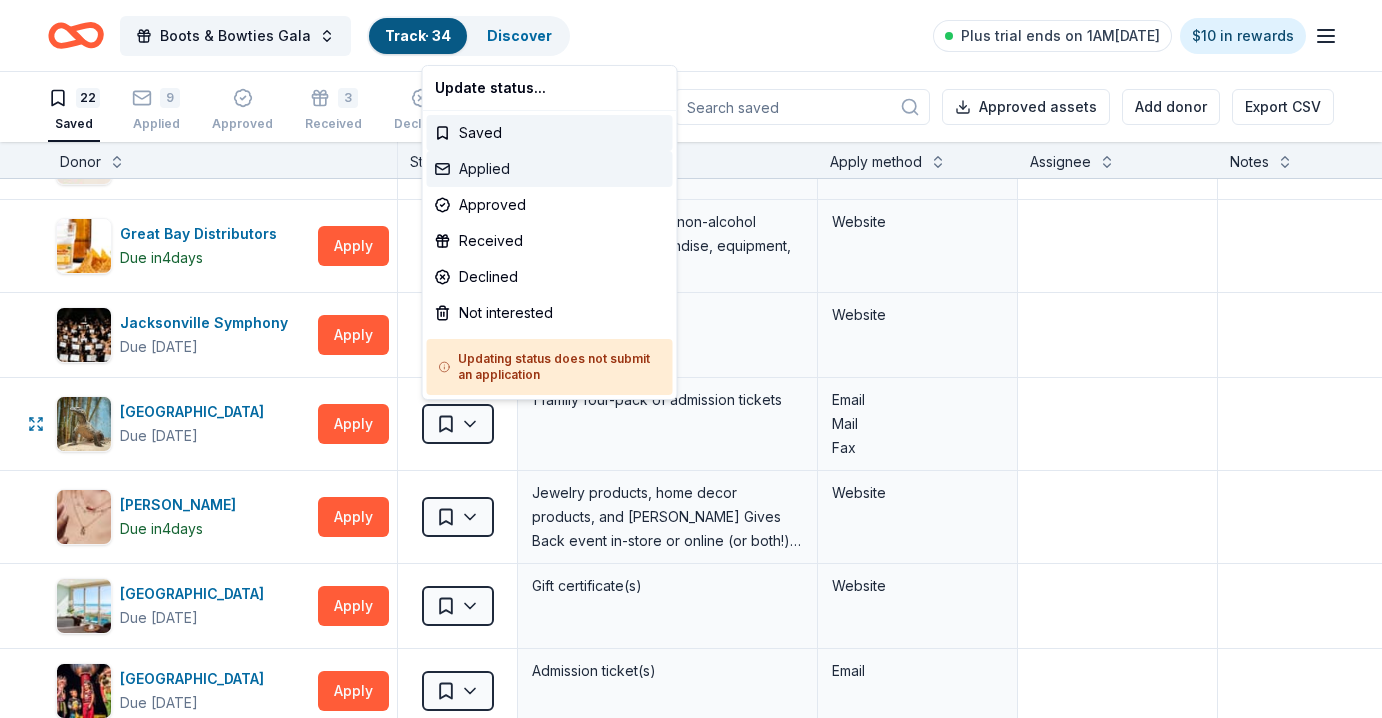 click on "Applied" at bounding box center [550, 169] 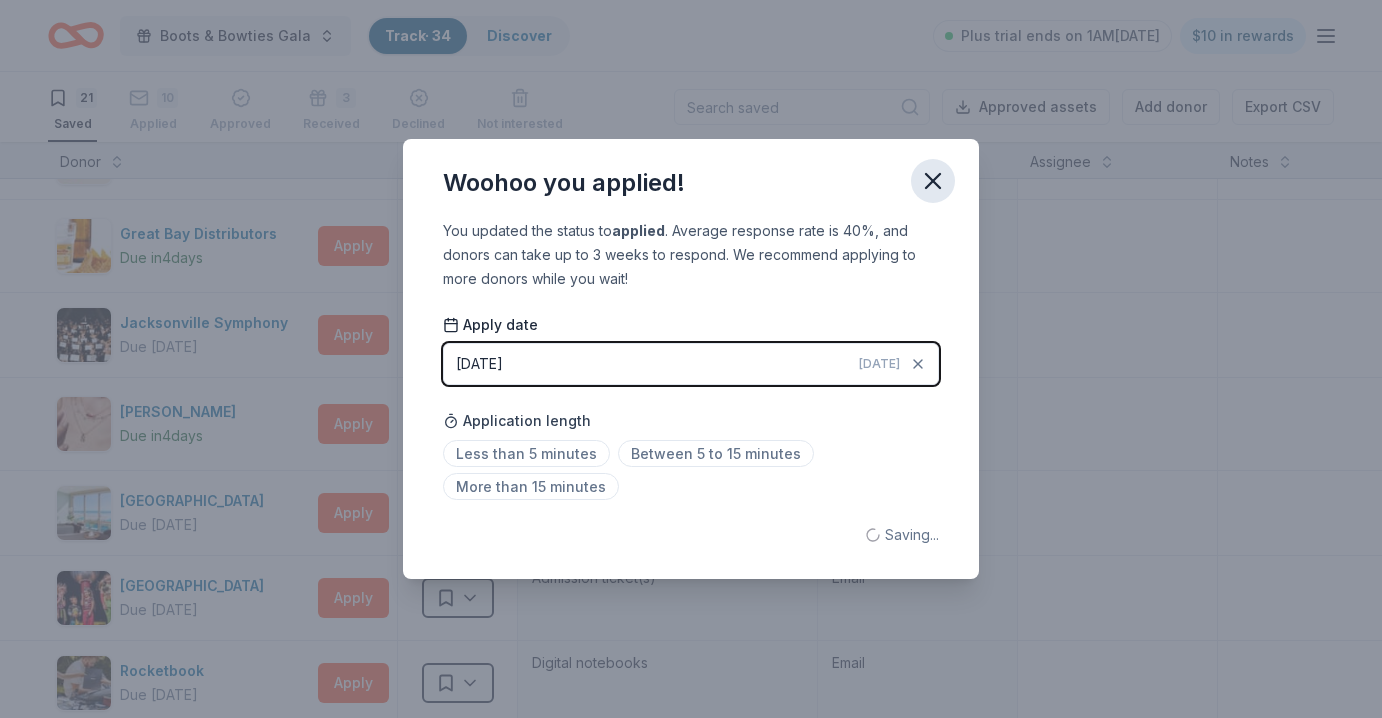 click 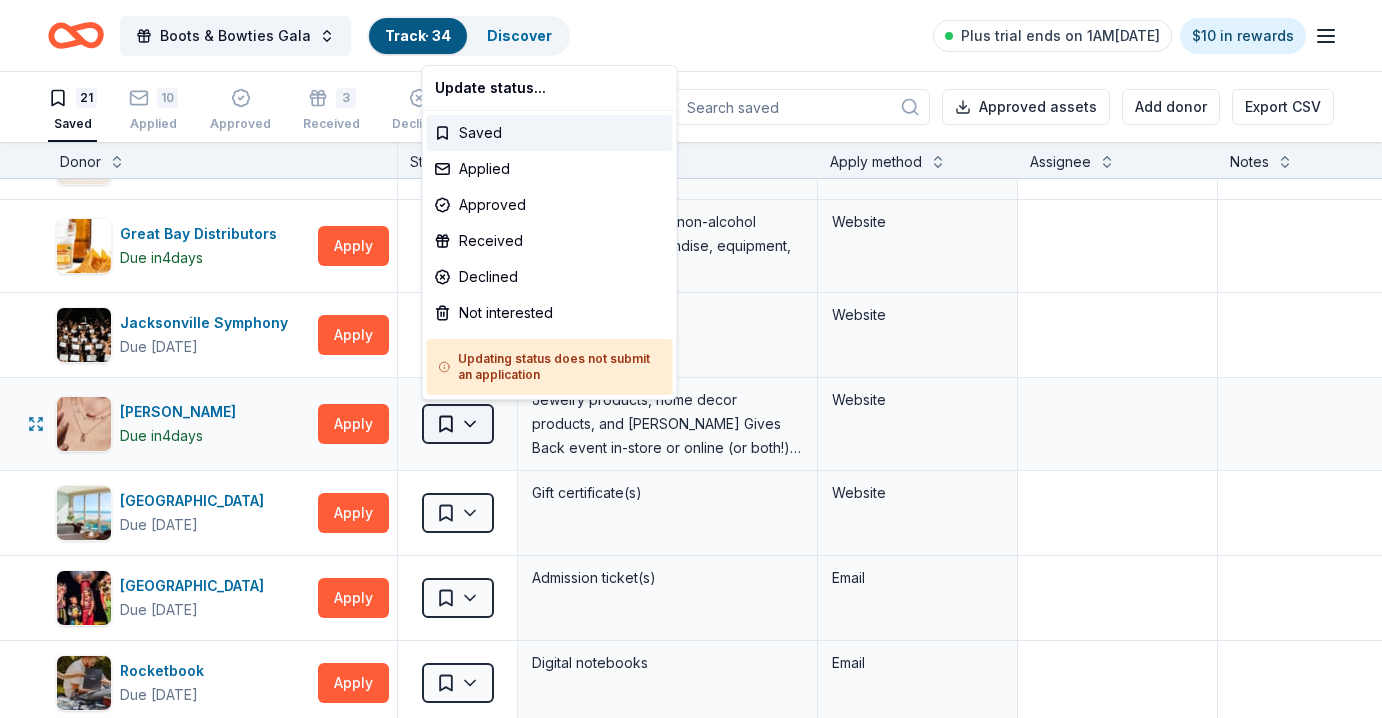 click on "Boots & Bowties Gala Track  · 34 Discover Plus trial ends on 1AM, 7/18 $10 in rewards 21 Saved 10 Applied Approved 3 Received Declined Not interested  Approved assets Add donor Export CSV Donor Status Donation Apply method Assignee Notes Dick's Sporting Goods Due in 34 days Apply Saved Sports equipment product(s), gift card(s) Website Feld Entertainment Due in 34 days Apply Saved Tickets, merchandise  Website Email Fleming's Due in 34 days Apply Saved Food, gift card(s) Phone Florida Gators Due in 29 days Apply Saved Ticket(s), autographed memorabilia Website Gatorland Due in 34 days Apply Saved Admission pass(es) Website gorjana Due in 34 days Apply Saved 1 custom jewelry package Website Great Bay Distributors Due in  4  days Apply Saved Alcohol beverage(s), non-alcohol beverage(s), merchandise, equipment, monetary Website Jacksonville Symphony Due in 36 days Apply Saved Ticket(s) Website Kendra Scott Due in  4  days Apply Saved Website One Ocean Resort & Spa Due in 34 days Apply Saved Gift certificate(s) 8" at bounding box center [691, 359] 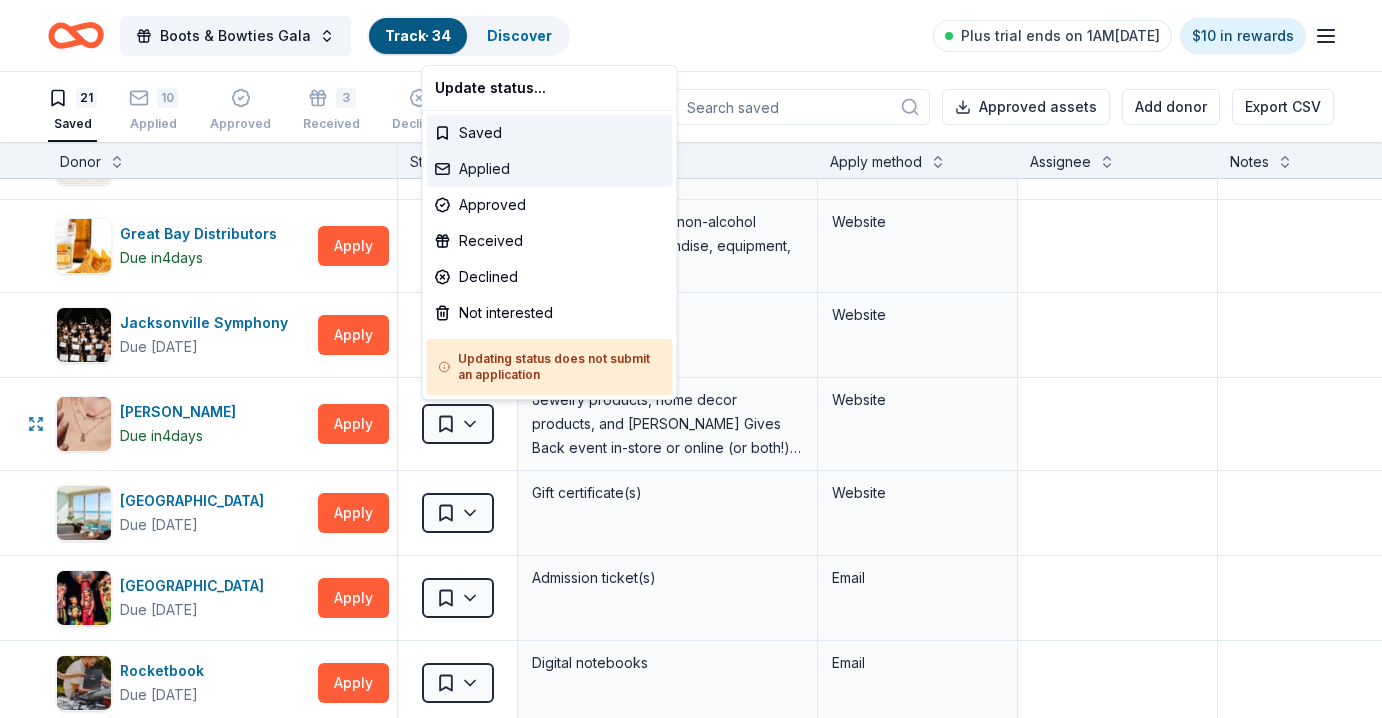 click on "Applied" at bounding box center [550, 169] 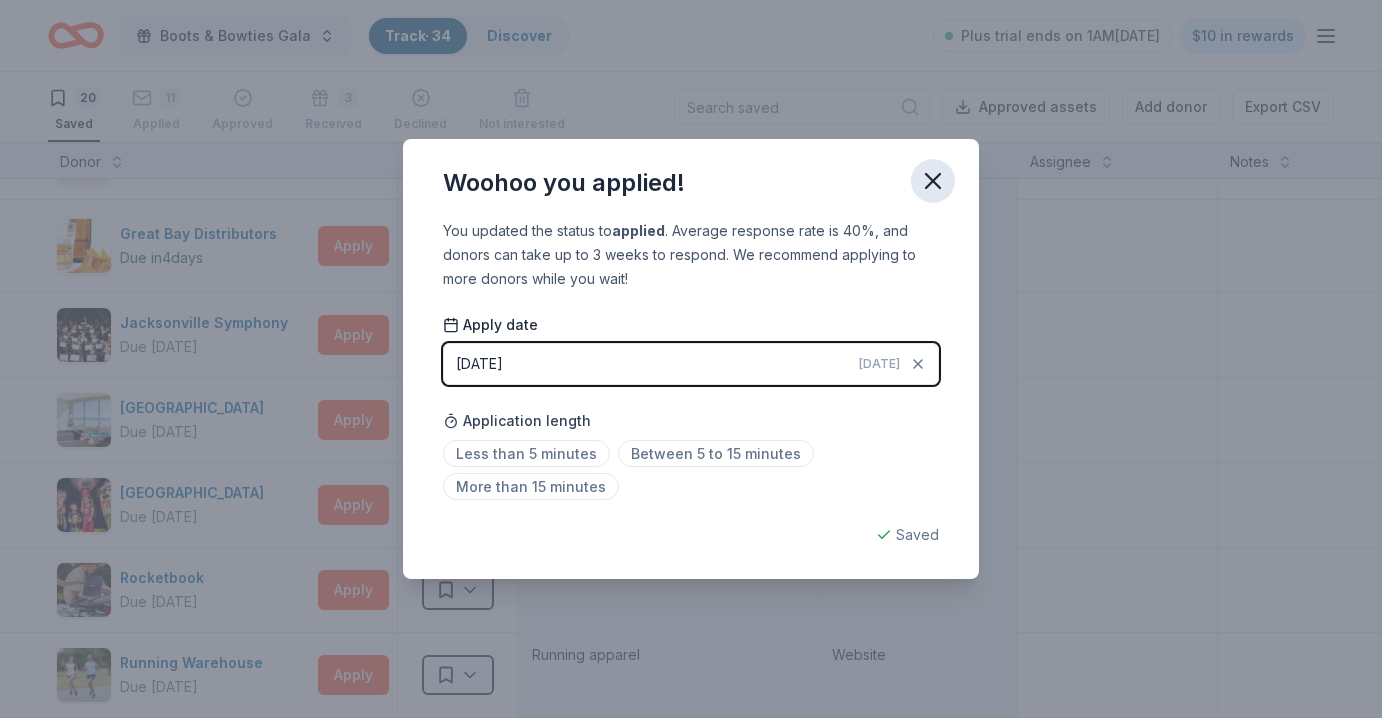 click 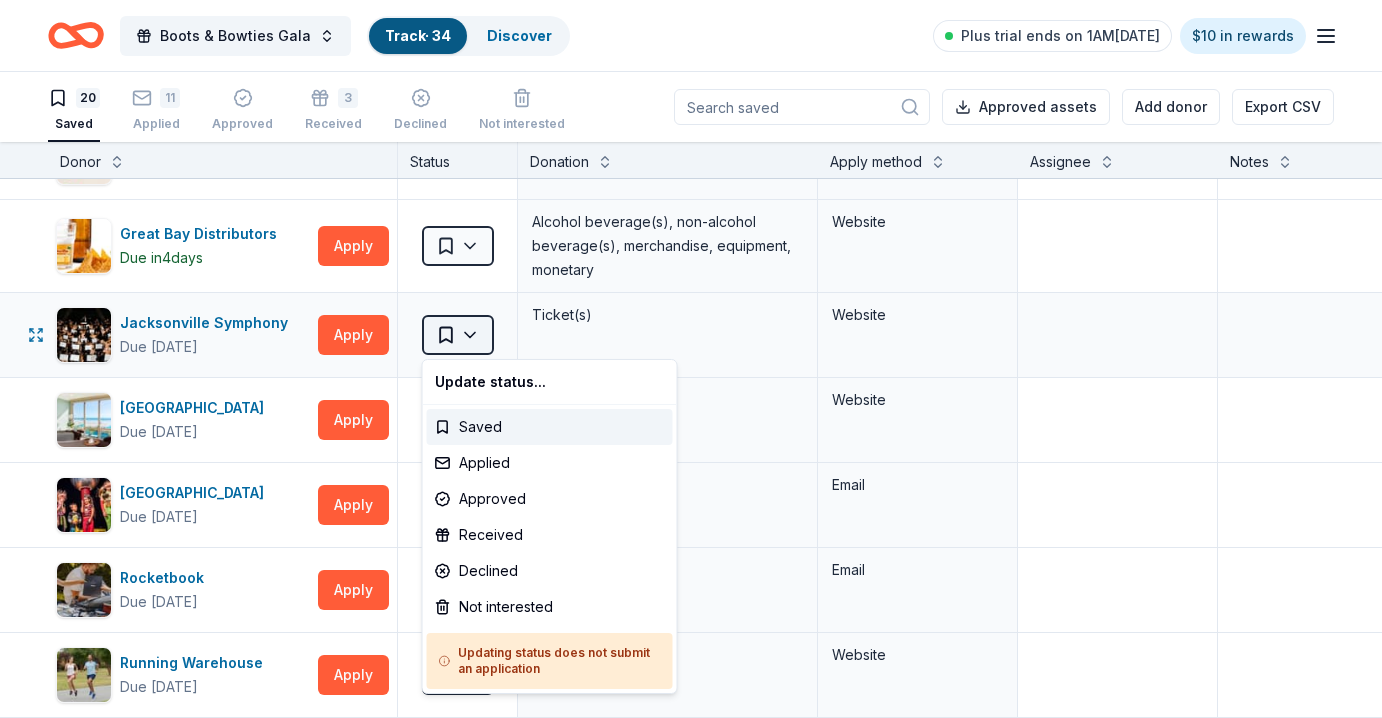 click on "Boots & Bowties Gala Track  · 34 Discover Plus trial ends on 1AM, 7/18 $10 in rewards 20 Saved 11 Applied Approved 3 Received Declined Not interested  Approved assets Add donor Export CSV Donor Status Donation Apply method Assignee Notes Dick's Sporting Goods Due in 34 days Apply Saved Sports equipment product(s), gift card(s) Website Feld Entertainment Due in 34 days Apply Saved Tickets, merchandise  Website Email Fleming's Due in 34 days Apply Saved Food, gift card(s) Phone Florida Gators Due in 29 days Apply Saved Ticket(s), autographed memorabilia Website Gatorland Due in 34 days Apply Saved Admission pass(es) Website gorjana Due in 34 days Apply Saved 1 custom jewelry package Website Great Bay Distributors Due in  4  days Apply Saved Alcohol beverage(s), non-alcohol beverage(s), merchandise, equipment, monetary Website Jacksonville Symphony Due in 36 days Apply Saved Ticket(s) Website One Ocean Resort & Spa Due in 34 days Apply Saved Gift certificate(s) Website Orlando Science Center Due in 34 days 8 8" at bounding box center [691, 359] 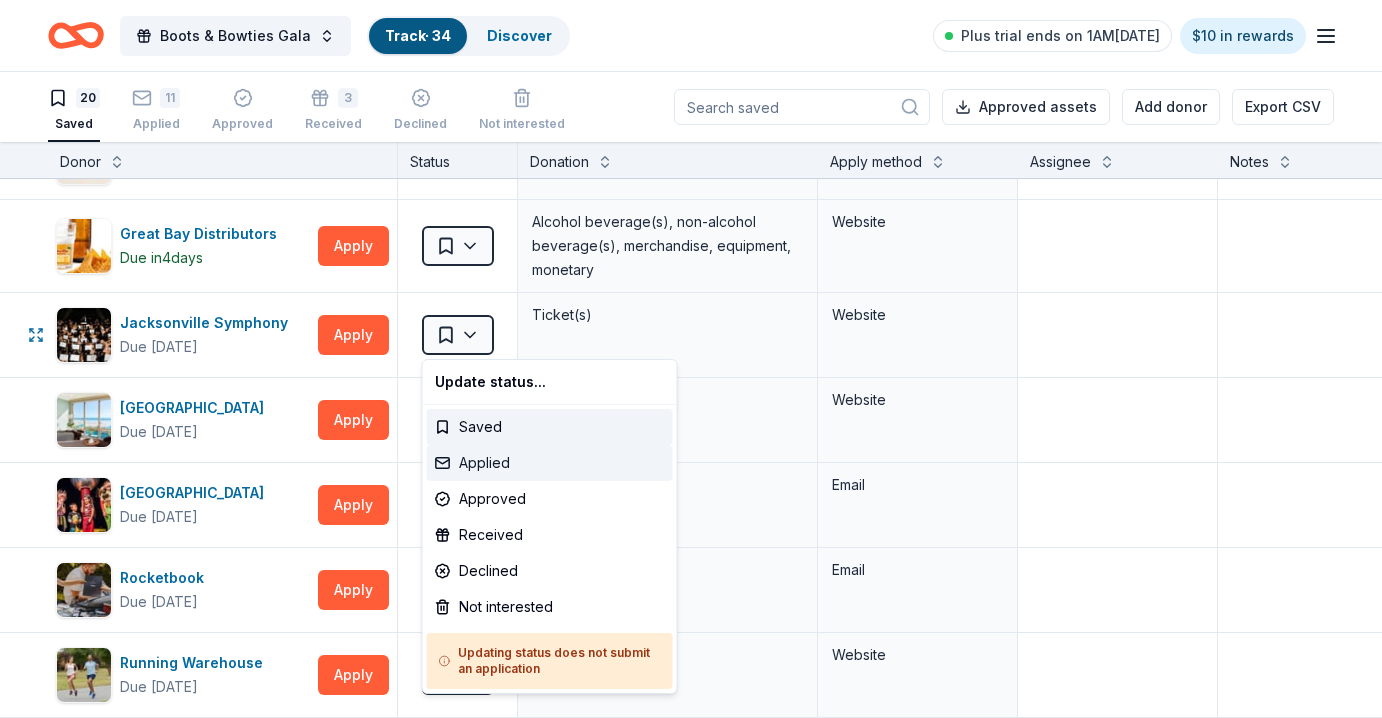 click on "Applied" at bounding box center (550, 463) 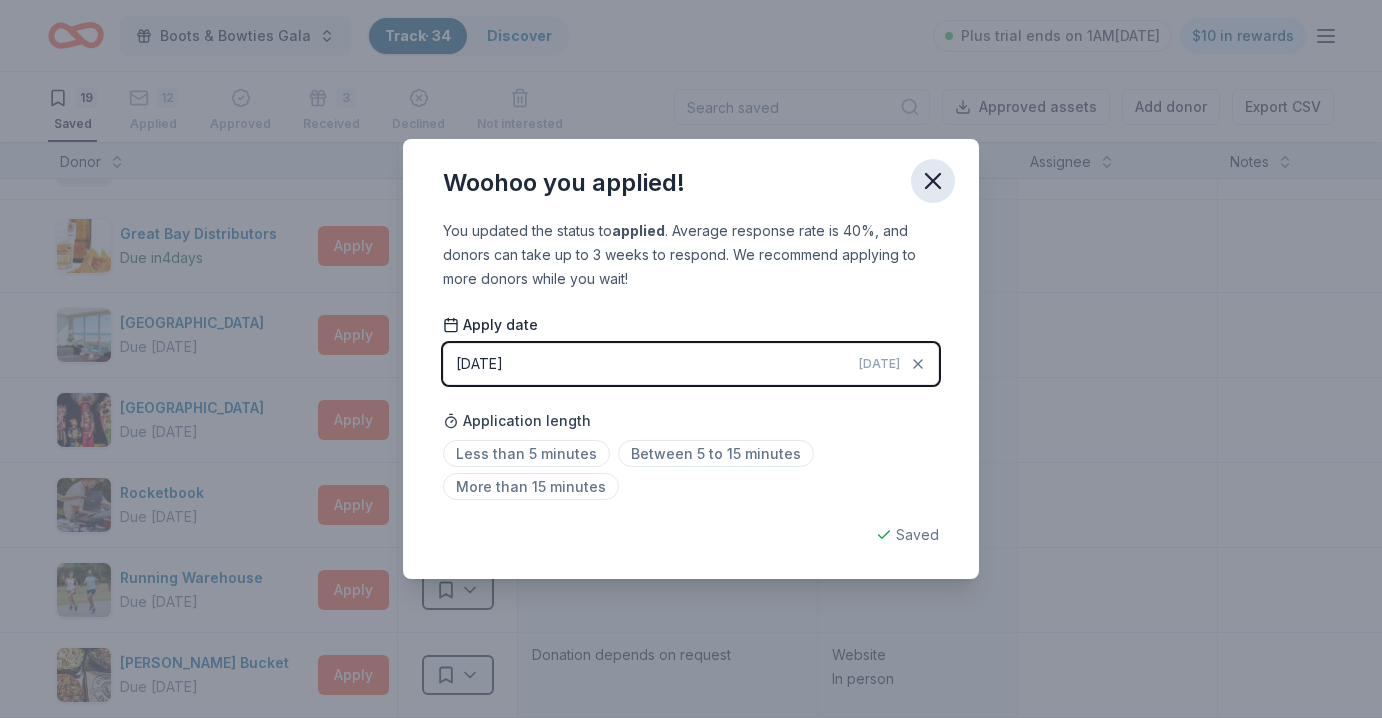 click 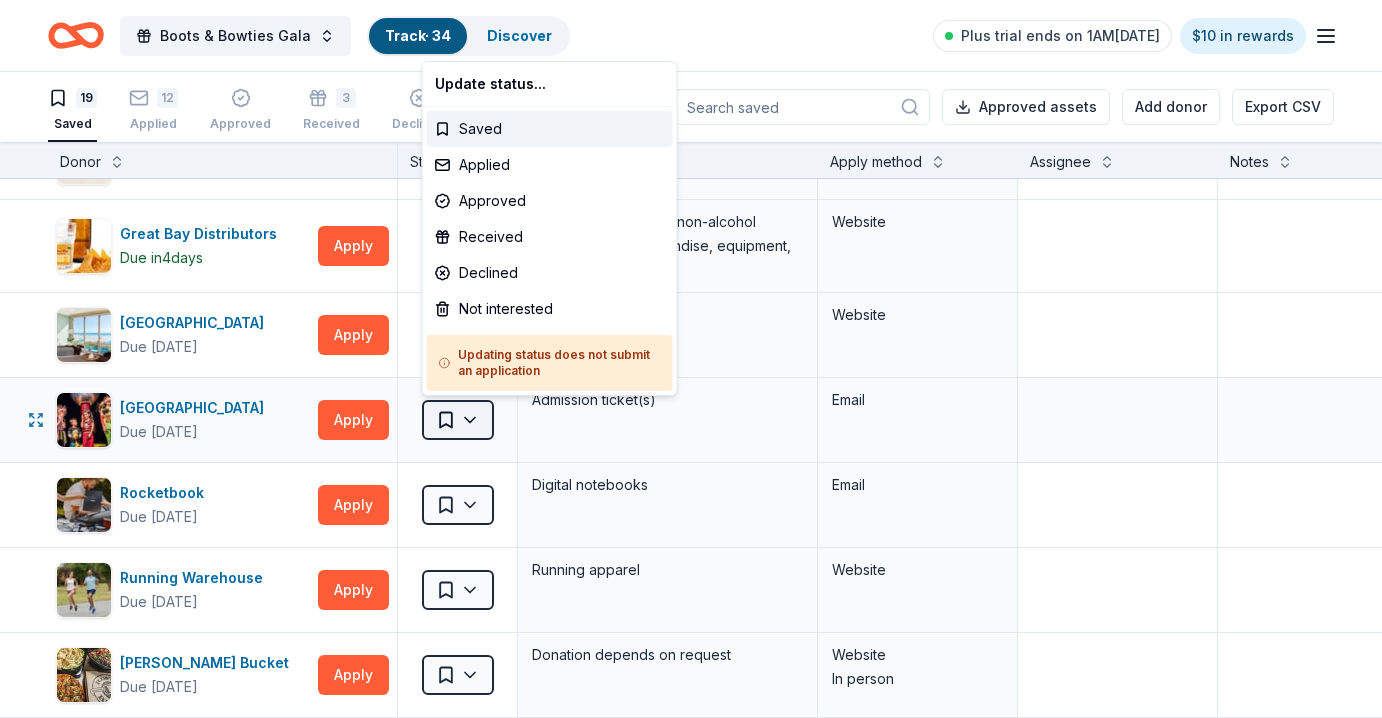 click on "Boots & Bowties Gala Track  · 34 Discover Plus trial ends on 1AM, 7/18 $10 in rewards 19 Saved 12 Applied Approved 3 Received Declined Not interested  Approved assets Add donor Export CSV Donor Status Donation Apply method Assignee Notes Dick's Sporting Goods Due in 34 days Apply Saved Sports equipment product(s), gift card(s) Website Feld Entertainment Due in 34 days Apply Saved Tickets, merchandise  Website Email Fleming's Due in 34 days Apply Saved Food, gift card(s) Phone Florida Gators Due in 29 days Apply Saved Ticket(s), autographed memorabilia Website Gatorland Due in 34 days Apply Saved Admission pass(es) Website gorjana Due in 34 days Apply Saved 1 custom jewelry package Website Great Bay Distributors Due in  4  days Apply Saved Alcohol beverage(s), non-alcohol beverage(s), merchandise, equipment, monetary Website One Ocean Resort & Spa Due in 34 days Apply Saved Gift certificate(s) Website Orlando Science Center Due in 34 days Apply Saved Admission ticket(s) Email Rocketbook Due in 34 days Apply 8" at bounding box center (691, 359) 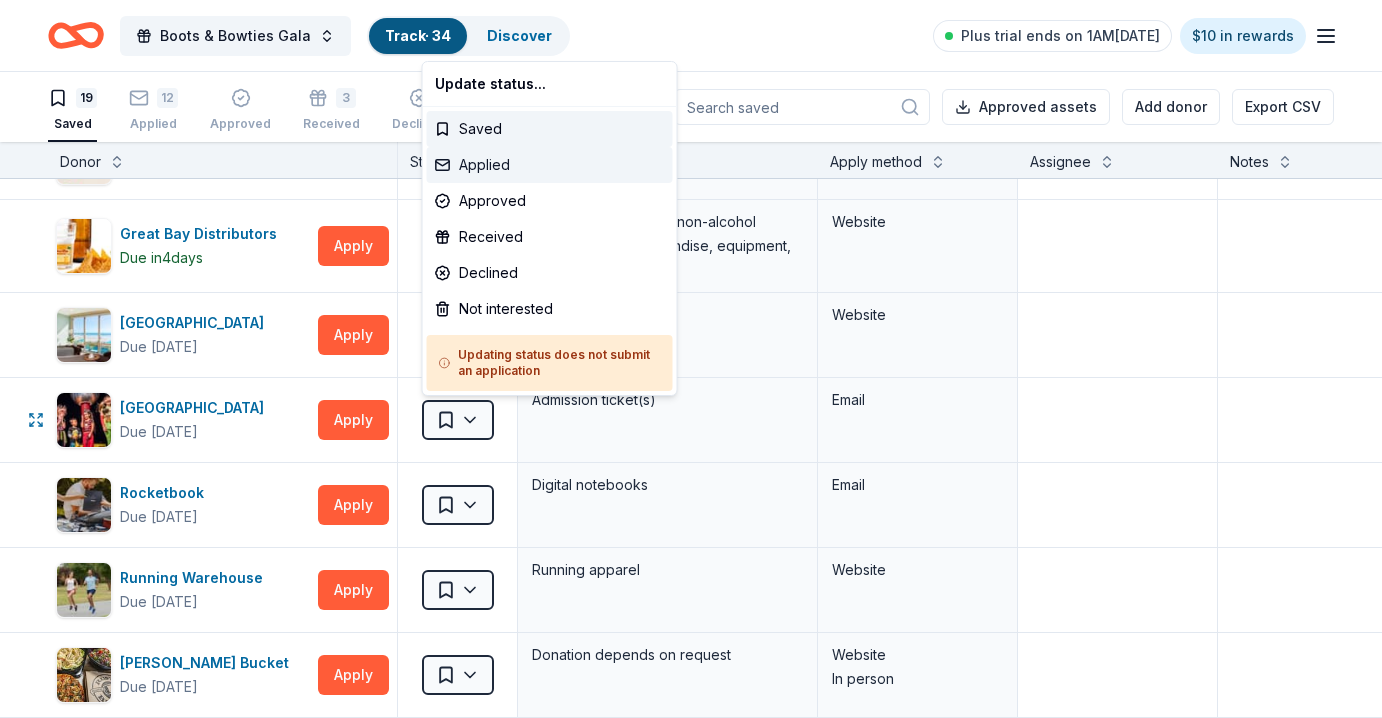 click on "Applied" at bounding box center [550, 165] 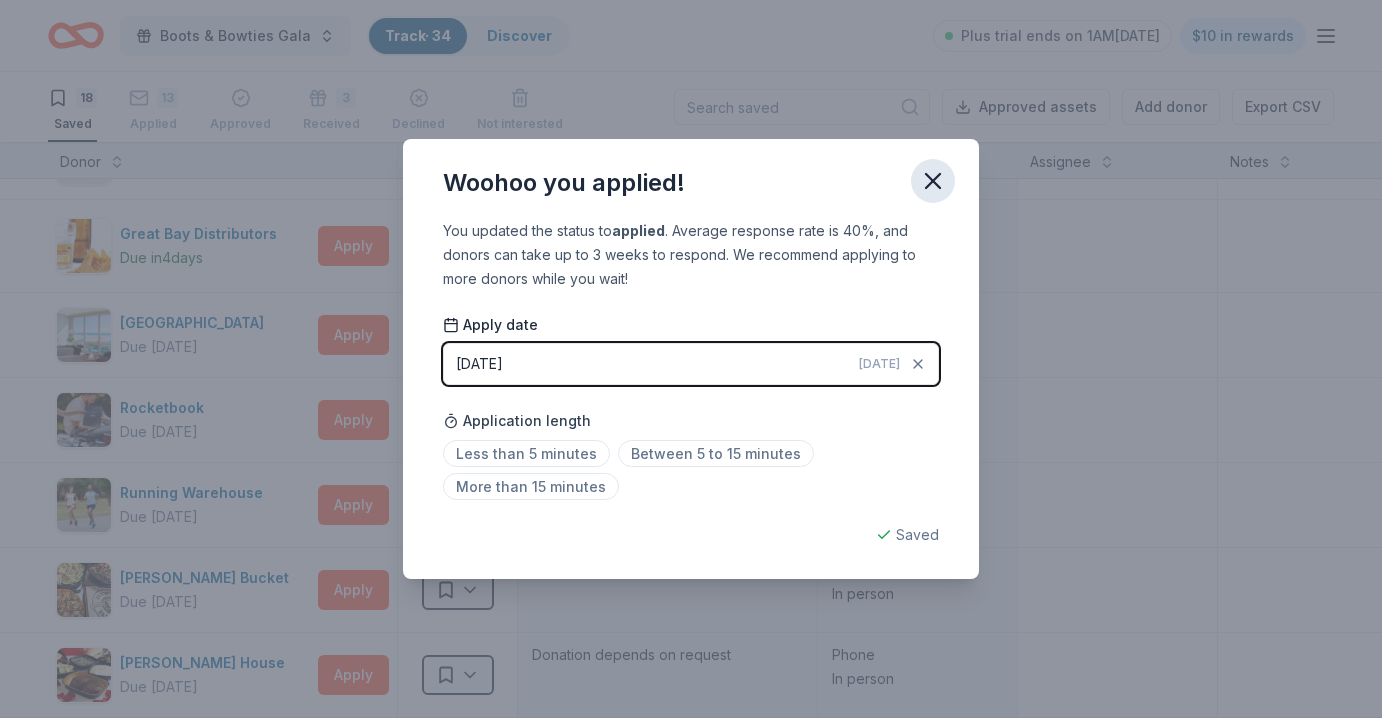 click 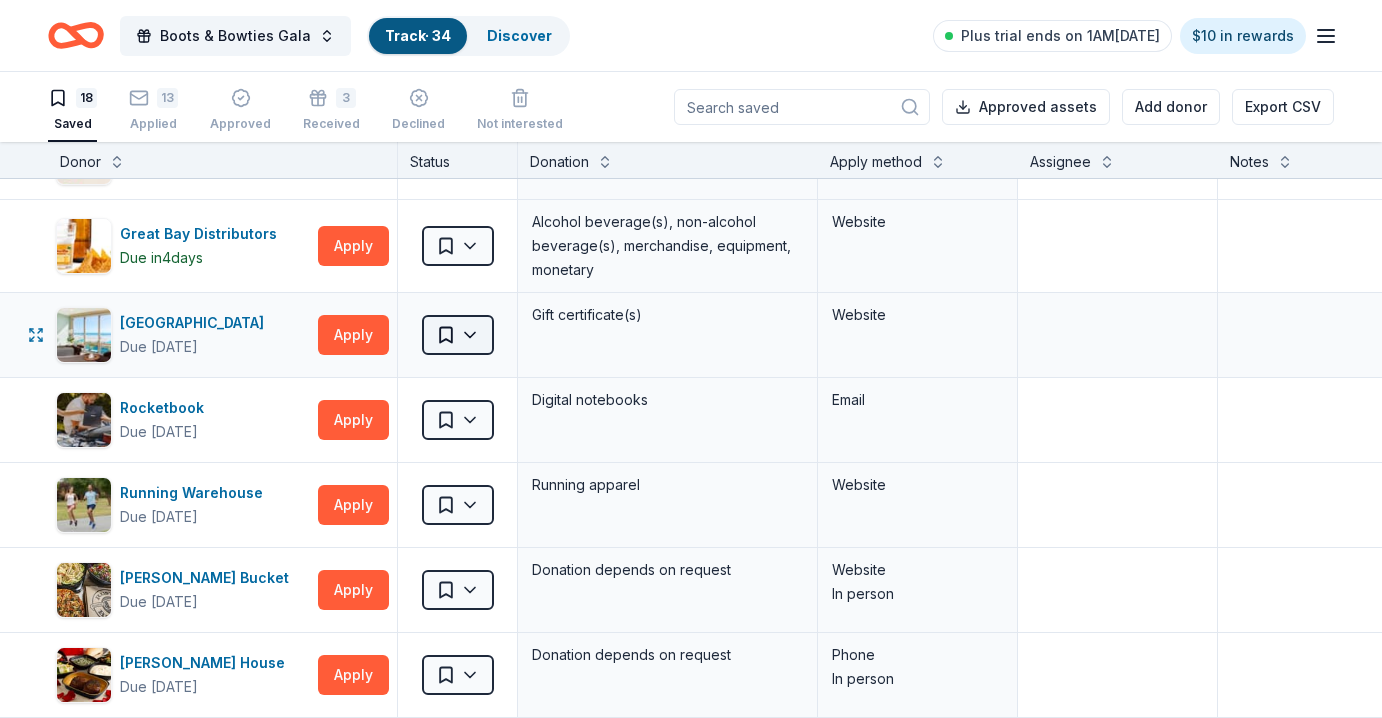 click on "Boots & Bowties Gala Track  · 34 Discover Plus trial ends on 1AM, 7/18 $10 in rewards 18 Saved 13 Applied Approved 3 Received Declined Not interested  Approved assets Add donor Export CSV Donor Status Donation Apply method Assignee Notes Dick's Sporting Goods Due in 34 days Apply Saved Sports equipment product(s), gift card(s) Website Feld Entertainment Due in 34 days Apply Saved Tickets, merchandise  Website Email Fleming's Due in 34 days Apply Saved Food, gift card(s) Phone Florida Gators Due in 29 days Apply Saved Ticket(s), autographed memorabilia Website Gatorland Due in 34 days Apply Saved Admission pass(es) Website gorjana Due in 34 days Apply Saved 1 custom jewelry package Website Great Bay Distributors Due in  4  days Apply Saved Alcohol beverage(s), non-alcohol beverage(s), merchandise, equipment, monetary Website One Ocean Resort & Spa Due in 34 days Apply Saved Gift certificate(s) Website Rocketbook Due in 34 days Apply Saved Digital notebooks Email Running Warehouse Due in 34 days Apply Saved 8" at bounding box center (691, 359) 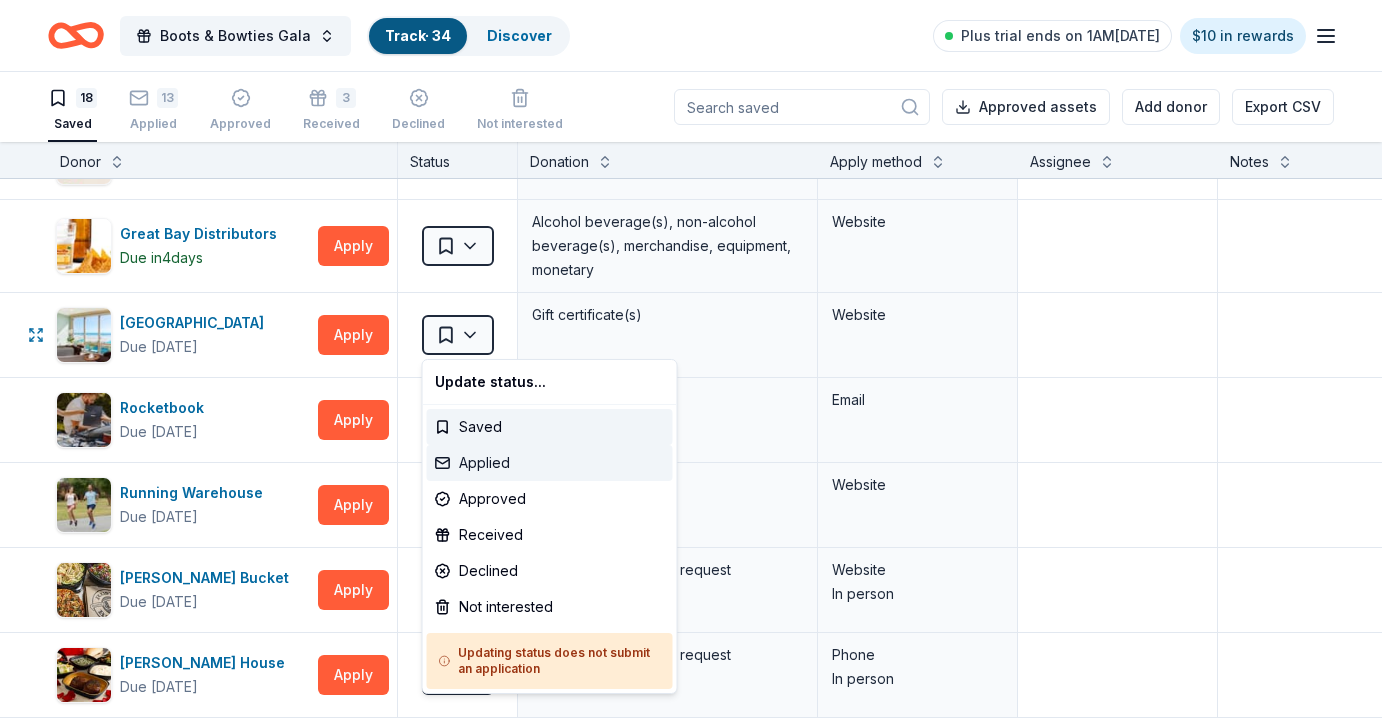 click on "Applied" at bounding box center [550, 463] 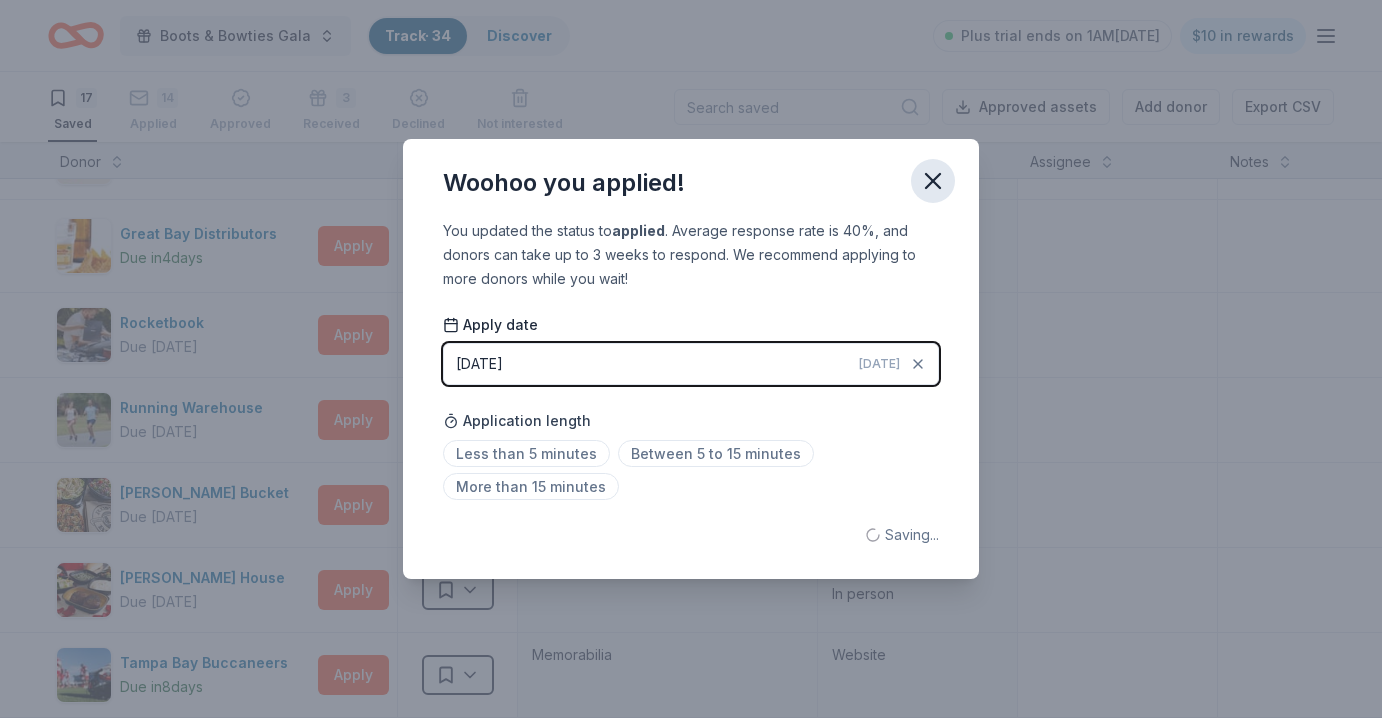 click 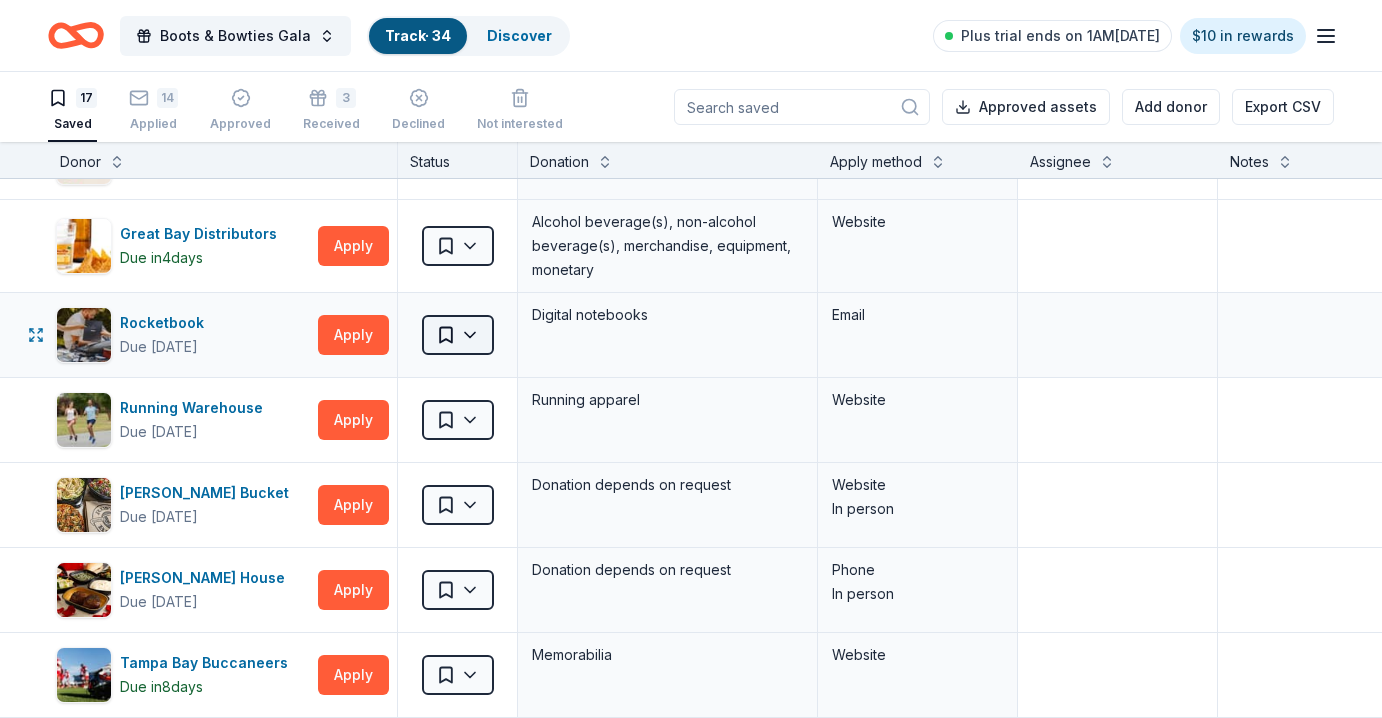 click on "Boots & Bowties Gala Track  · 34 Discover Plus trial ends on 1AM, 7/18 $10 in rewards 17 Saved 14 Applied Approved 3 Received Declined Not interested  Approved assets Add donor Export CSV Donor Status Donation Apply method Assignee Notes Dick's Sporting Goods Due in 34 days Apply Saved Sports equipment product(s), gift card(s) Website Feld Entertainment Due in 34 days Apply Saved Tickets, merchandise  Website Email Fleming's Due in 34 days Apply Saved Food, gift card(s) Phone Florida Gators Due in 29 days Apply Saved Ticket(s), autographed memorabilia Website Gatorland Due in 34 days Apply Saved Admission pass(es) Website gorjana Due in 34 days Apply Saved 1 custom jewelry package Website Great Bay Distributors Due in  4  days Apply Saved Alcohol beverage(s), non-alcohol beverage(s), merchandise, equipment, monetary Website Rocketbook Due in 34 days Apply Saved Digital notebooks Email Running Warehouse Due in 34 days Apply Saved Running apparel Website Rusty Bucket Due in 34 days Apply Saved Website Apply 8" at bounding box center (691, 359) 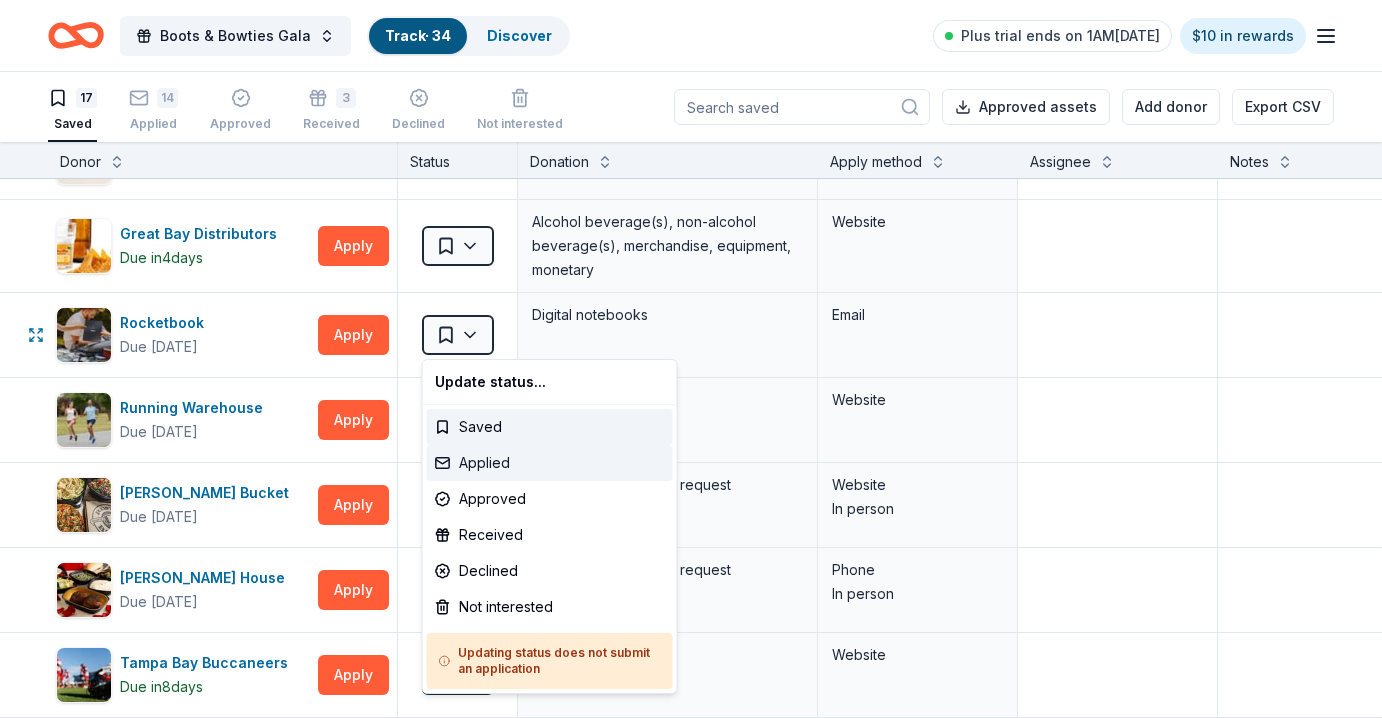click on "Applied" at bounding box center (550, 463) 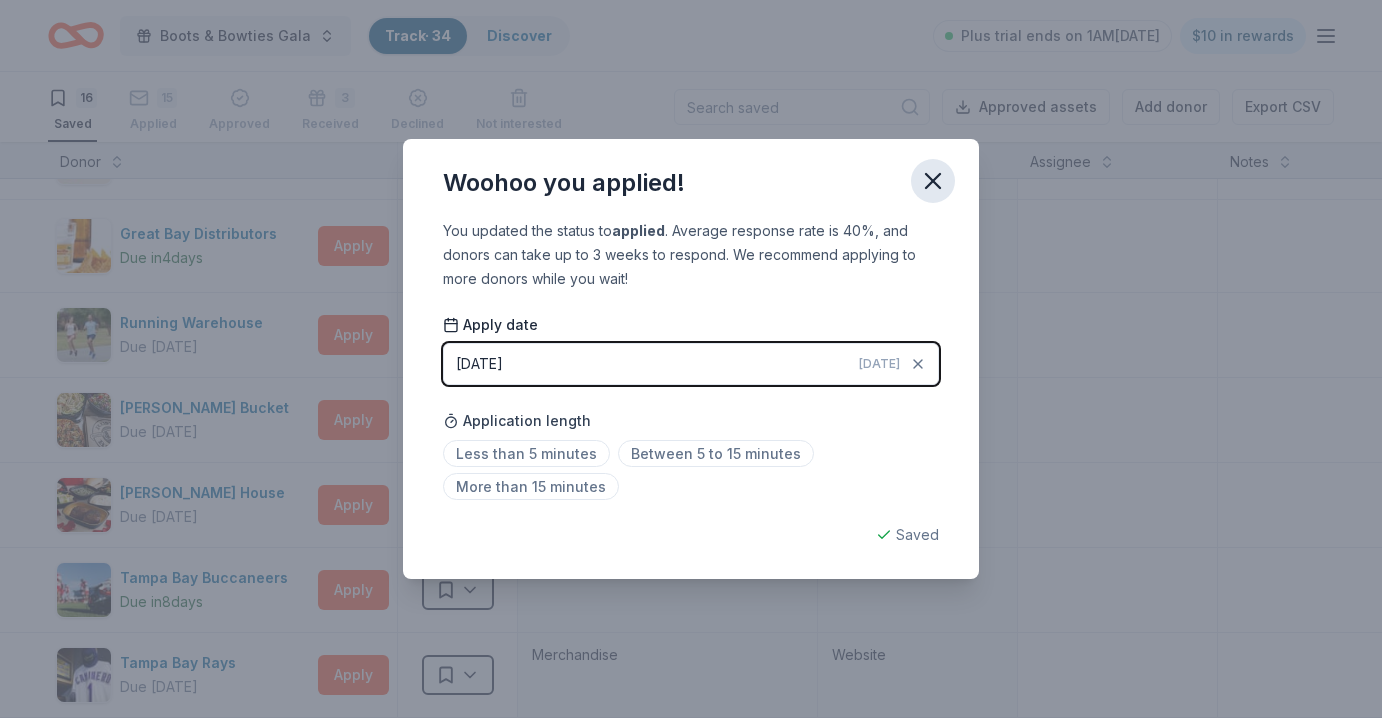 click 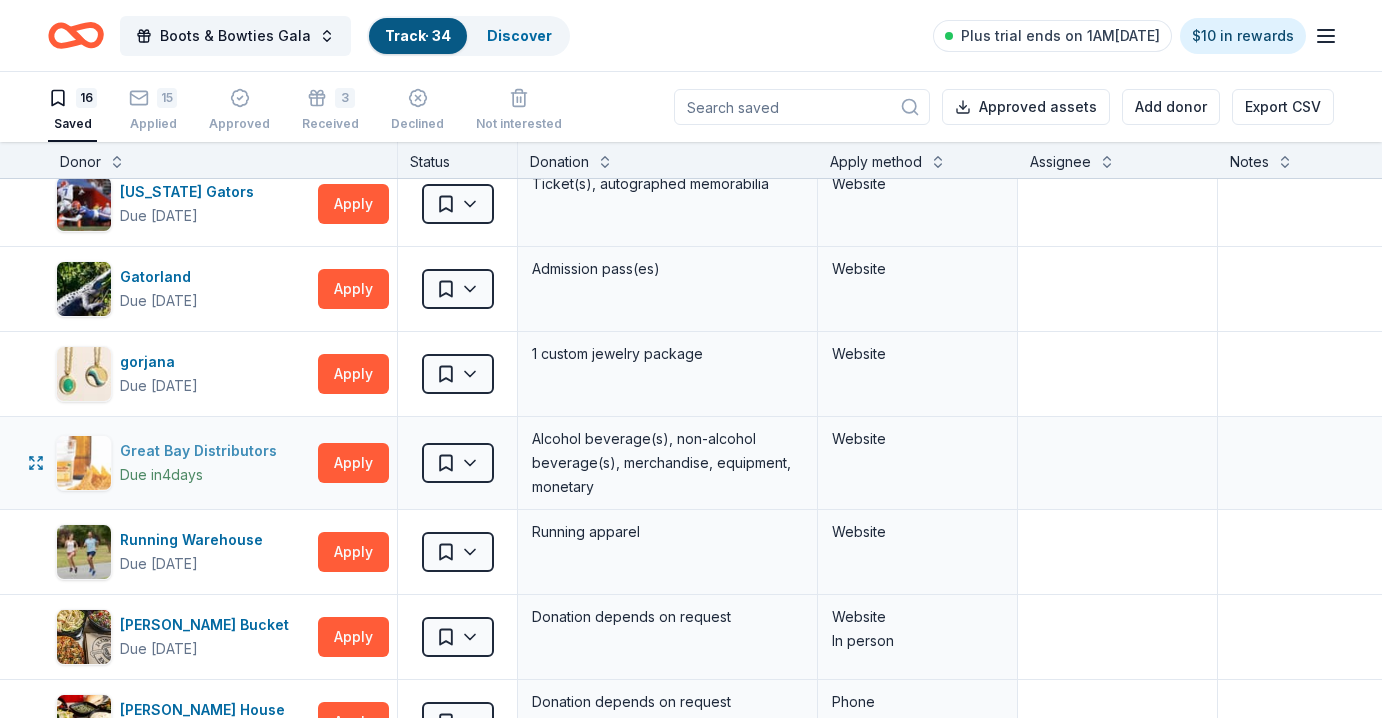 scroll, scrollTop: 267, scrollLeft: 0, axis: vertical 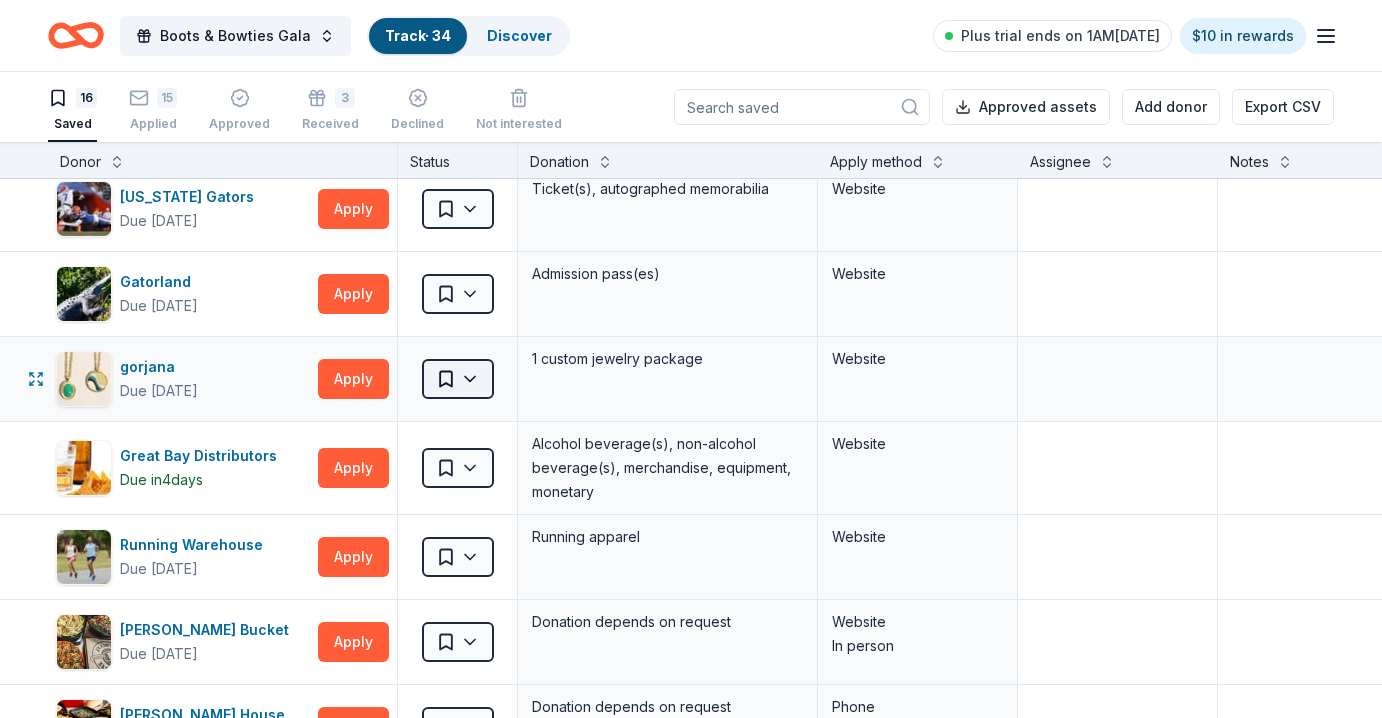 click on "Boots & Bowties Gala Track  · 34 Discover Plus trial ends on 1AM, 7/18 $10 in rewards 16 Saved 15 Applied Approved 3 Received Declined Not interested  Approved assets Add donor Export CSV Donor Status Donation Apply method Assignee Notes Dick's Sporting Goods Due in 34 days Apply Saved Sports equipment product(s), gift card(s) Website Feld Entertainment Due in 34 days Apply Saved Tickets, merchandise  Website Email Fleming's Due in 34 days Apply Saved Food, gift card(s) Phone Florida Gators Due in 29 days Apply Saved Ticket(s), autographed memorabilia Website Gatorland Due in 34 days Apply Saved Admission pass(es) Website gorjana Due in 34 days Apply Saved 1 custom jewelry package Website Great Bay Distributors Due in  4  days Apply Saved Alcohol beverage(s), non-alcohol beverage(s), merchandise, equipment, monetary Website Running Warehouse Due in 34 days Apply Saved Running apparel Website Rusty Bucket Due in 34 days Apply Saved Donation depends on request Website In person Ruth's Chris Steak House Apply 8" at bounding box center [691, 359] 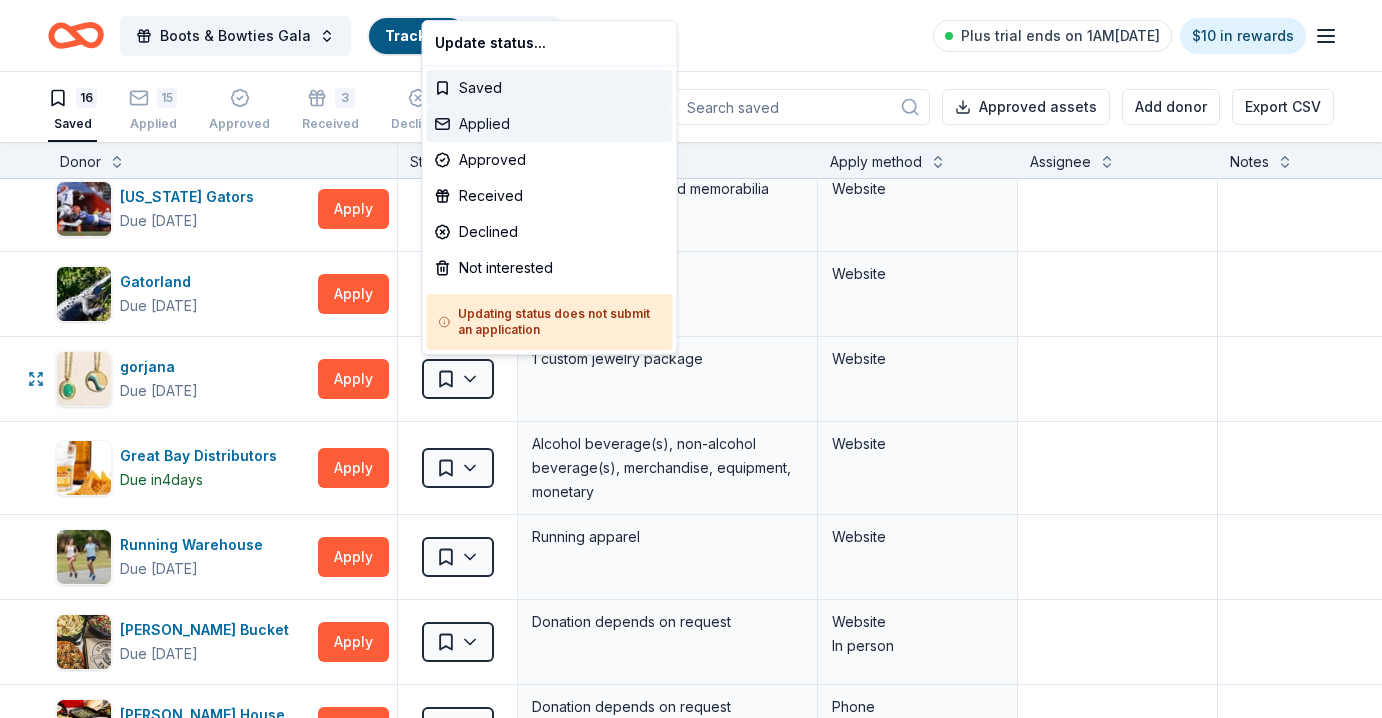 click on "Applied" at bounding box center (550, 124) 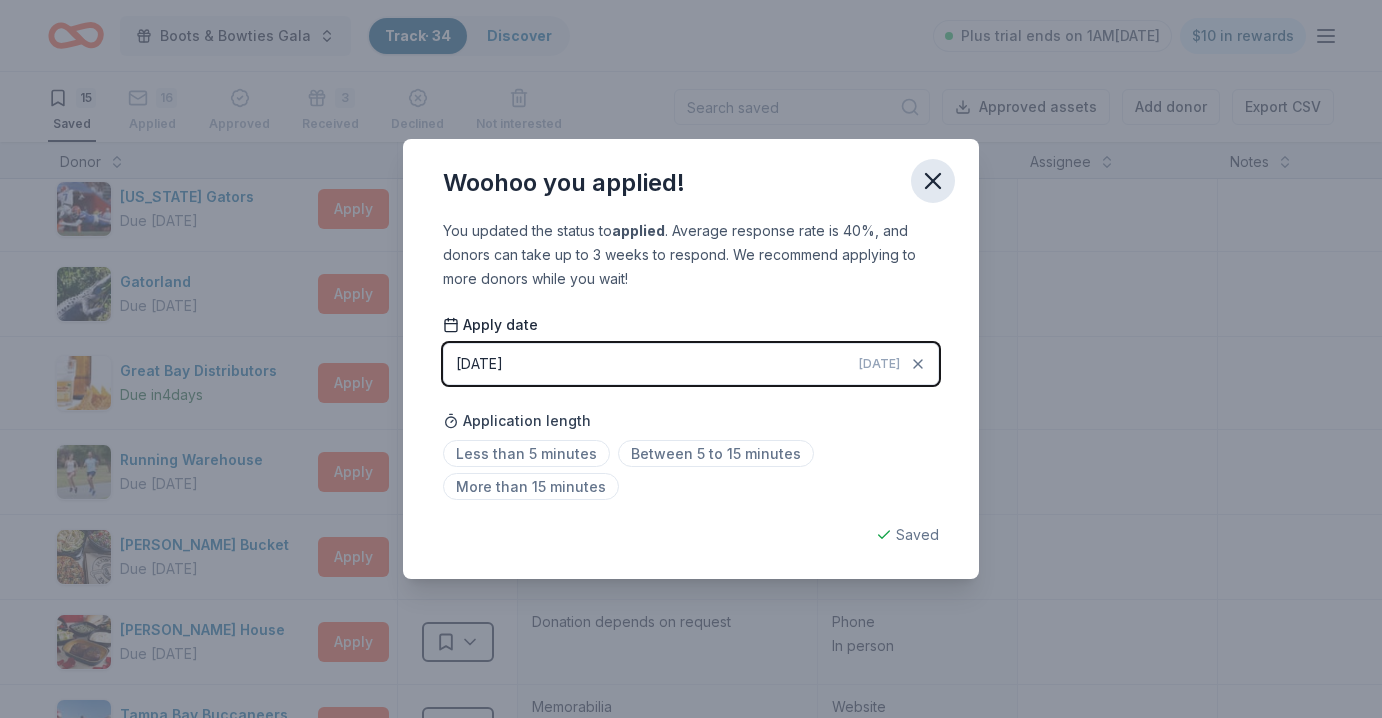 click 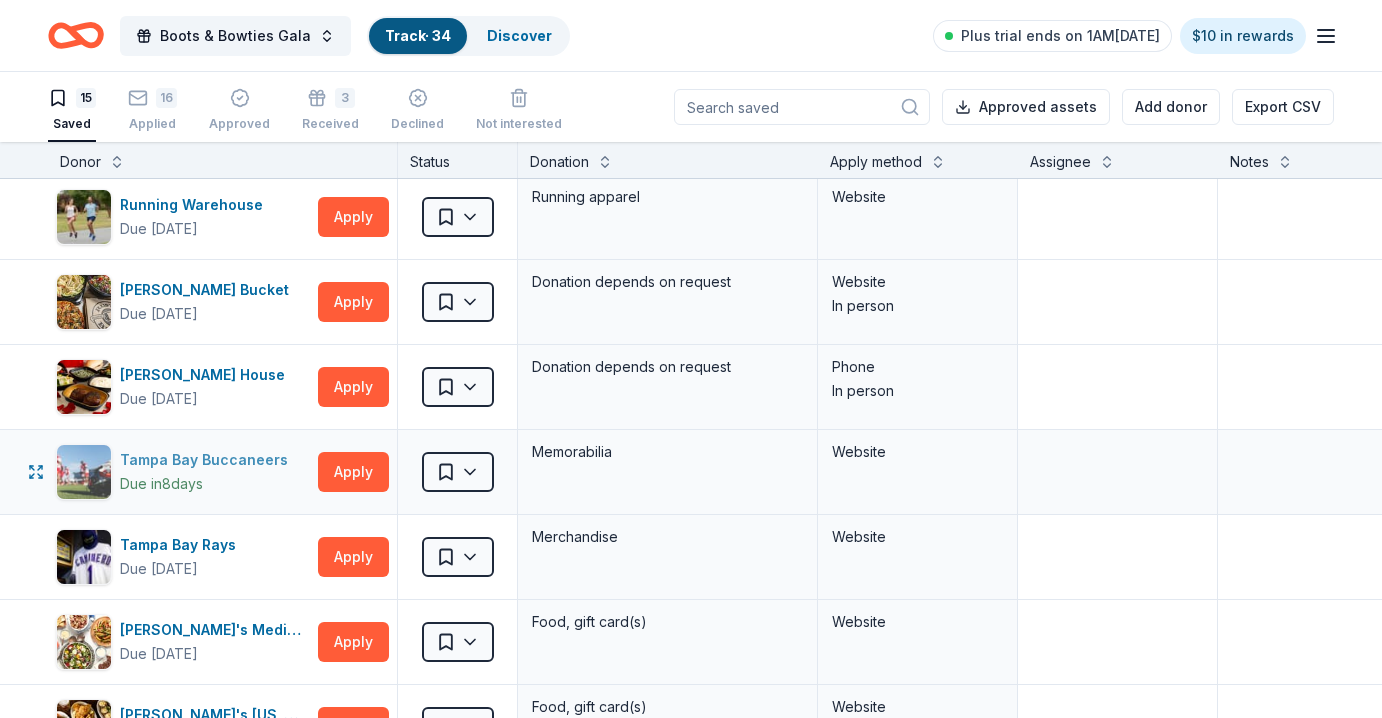 scroll, scrollTop: 542, scrollLeft: 0, axis: vertical 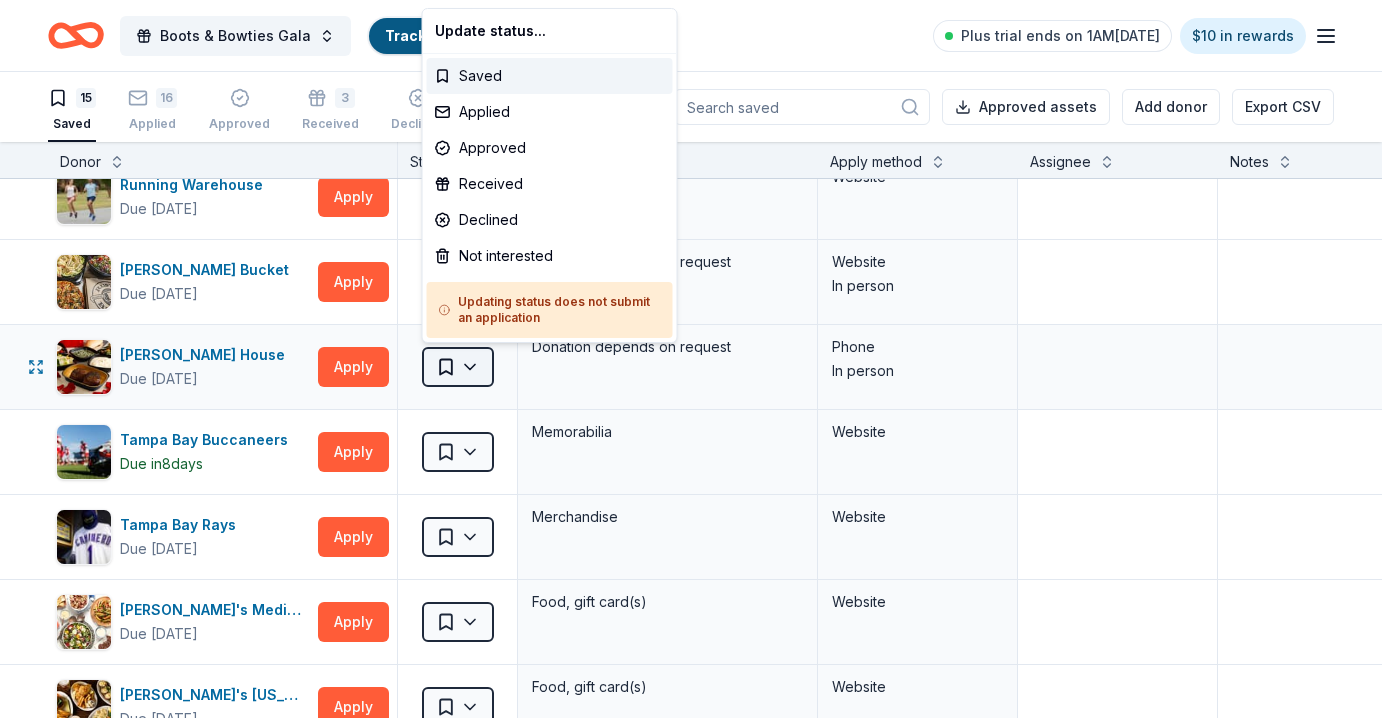 click on "Boots & Bowties Gala Track  · 34 Discover Plus trial ends on 1AM, 7/18 $10 in rewards 15 Saved 16 Applied Approved 3 Received Declined Not interested  Approved assets Add donor Export CSV Donor Status Donation Apply method Assignee Notes Dick's Sporting Goods Due in 34 days Apply Saved Sports equipment product(s), gift card(s) Website Feld Entertainment Due in 34 days Apply Saved Tickets, merchandise  Website Email Fleming's Due in 34 days Apply Saved Food, gift card(s) Phone Florida Gators Due in 29 days Apply Saved Ticket(s), autographed memorabilia Website Gatorland Due in 34 days Apply Saved Admission pass(es) Website Great Bay Distributors Due in  4  days Apply Saved Alcohol beverage(s), non-alcohol beverage(s), merchandise, equipment, monetary Website Running Warehouse Due in 34 days Apply Saved Running apparel Website Rusty Bucket Due in 34 days Apply Saved Donation depends on request Website In person Ruth's Chris Steak House Due in 34 days Apply Saved Donation depends on request Phone In person 8 8" at bounding box center (691, 359) 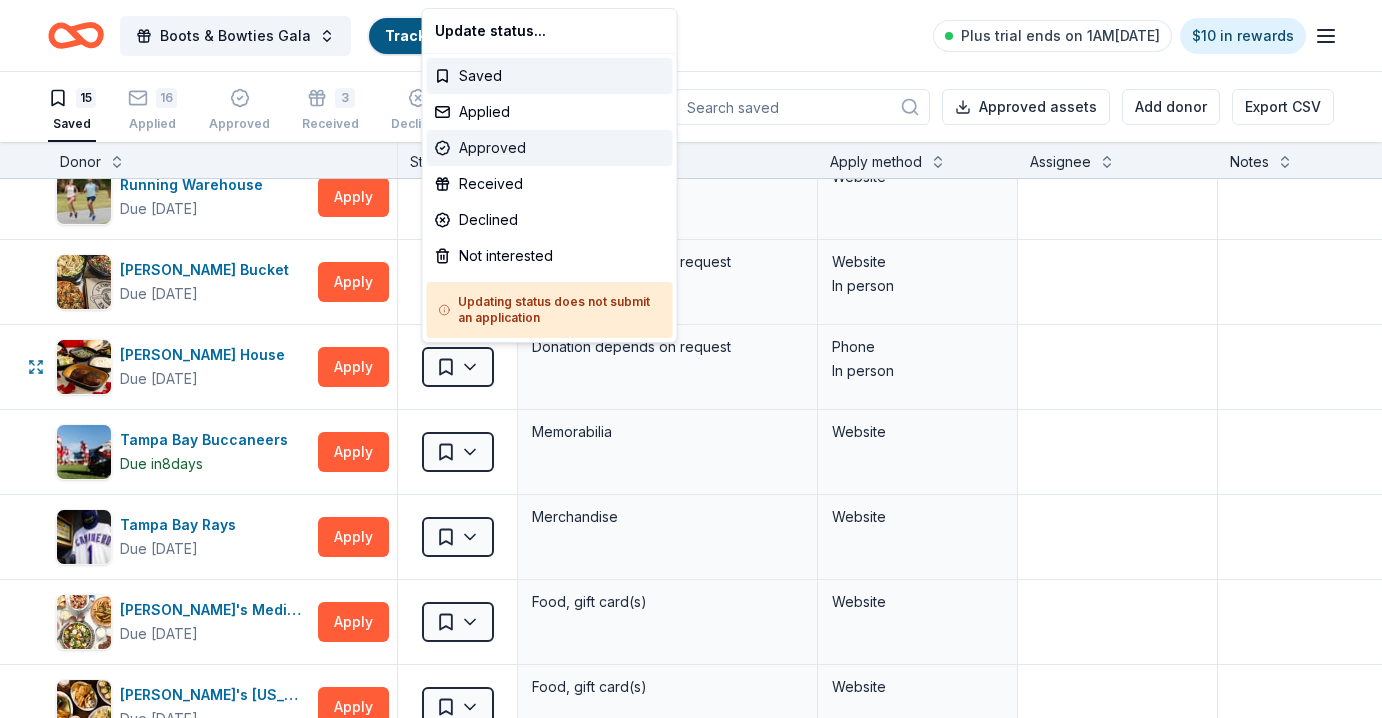 click on "Approved" at bounding box center (550, 148) 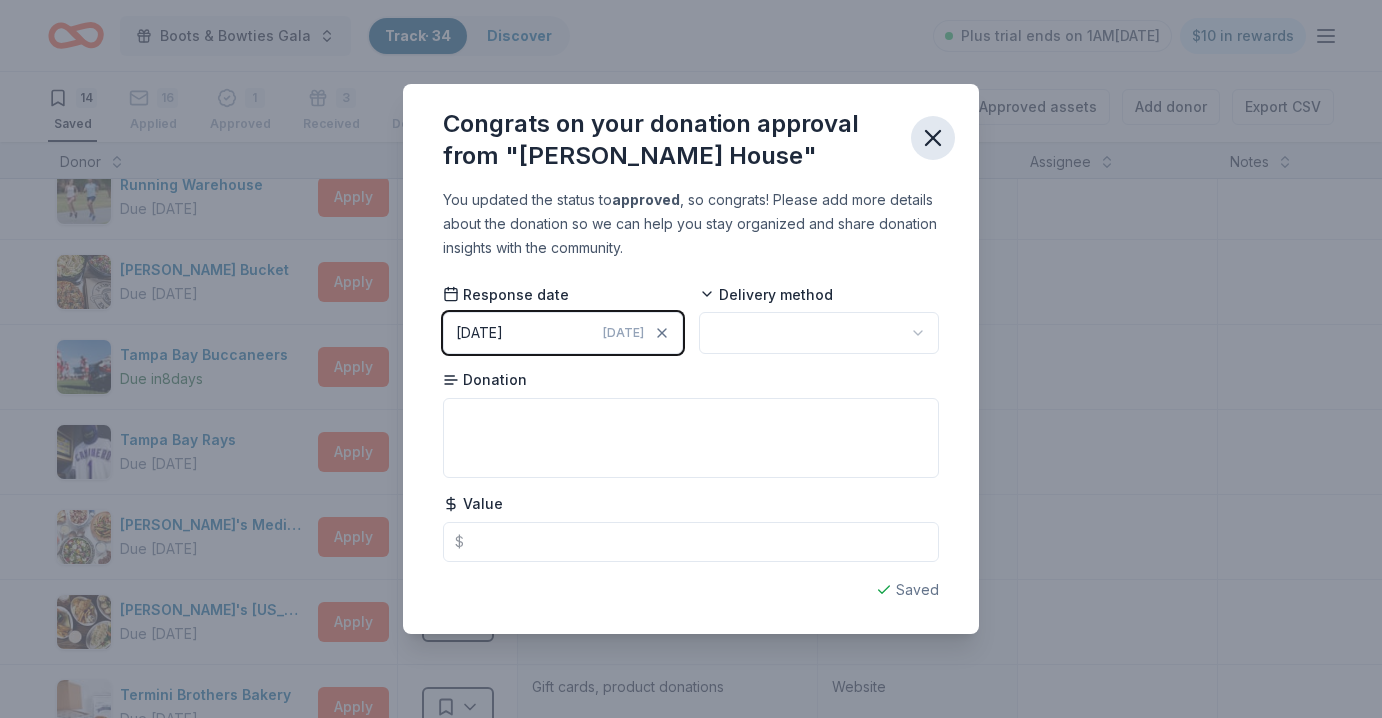 click 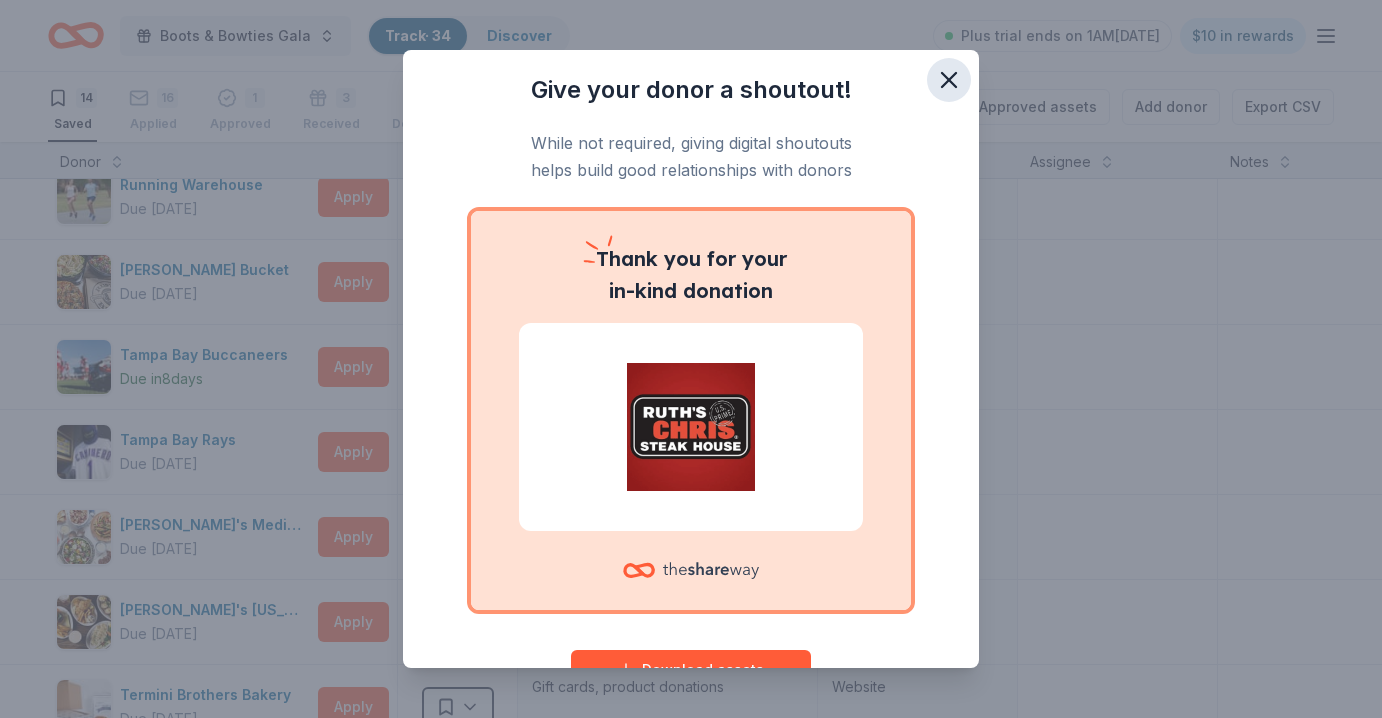 click 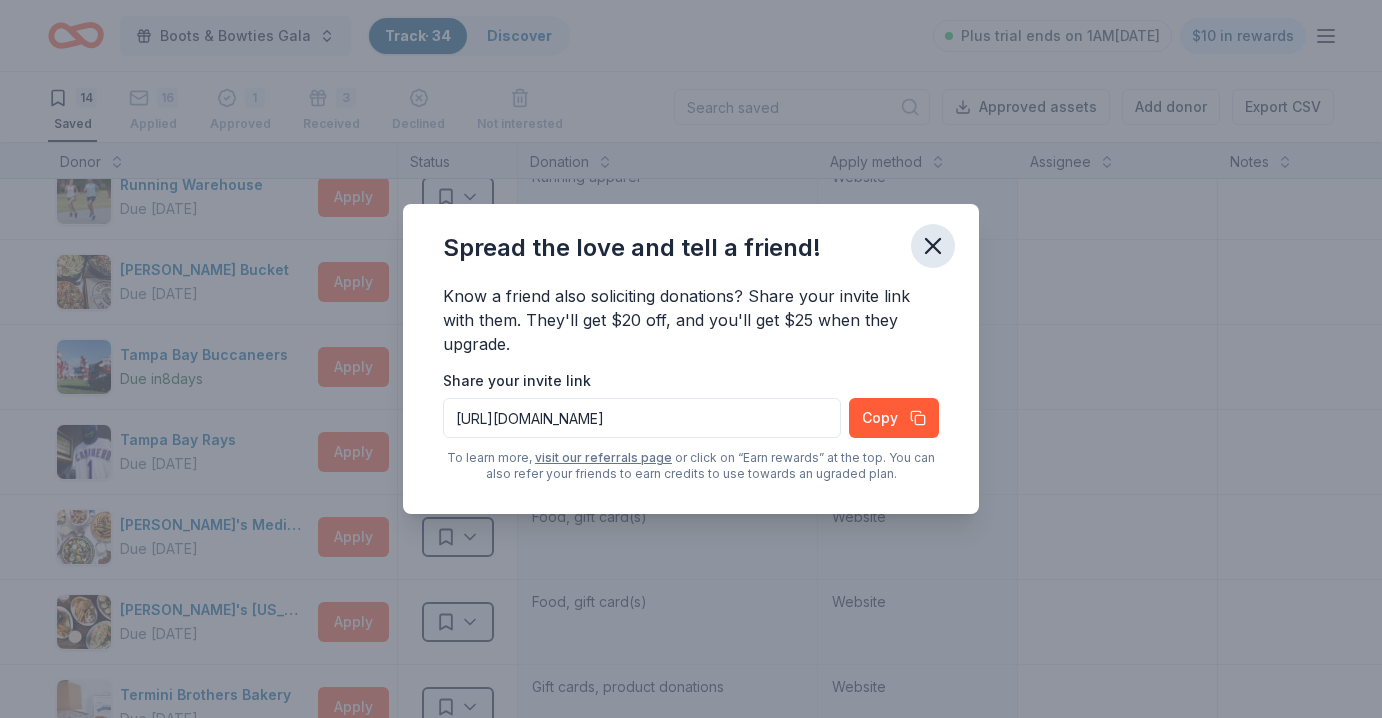 click 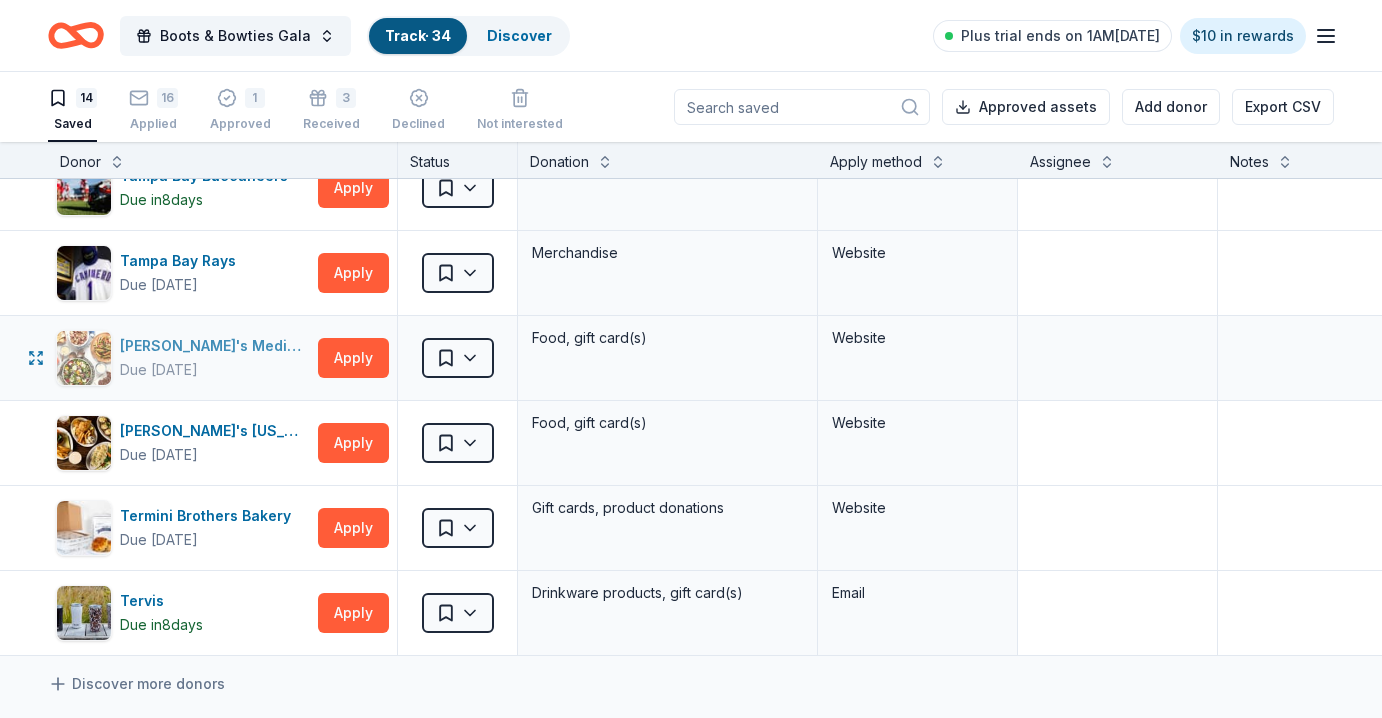 scroll, scrollTop: 732, scrollLeft: 0, axis: vertical 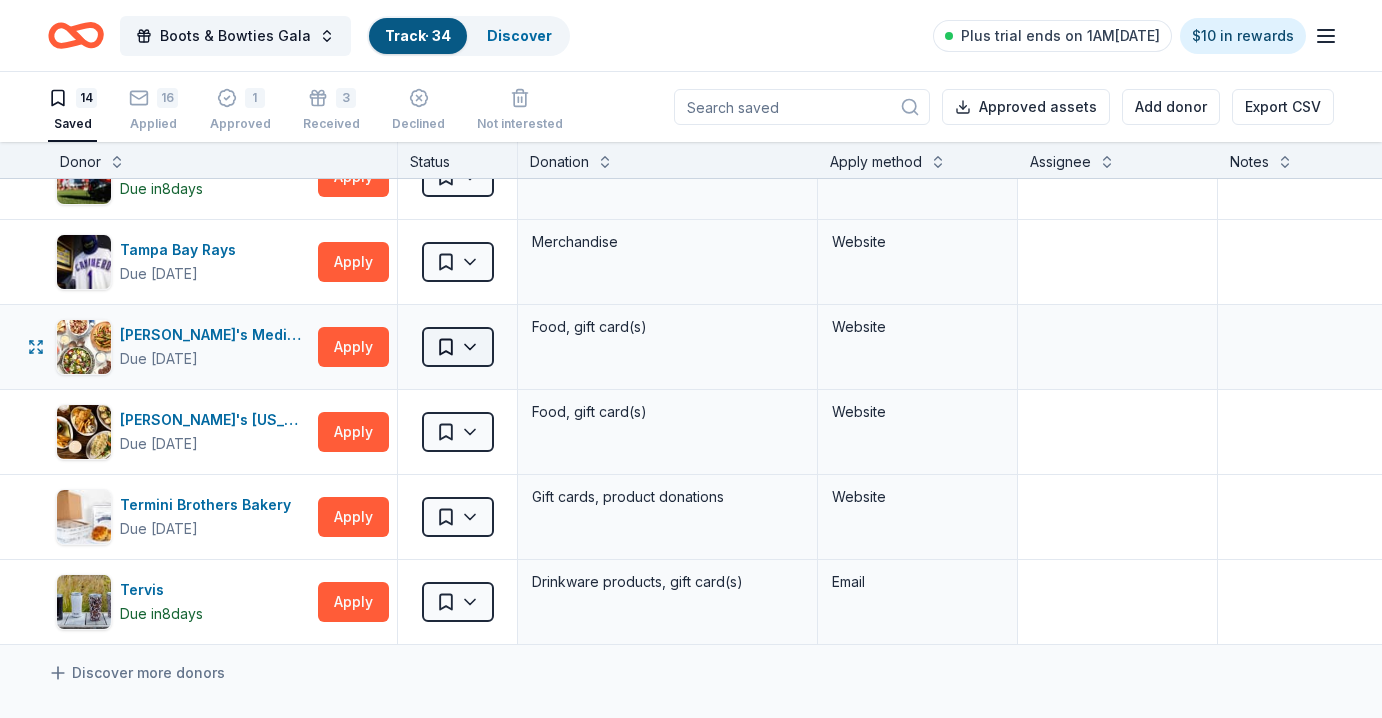 click on "Boots & Bowties Gala Track  · 34 Discover Plus trial ends on 1AM, 7/18 $10 in rewards 14 Saved 16 Applied 1 Approved 3 Received Declined Not interested  Approved assets Add donor Export CSV Donor Status Donation Apply method Assignee Notes Dick's Sporting Goods Due in 34 days Apply Saved Sports equipment product(s), gift card(s) Website Feld Entertainment Due in 34 days Apply Saved Tickets, merchandise  Website Email Fleming's Due in 34 days Apply Saved Food, gift card(s) Phone Florida Gators Due in 29 days Apply Saved Ticket(s), autographed memorabilia Website Gatorland Due in 34 days Apply Saved Admission pass(es) Website Great Bay Distributors Due in  4  days Apply Saved Alcohol beverage(s), non-alcohol beverage(s), merchandise, equipment, monetary Website Running Warehouse Due in 34 days Apply Saved Running apparel Website Rusty Bucket Due in 34 days Apply Saved Donation depends on request Website In person Tampa Bay Buccaneers Due in  8  days Apply Saved Memorabilia Website Tampa Bay Rays Due in 29 days" at bounding box center [691, 359] 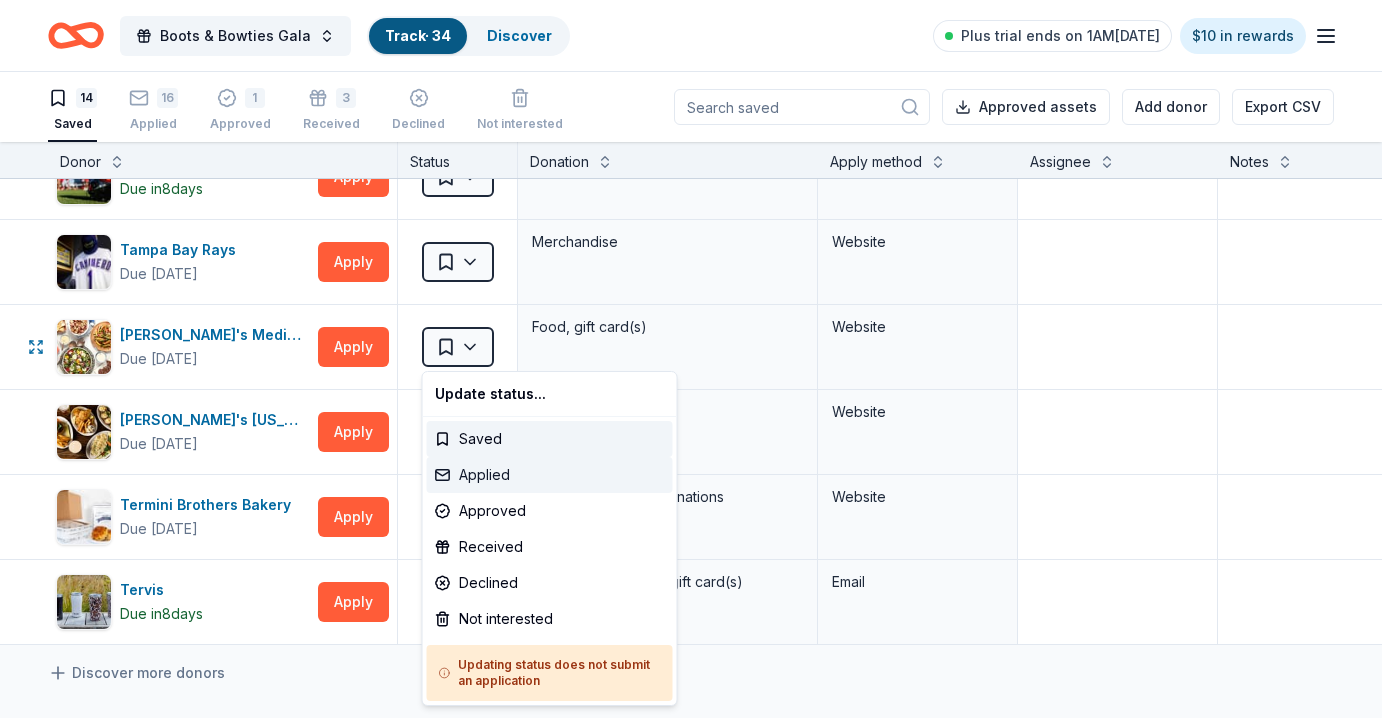 click on "Applied" at bounding box center (550, 475) 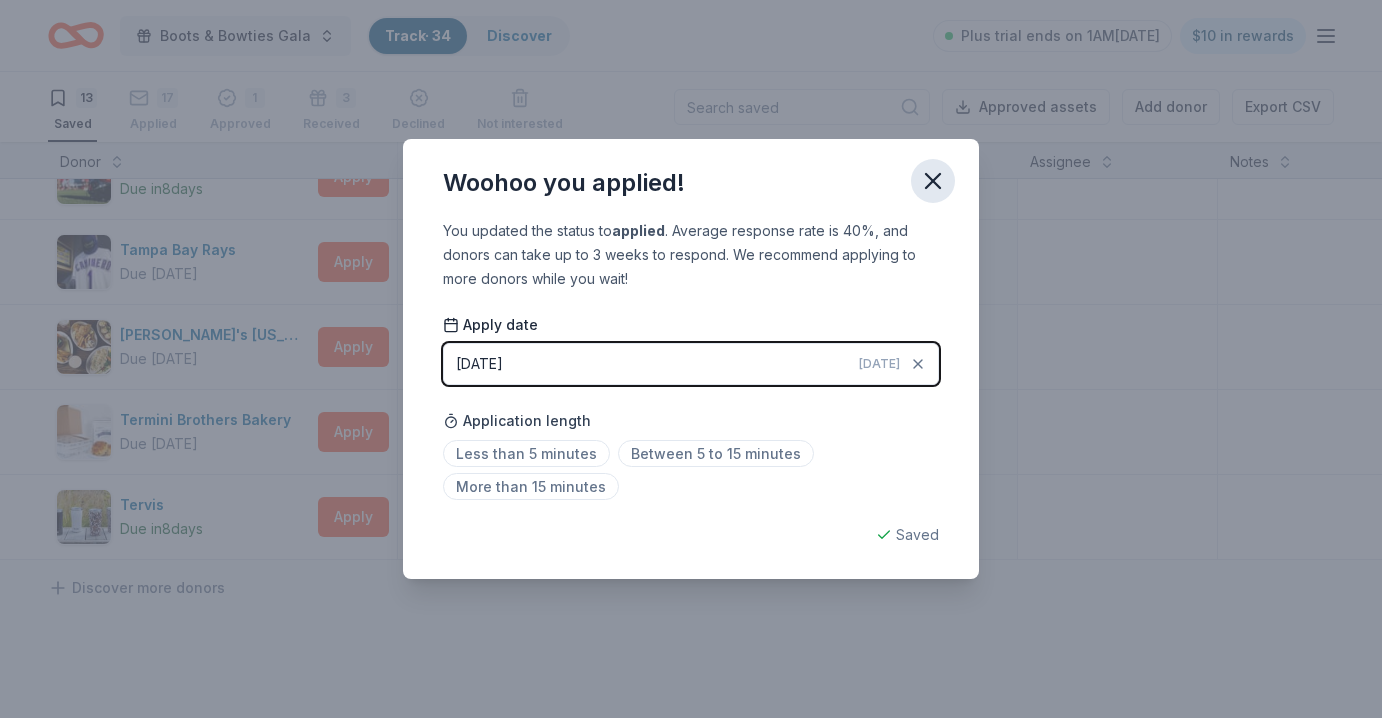 click 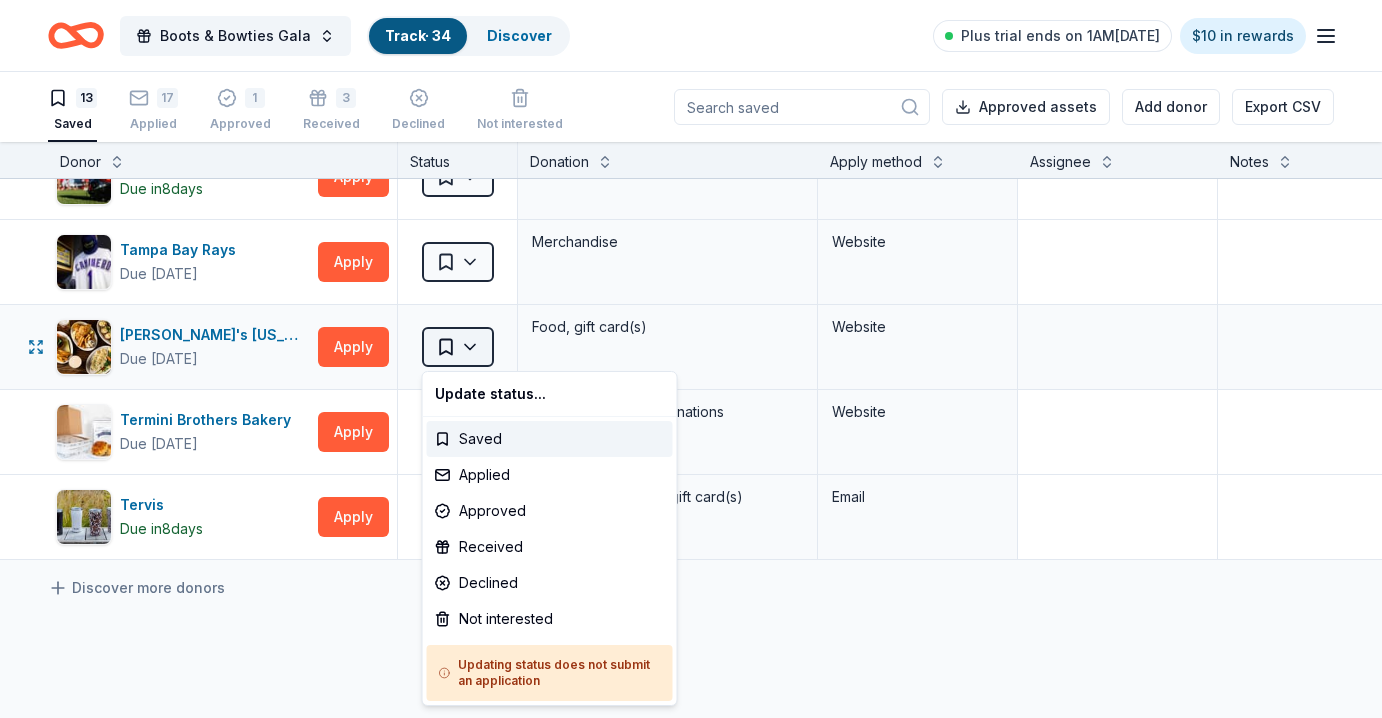click on "Boots & Bowties Gala Track  · 34 Discover Plus trial ends on 1AM, 7/18 $10 in rewards 13 Saved 17 Applied 1 Approved 3 Received Declined Not interested  Approved assets Add donor Export CSV Donor Status Donation Apply method Assignee Notes Dick's Sporting Goods Due in 34 days Apply Saved Sports equipment product(s), gift card(s) Website Feld Entertainment Due in 34 days Apply Saved Tickets, merchandise  Website Email Fleming's Due in 34 days Apply Saved Food, gift card(s) Phone Florida Gators Due in 29 days Apply Saved Ticket(s), autographed memorabilia Website Gatorland Due in 34 days Apply Saved Admission pass(es) Website Great Bay Distributors Due in  4  days Apply Saved Alcohol beverage(s), non-alcohol beverage(s), merchandise, equipment, monetary Website Running Warehouse Due in 34 days Apply Saved Running apparel Website Rusty Bucket Due in 34 days Apply Saved Donation depends on request Website In person Tampa Bay Buccaneers Due in  8  days Apply Saved Memorabilia Website Tampa Bay Rays Due in 29 days" at bounding box center (691, 359) 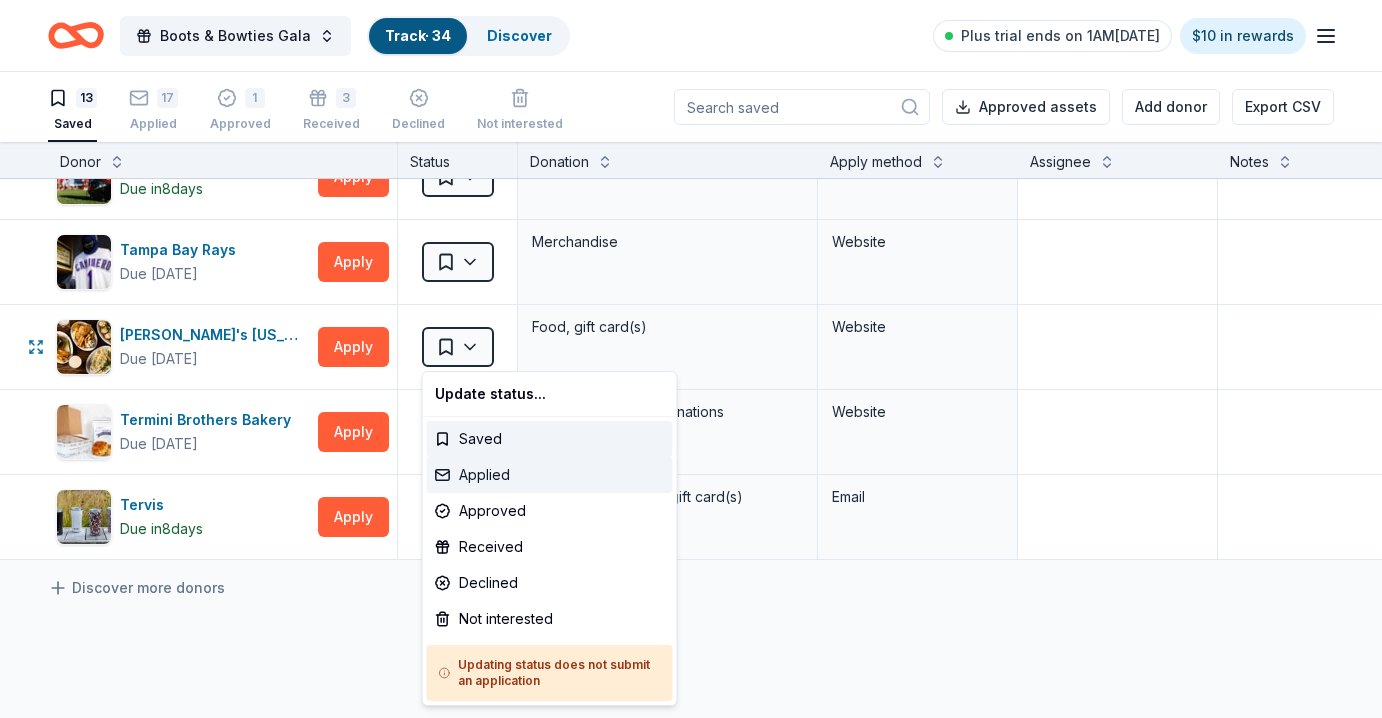 click on "Applied" at bounding box center [550, 475] 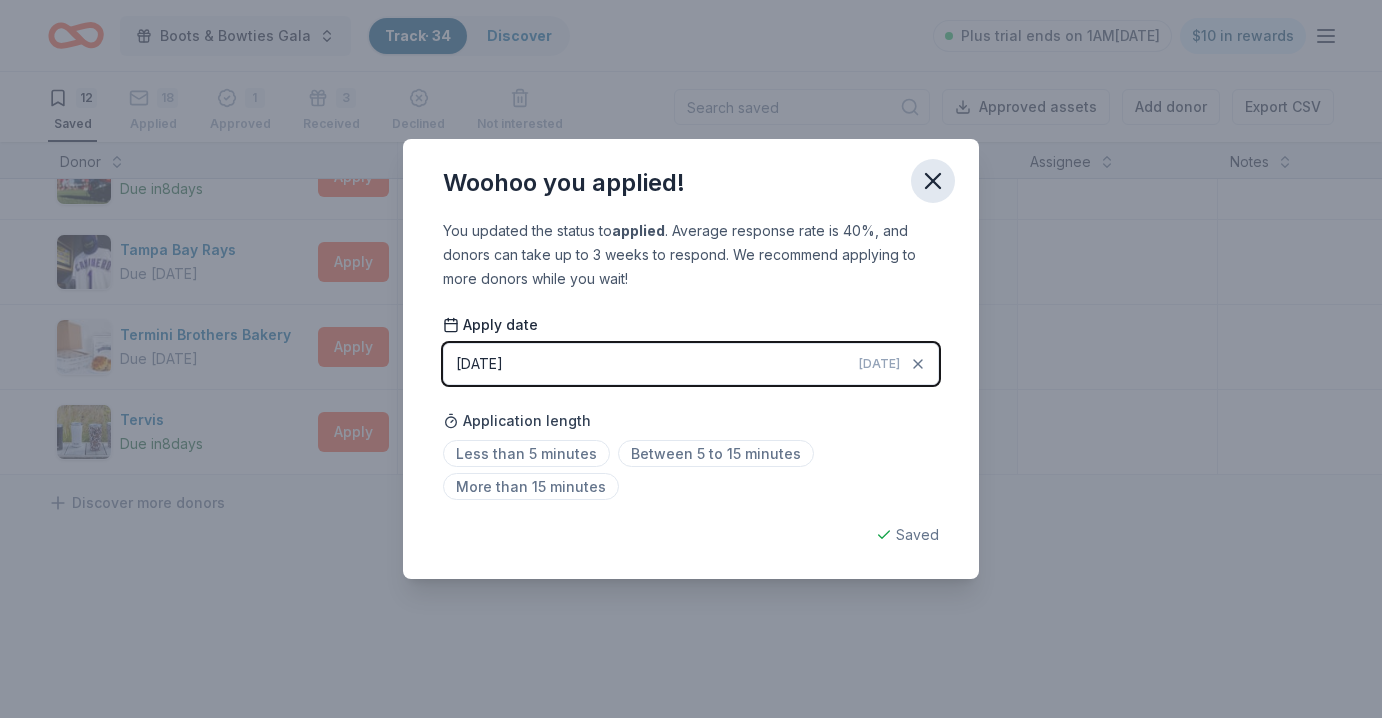click 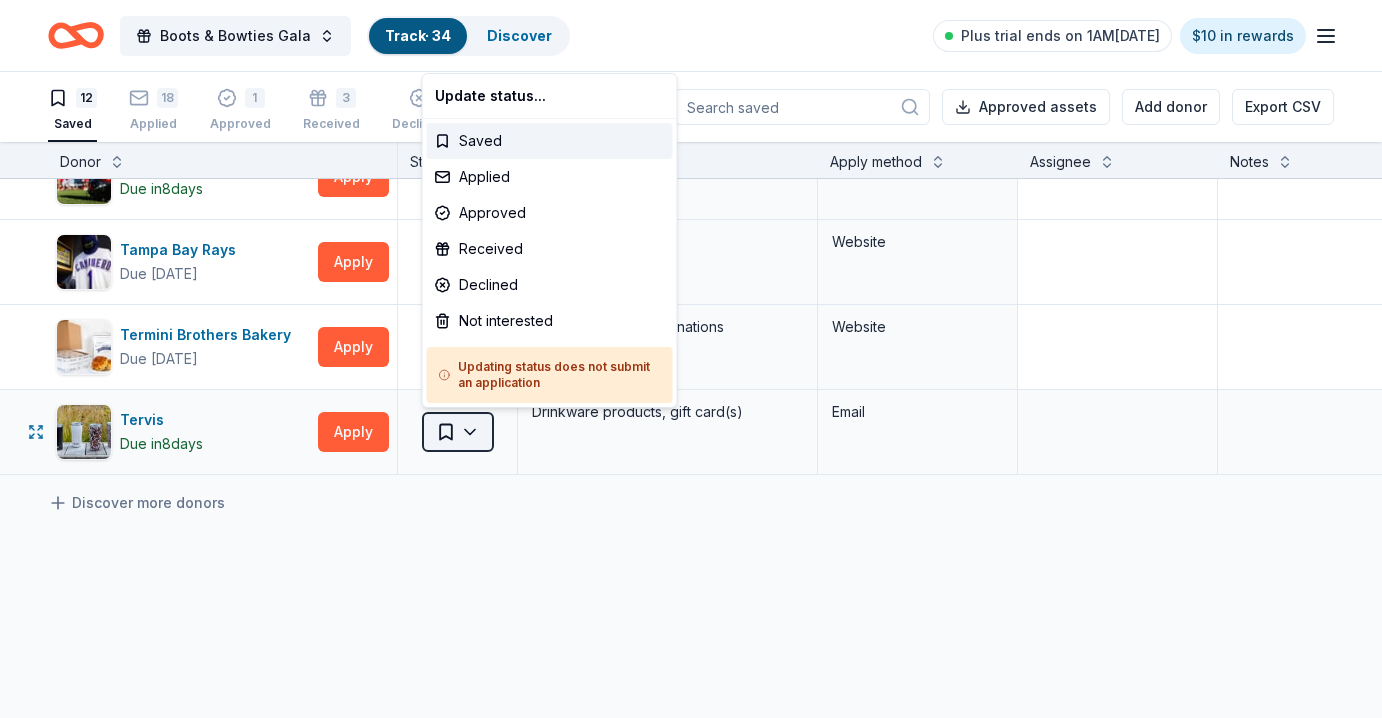 click on "Boots & Bowties Gala Track  · 34 Discover Plus trial ends on 1AM, 7/18 $10 in rewards 12 Saved 18 Applied 1 Approved 3 Received Declined Not interested  Approved assets Add donor Export CSV Donor Status Donation Apply method Assignee Notes Dick's Sporting Goods Due in 34 days Apply Saved Sports equipment product(s), gift card(s) Website Feld Entertainment Due in 34 days Apply Saved Tickets, merchandise  Website Email Fleming's Due in 34 days Apply Saved Food, gift card(s) Phone Florida Gators Due in 29 days Apply Saved Ticket(s), autographed memorabilia Website Gatorland Due in 34 days Apply Saved Admission pass(es) Website Great Bay Distributors Due in  4  days Apply Saved Alcohol beverage(s), non-alcohol beverage(s), merchandise, equipment, monetary Website Running Warehouse Due in 34 days Apply Saved Running apparel Website Rusty Bucket Due in 34 days Apply Saved Donation depends on request Website In person Tampa Bay Buccaneers Due in  8  days Apply Saved Memorabilia Website Tampa Bay Rays Due in 29 days" at bounding box center (691, 359) 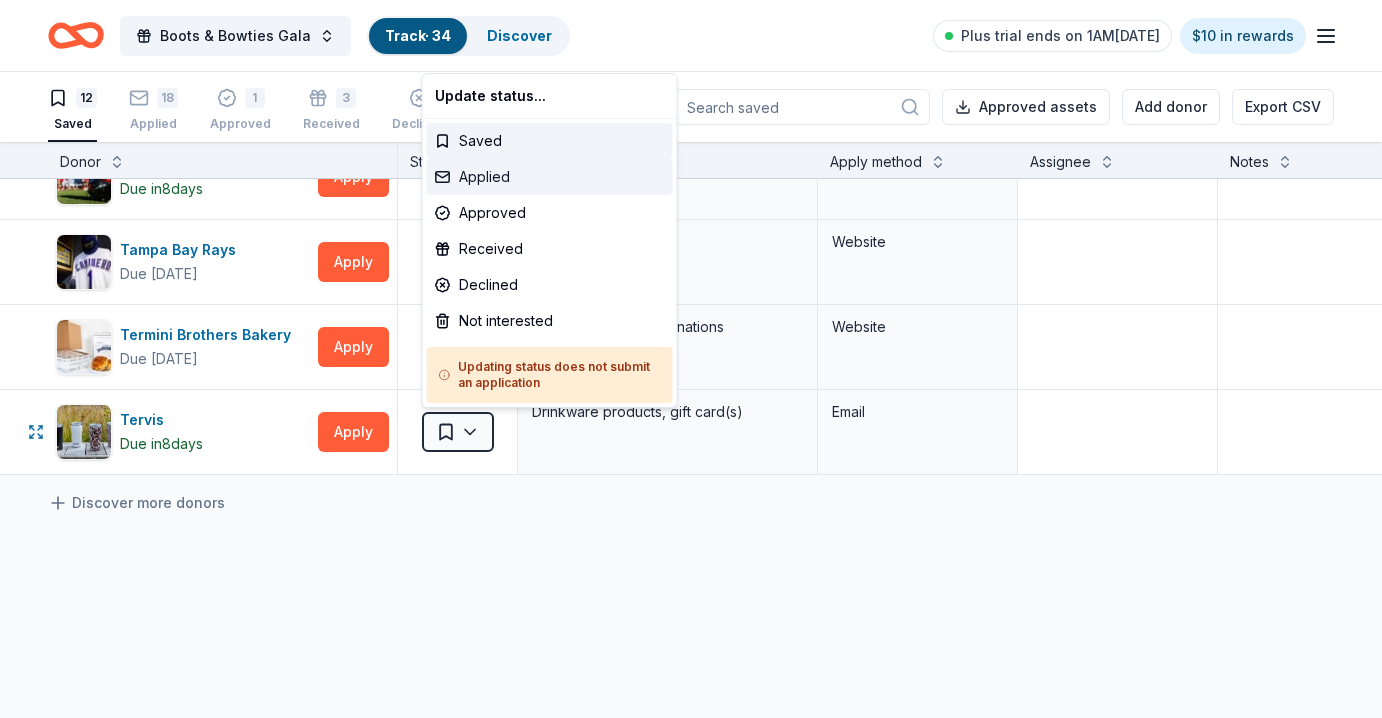 click on "Applied" at bounding box center [550, 177] 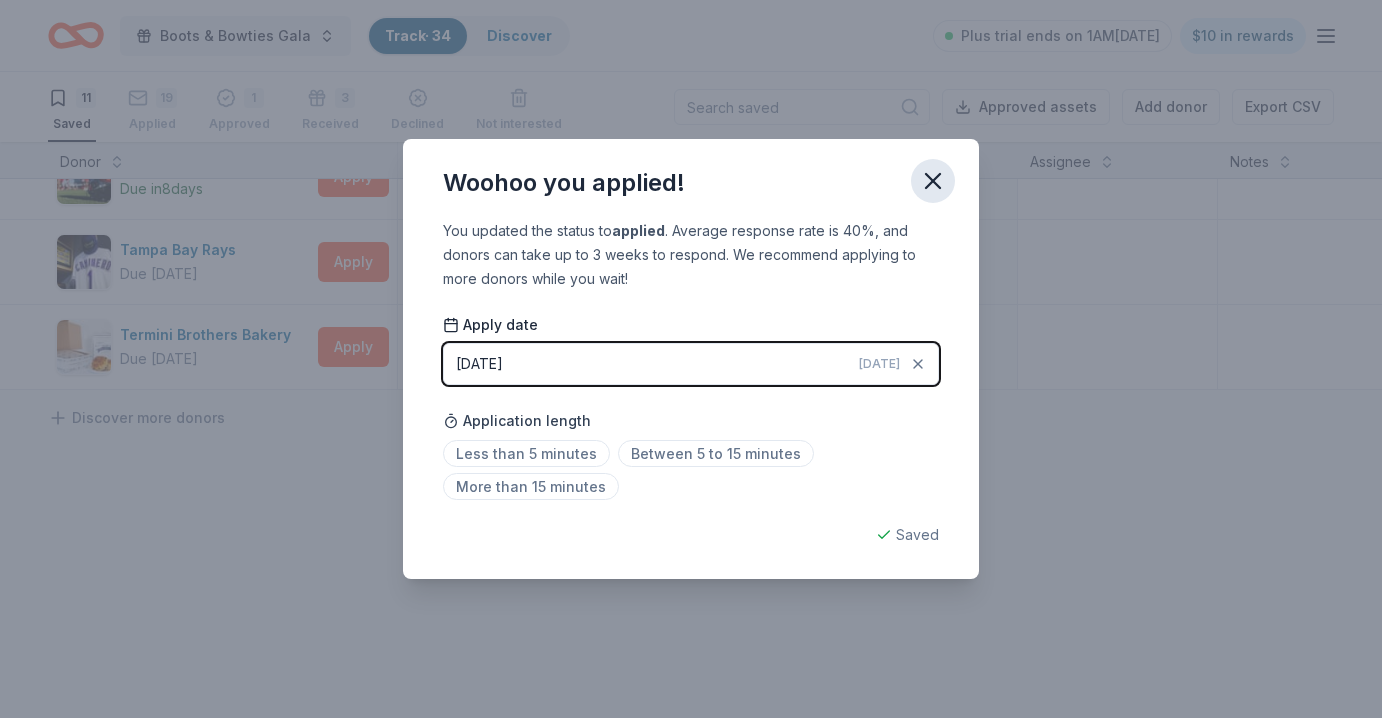 click 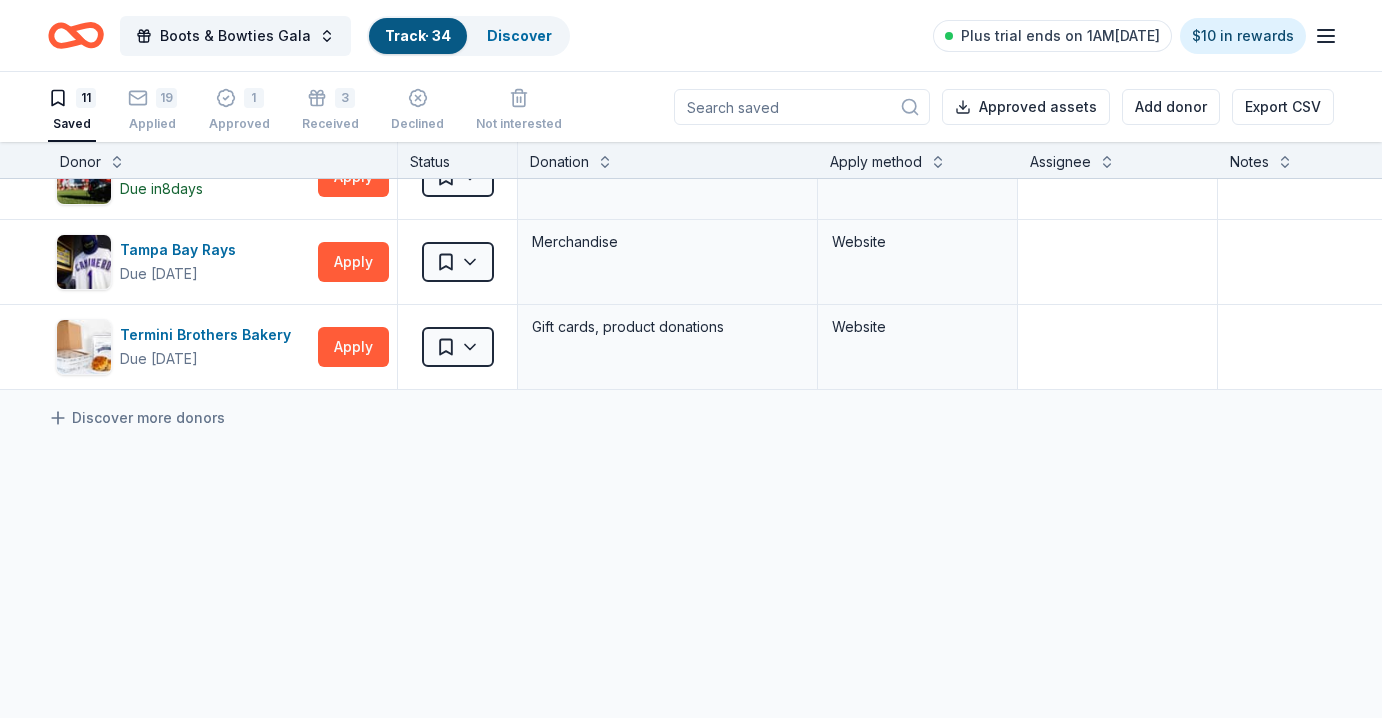 click 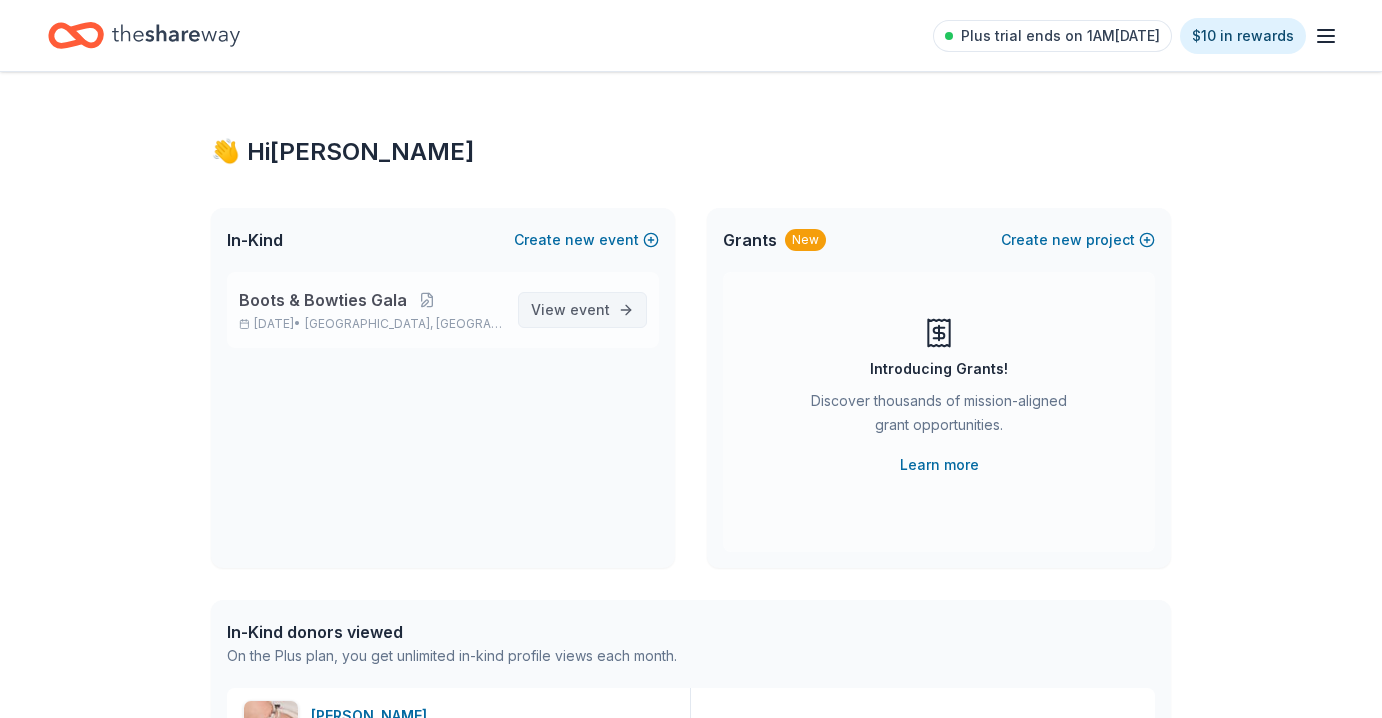 click on "event" at bounding box center (590, 309) 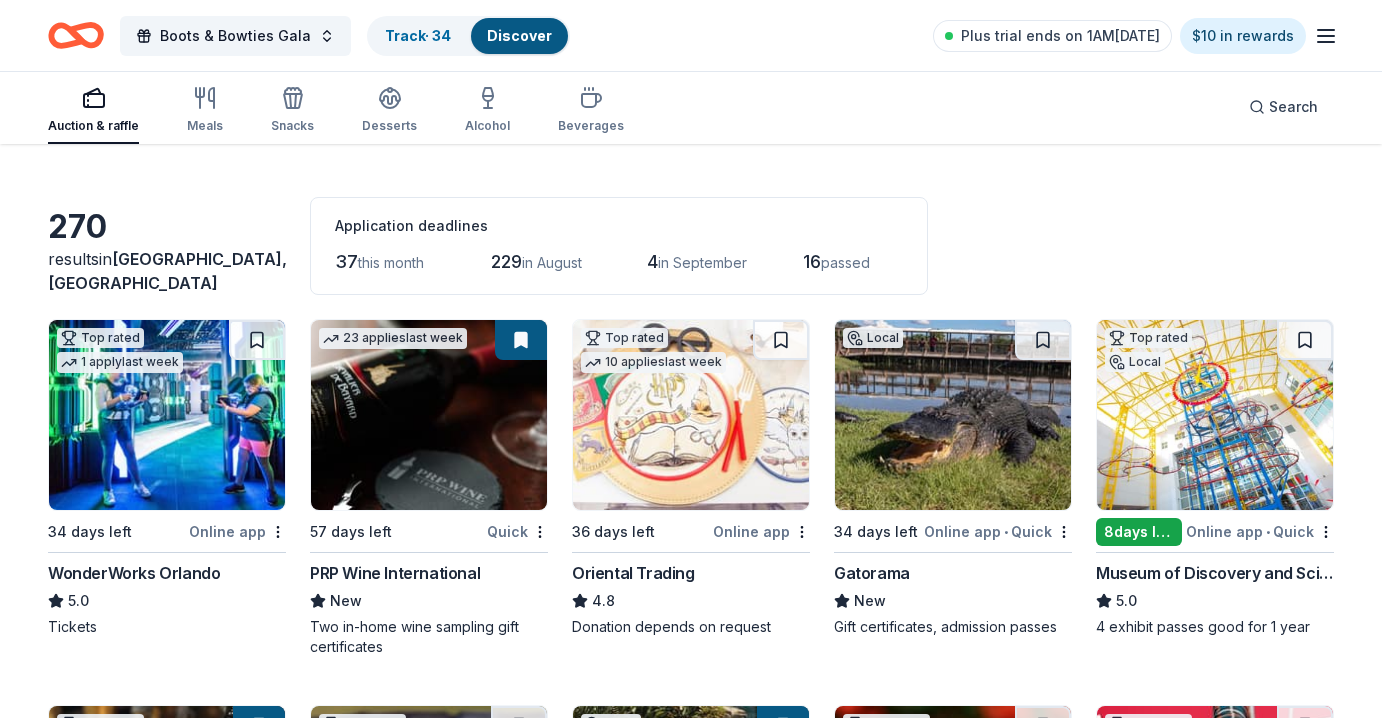 scroll, scrollTop: 53, scrollLeft: 0, axis: vertical 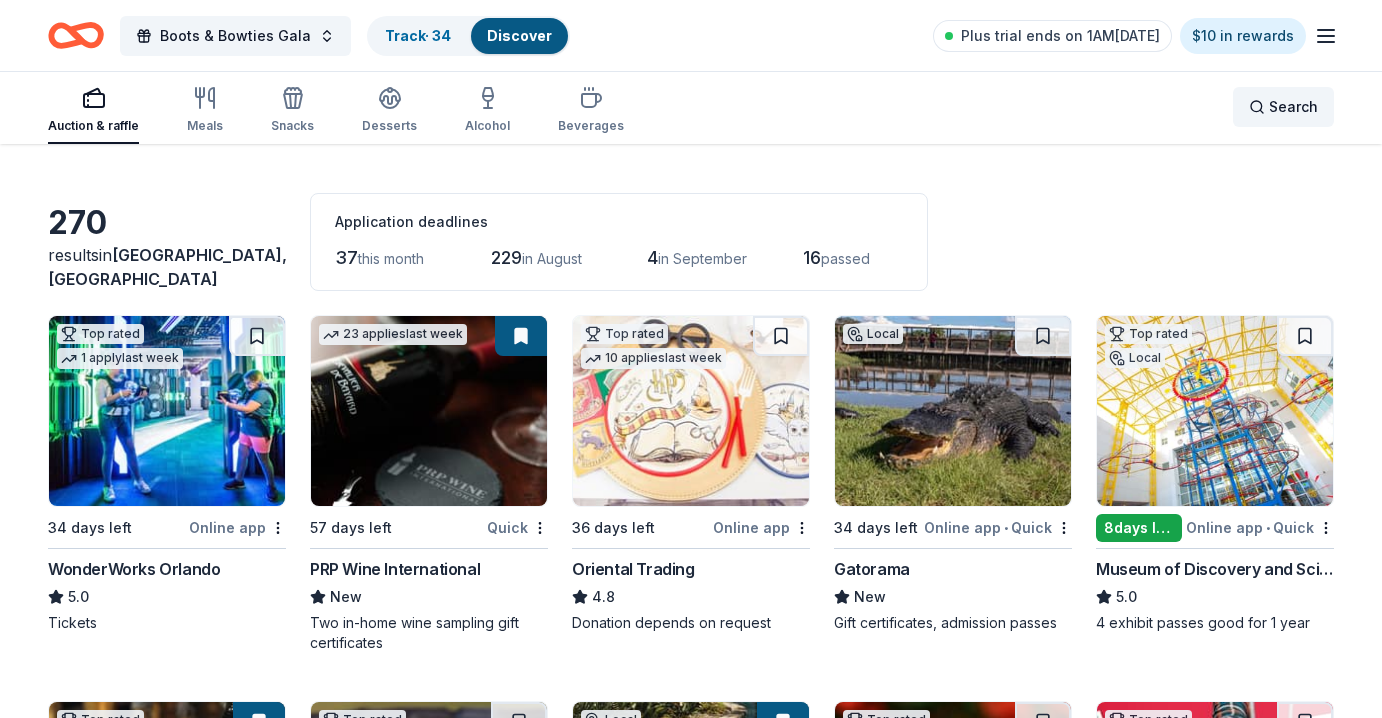 click on "Search" at bounding box center (1293, 107) 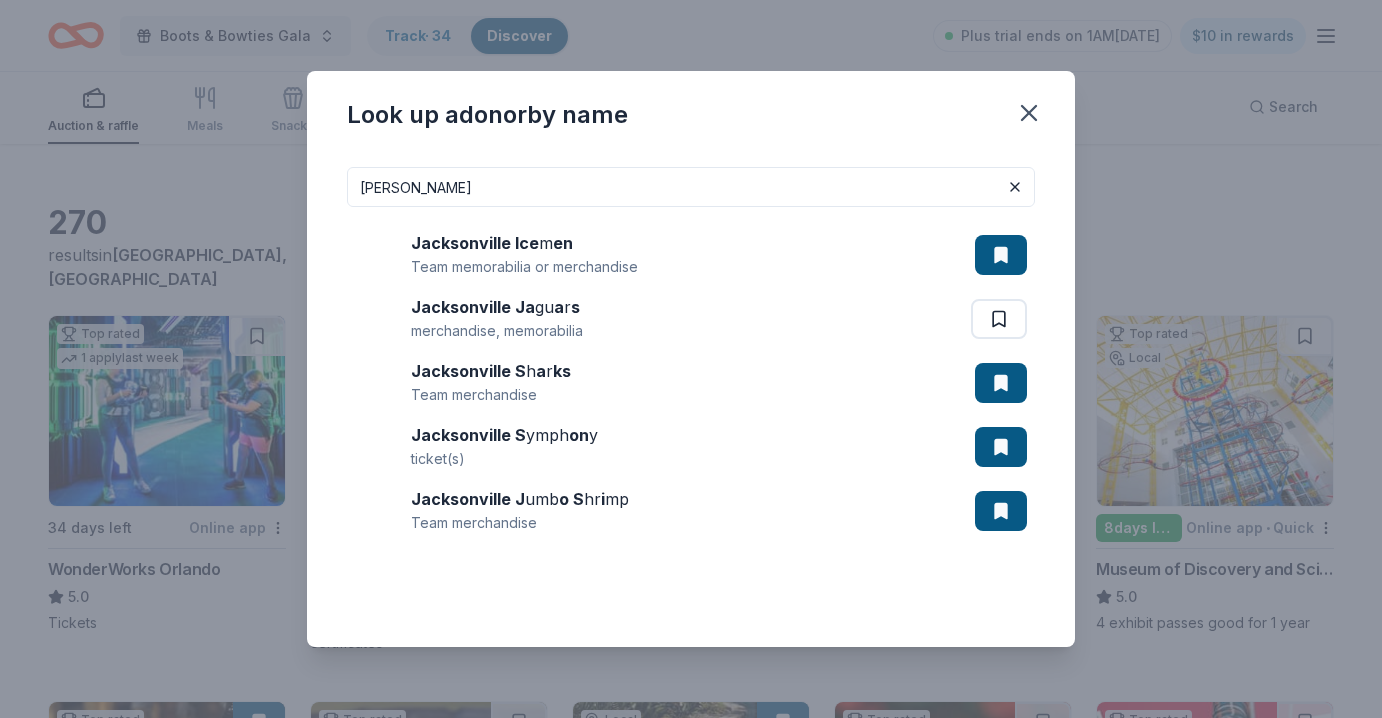 type on "J" 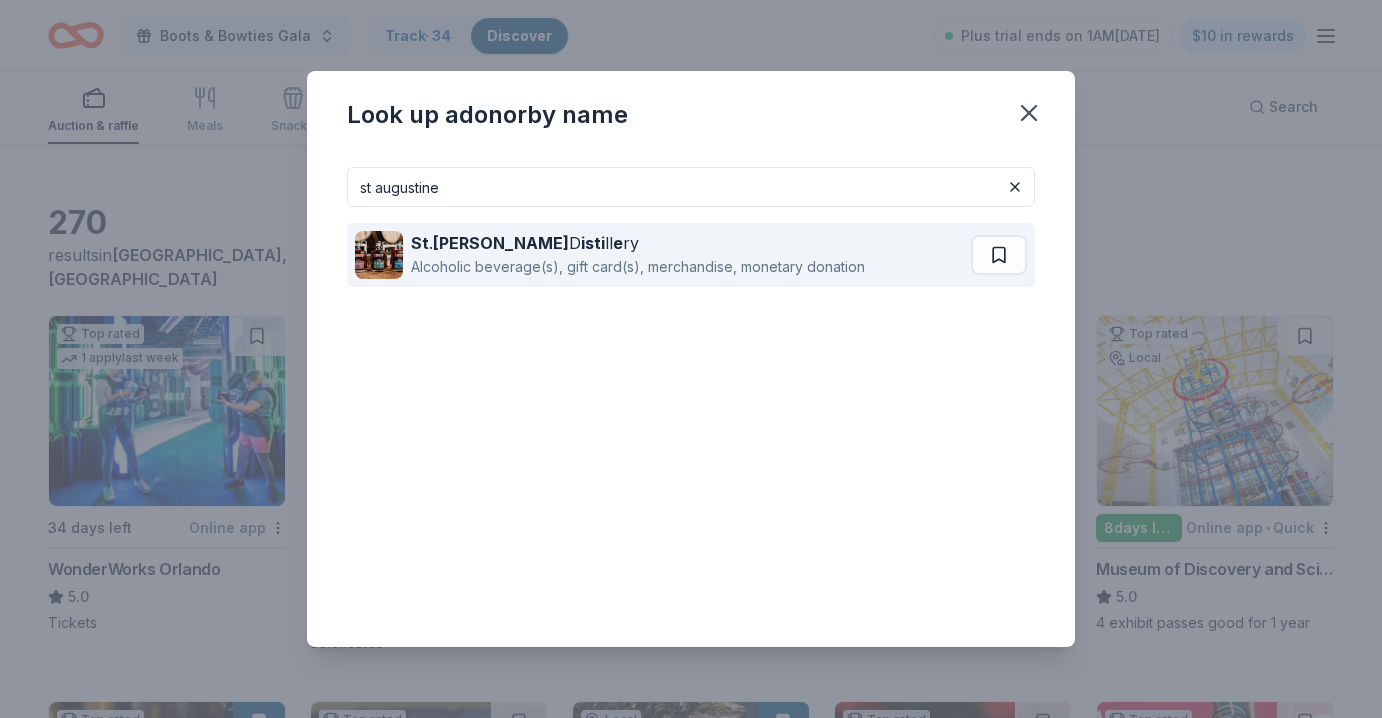 click on "Alcoholic beverage(s), gift card(s), merchandise, monetary donation" at bounding box center (638, 267) 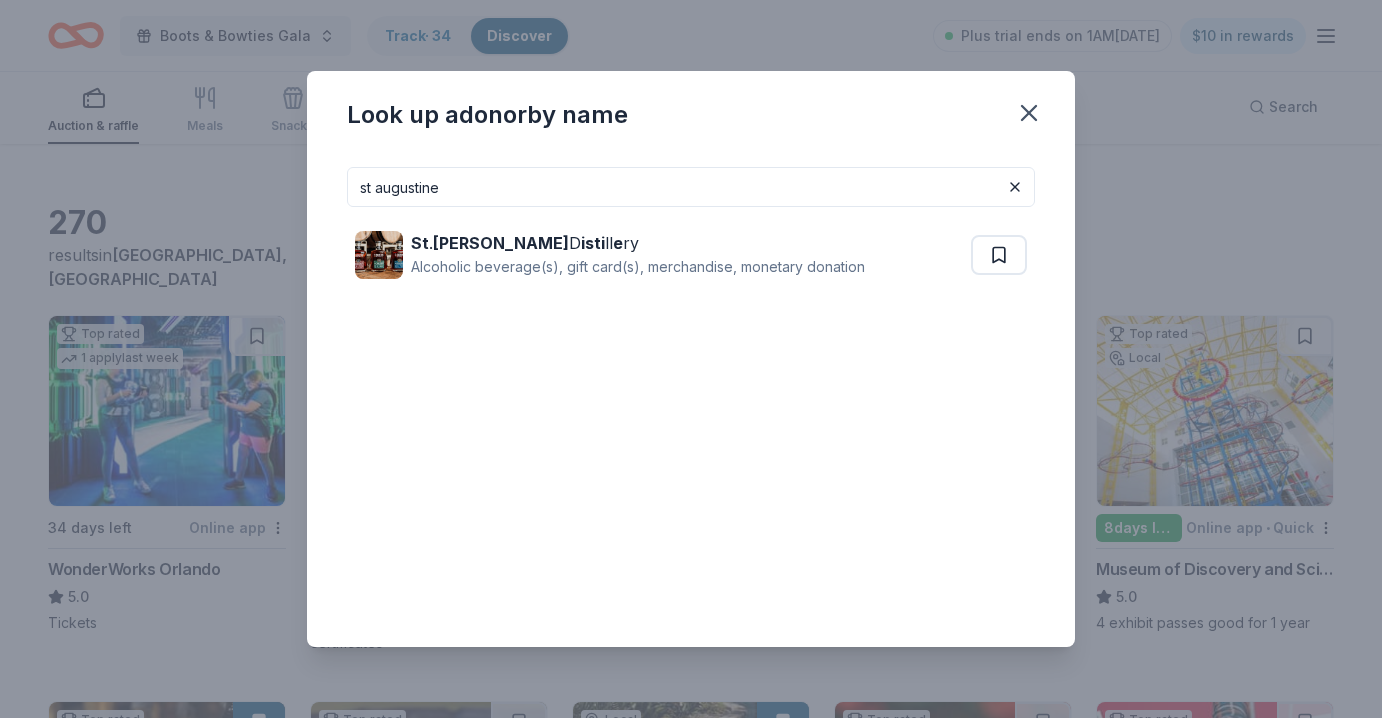 click on "st augustine" at bounding box center (691, 187) 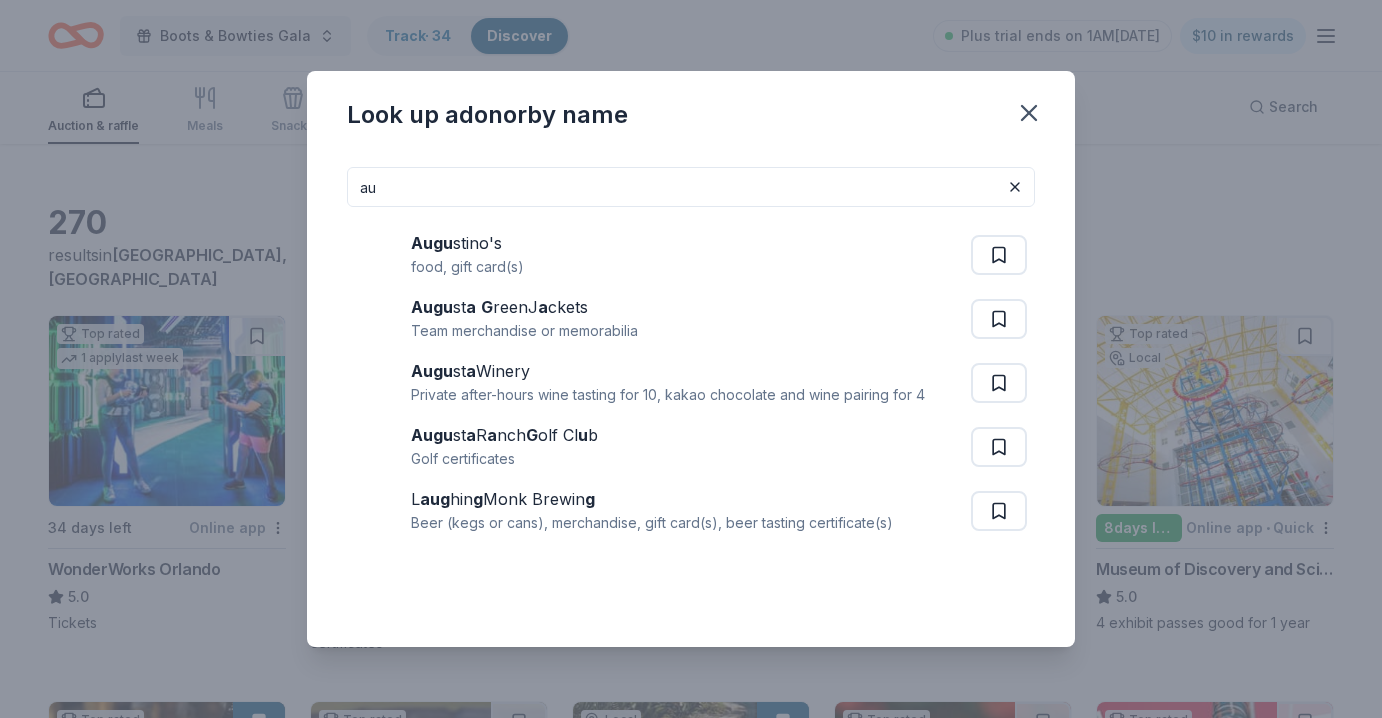 type on "a" 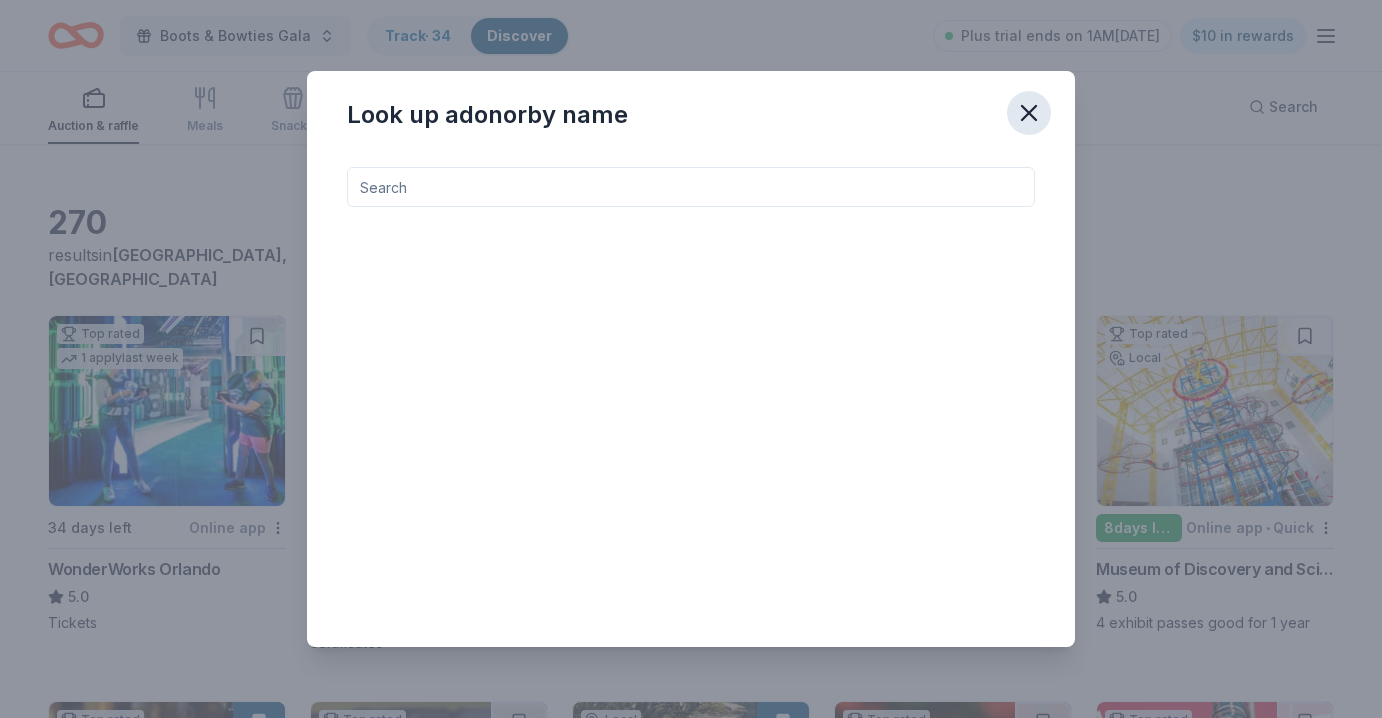 type 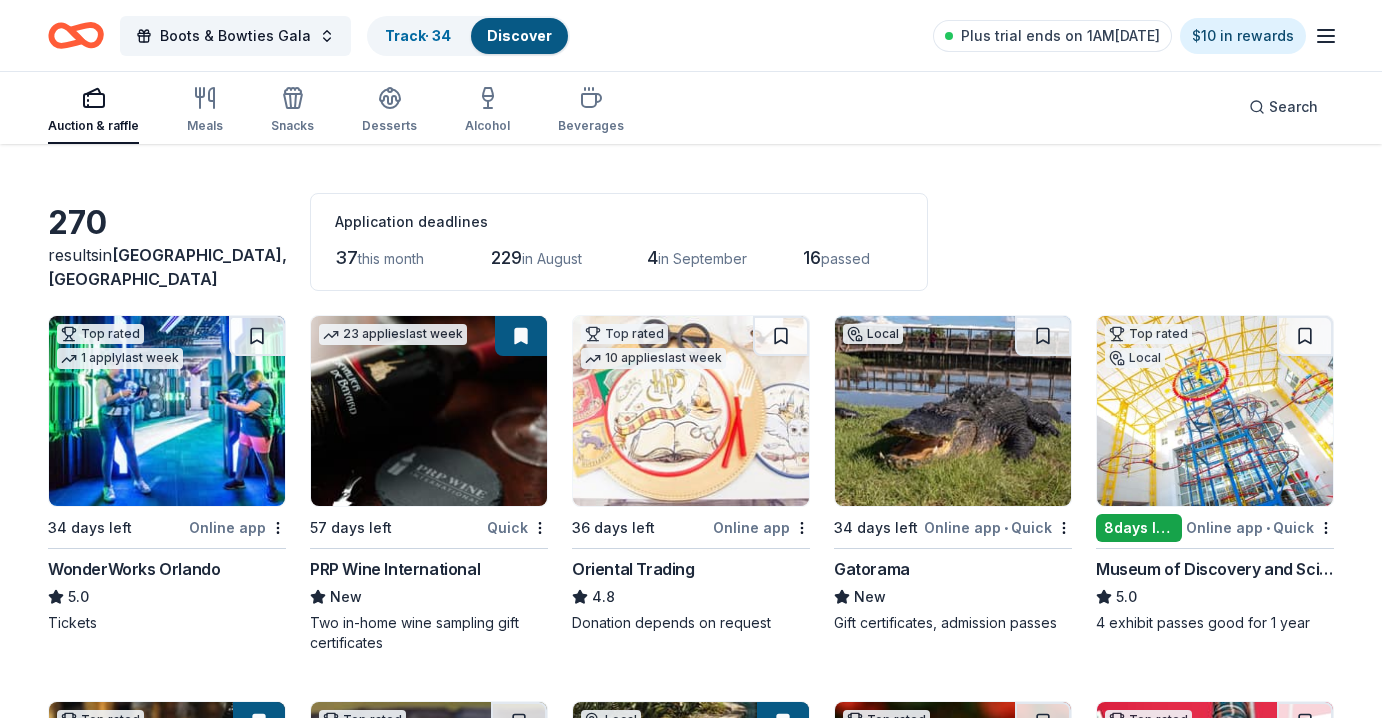 click 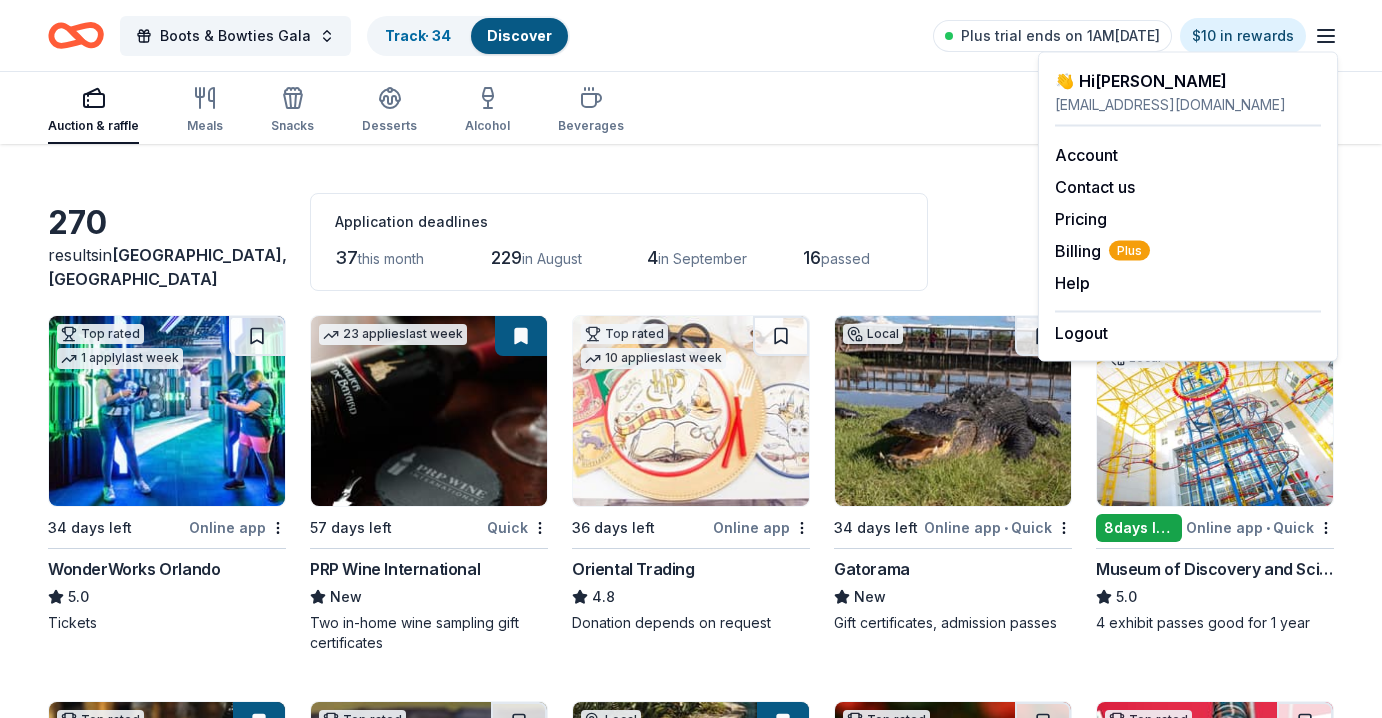 click on "Auction & raffle Meals Snacks Desserts Alcohol Beverages Search" at bounding box center (691, 107) 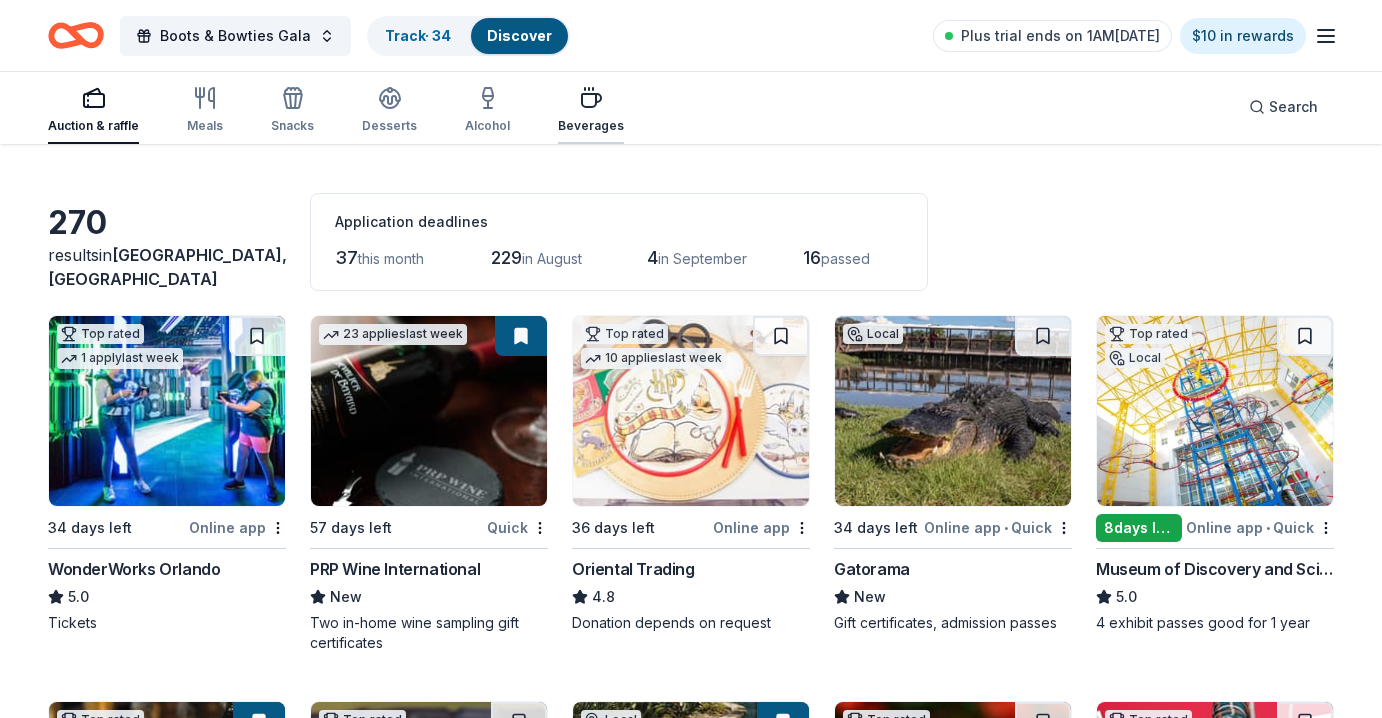 click 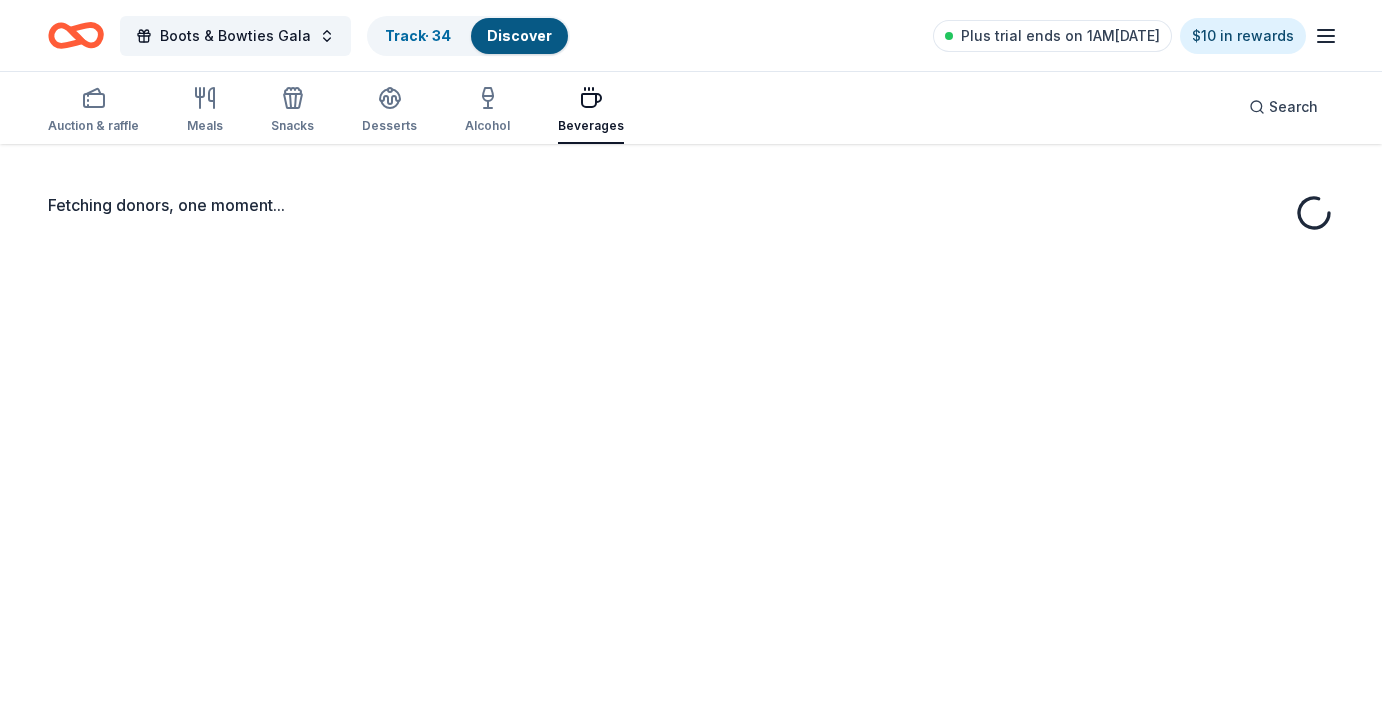 scroll, scrollTop: 0, scrollLeft: 0, axis: both 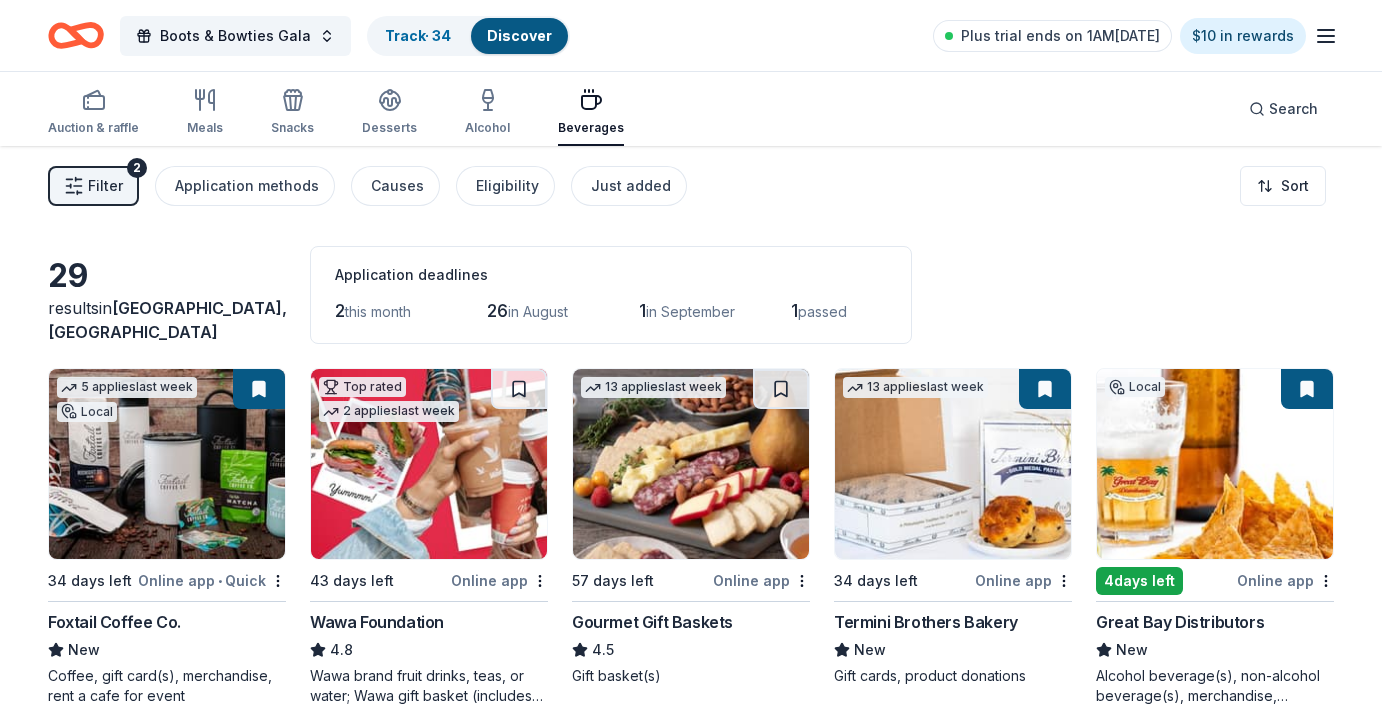 click on "Filter 2" at bounding box center [93, 186] 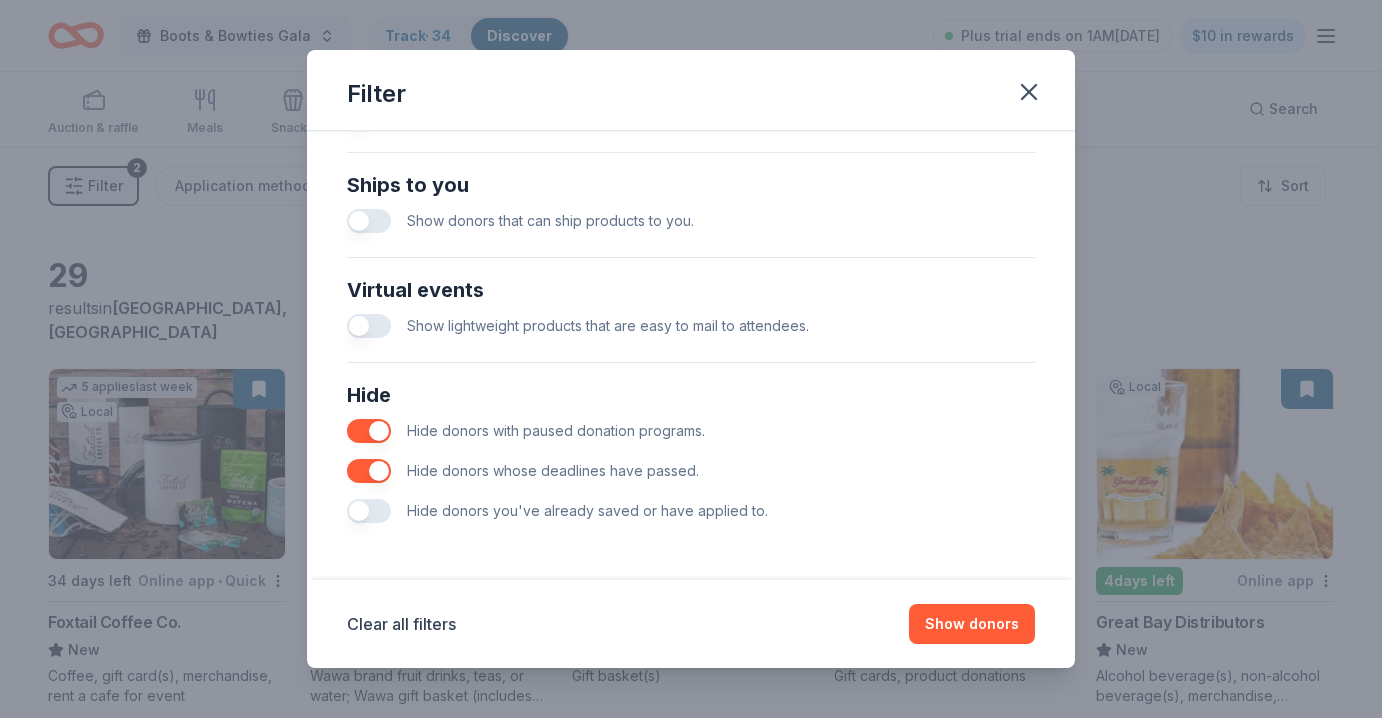 scroll, scrollTop: 870, scrollLeft: 0, axis: vertical 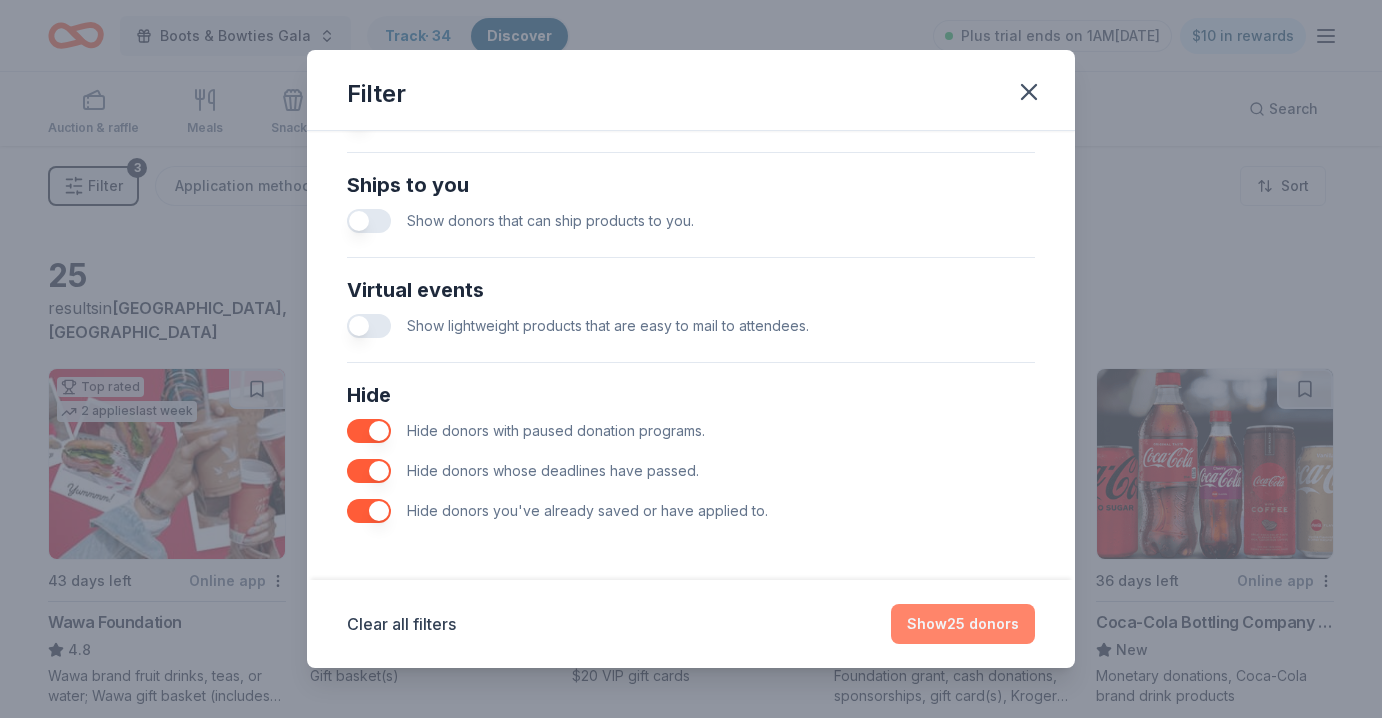 click on "Show  25   donors" at bounding box center [963, 624] 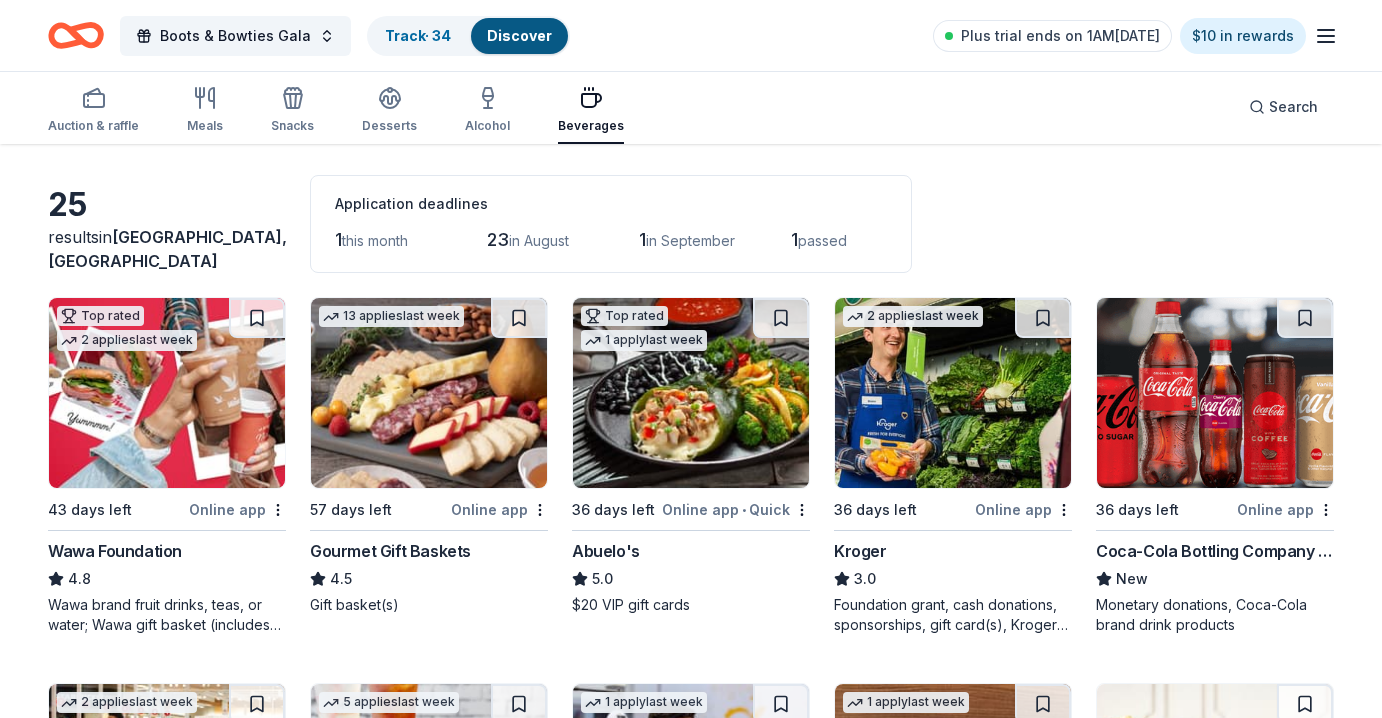 scroll, scrollTop: 104, scrollLeft: 0, axis: vertical 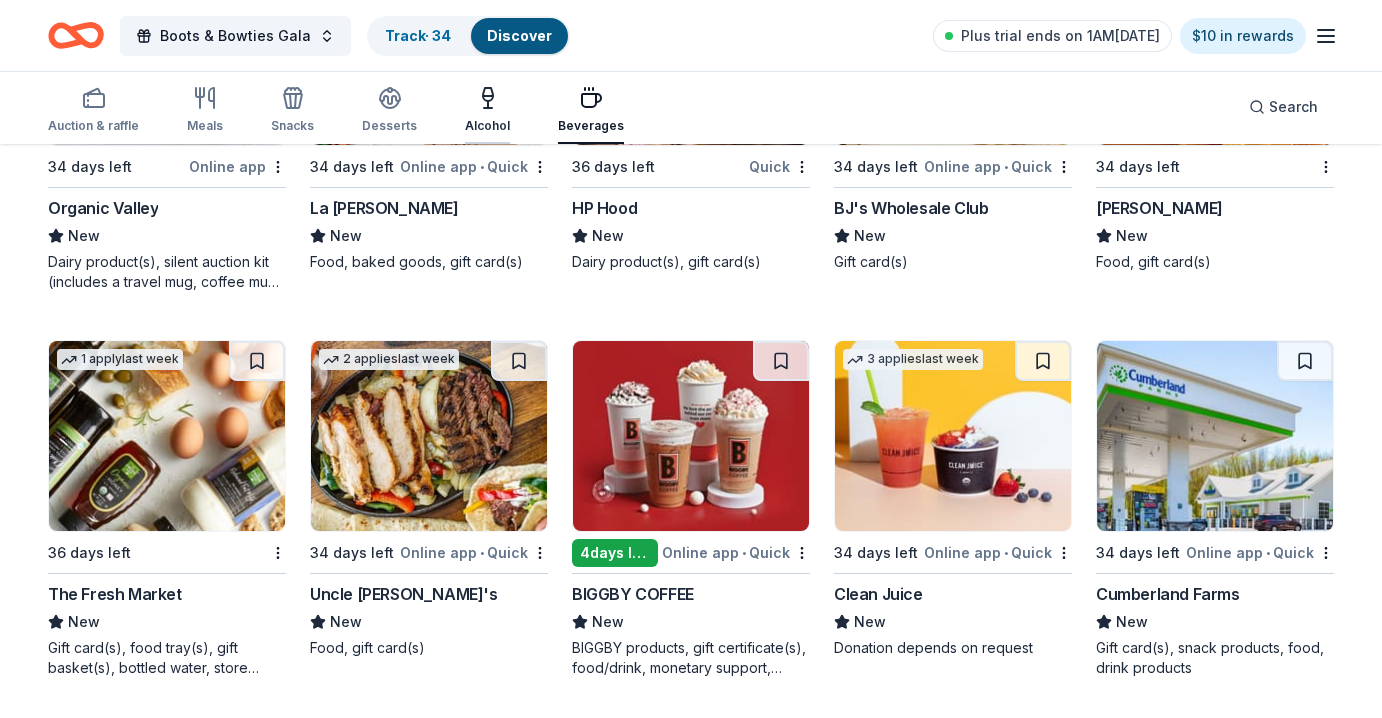 click at bounding box center (487, 98) 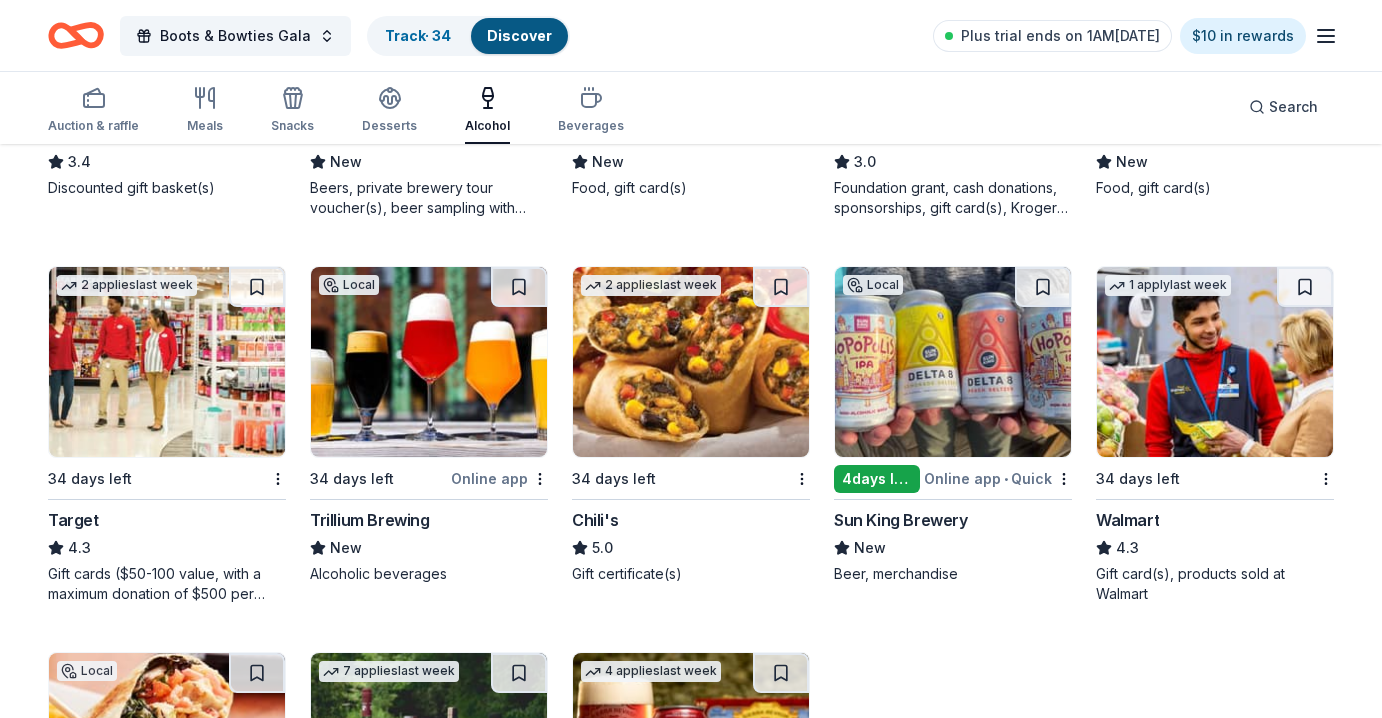 scroll, scrollTop: 855, scrollLeft: 0, axis: vertical 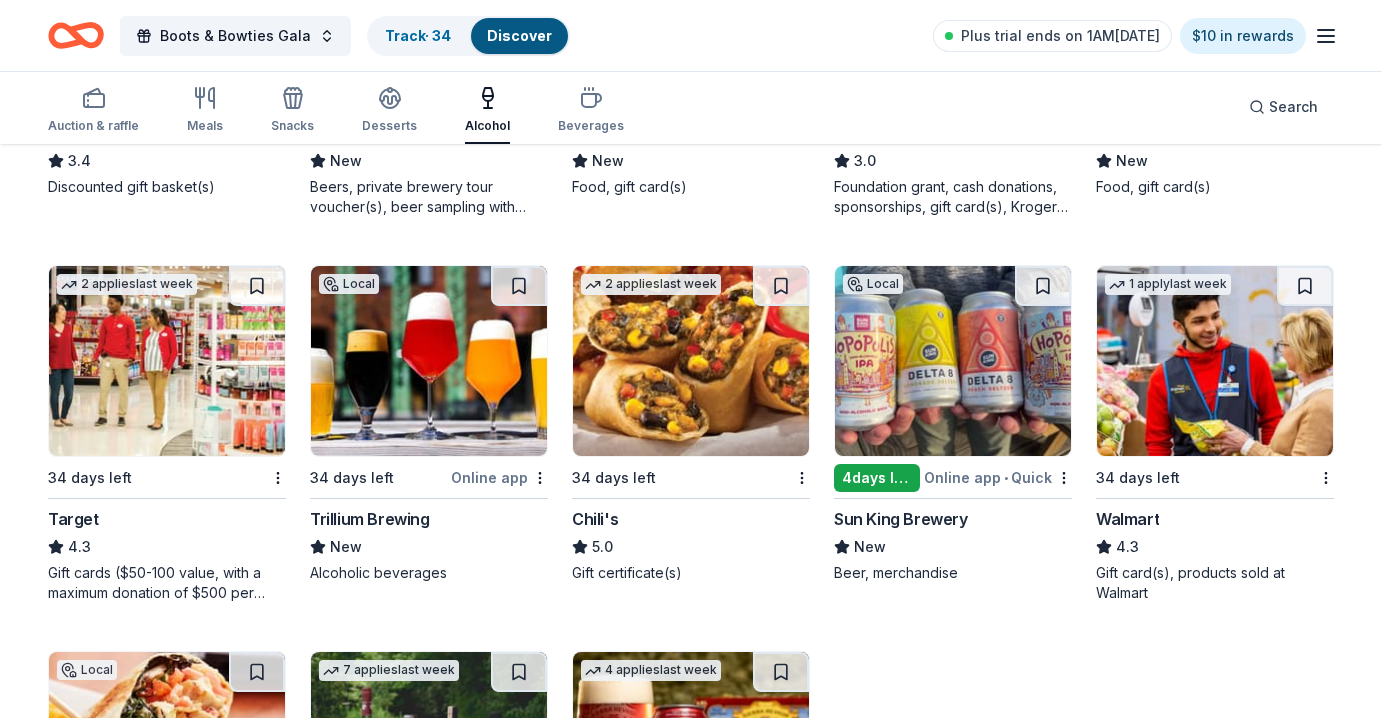 click at bounding box center [429, 361] 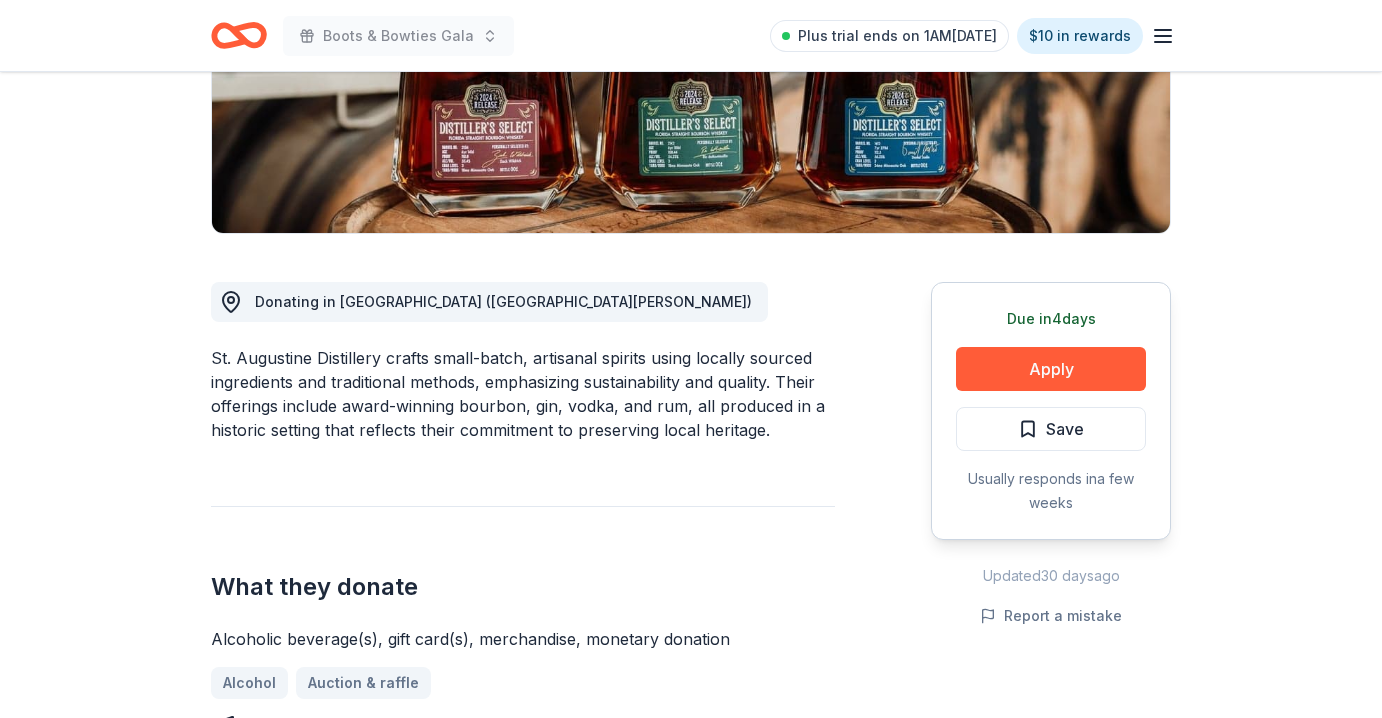 scroll, scrollTop: 370, scrollLeft: 0, axis: vertical 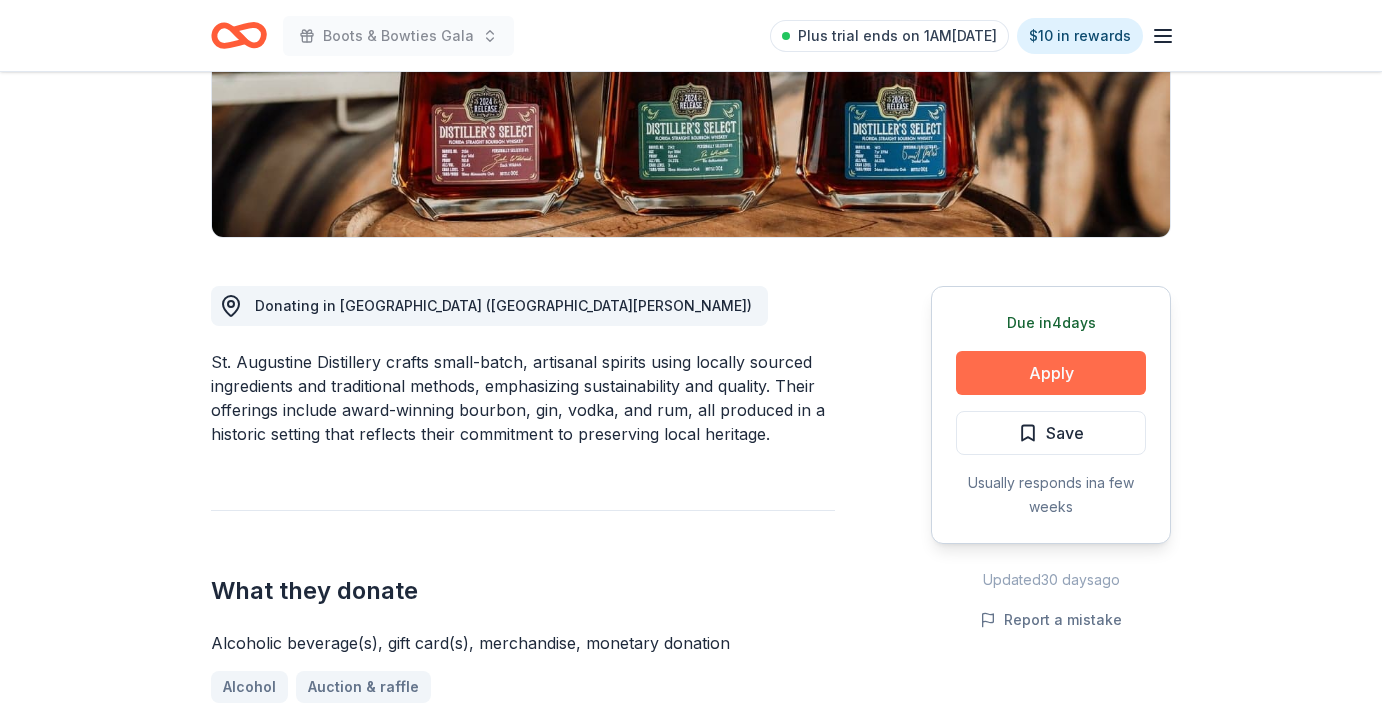 click on "Apply" at bounding box center (1051, 373) 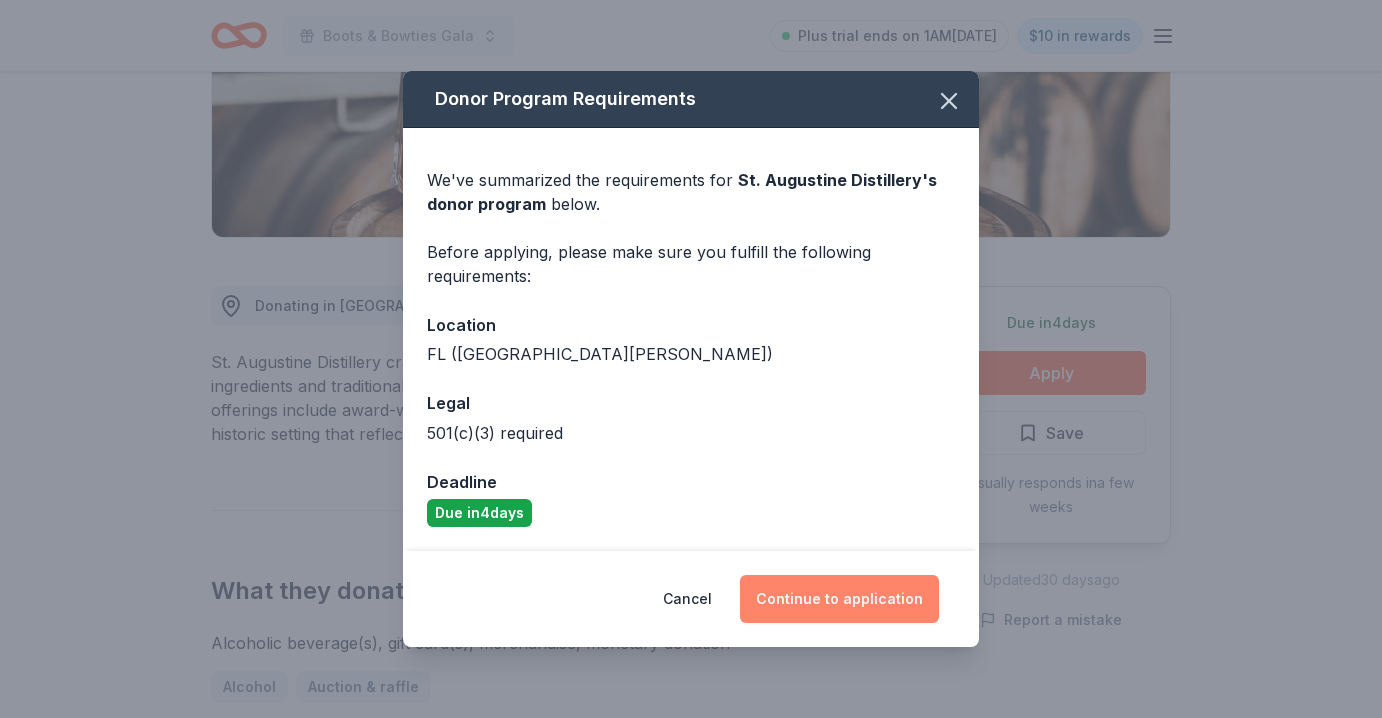 click on "Continue to application" at bounding box center (839, 599) 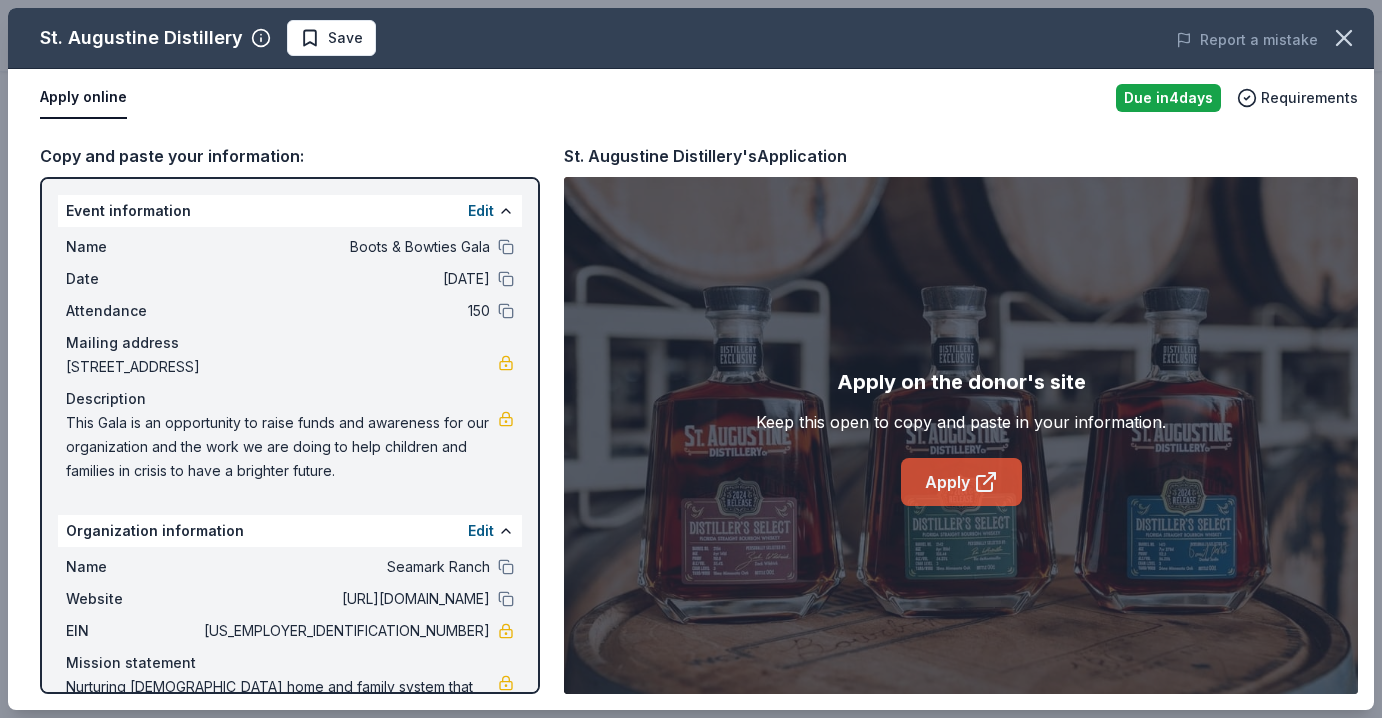 click on "Apply" at bounding box center [961, 482] 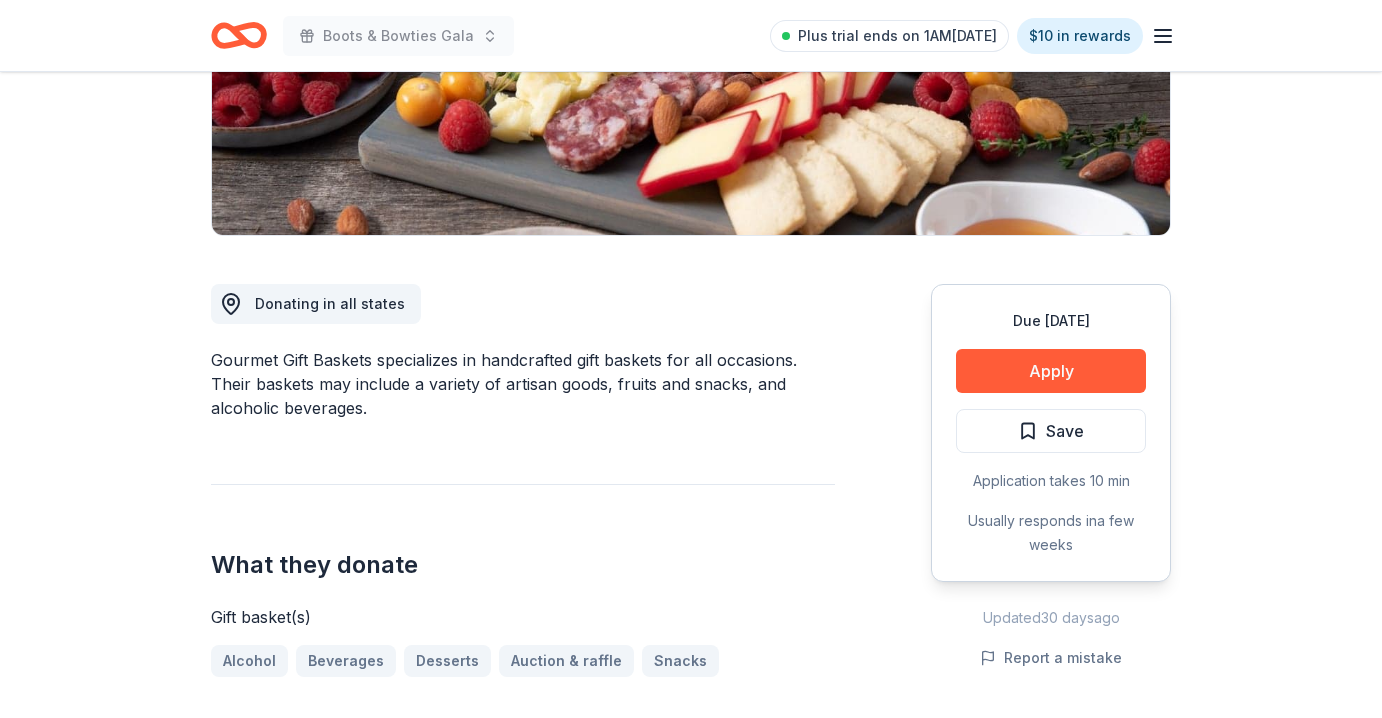 scroll, scrollTop: 373, scrollLeft: 0, axis: vertical 